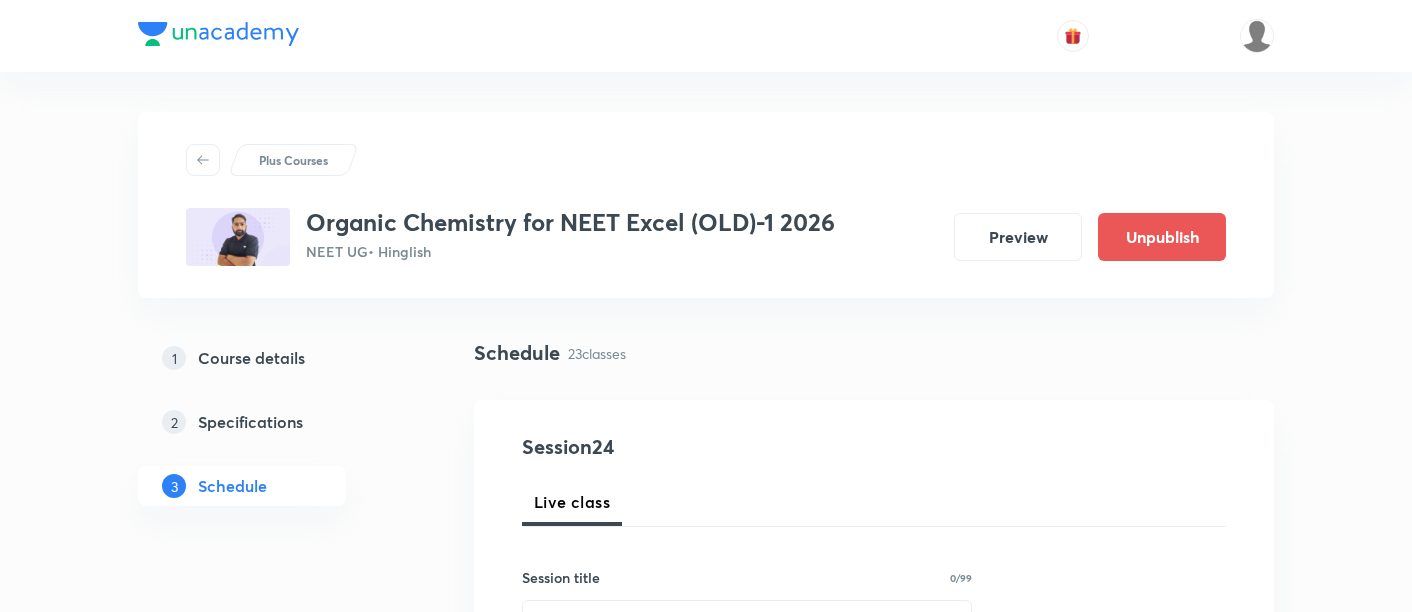 scroll, scrollTop: 0, scrollLeft: 0, axis: both 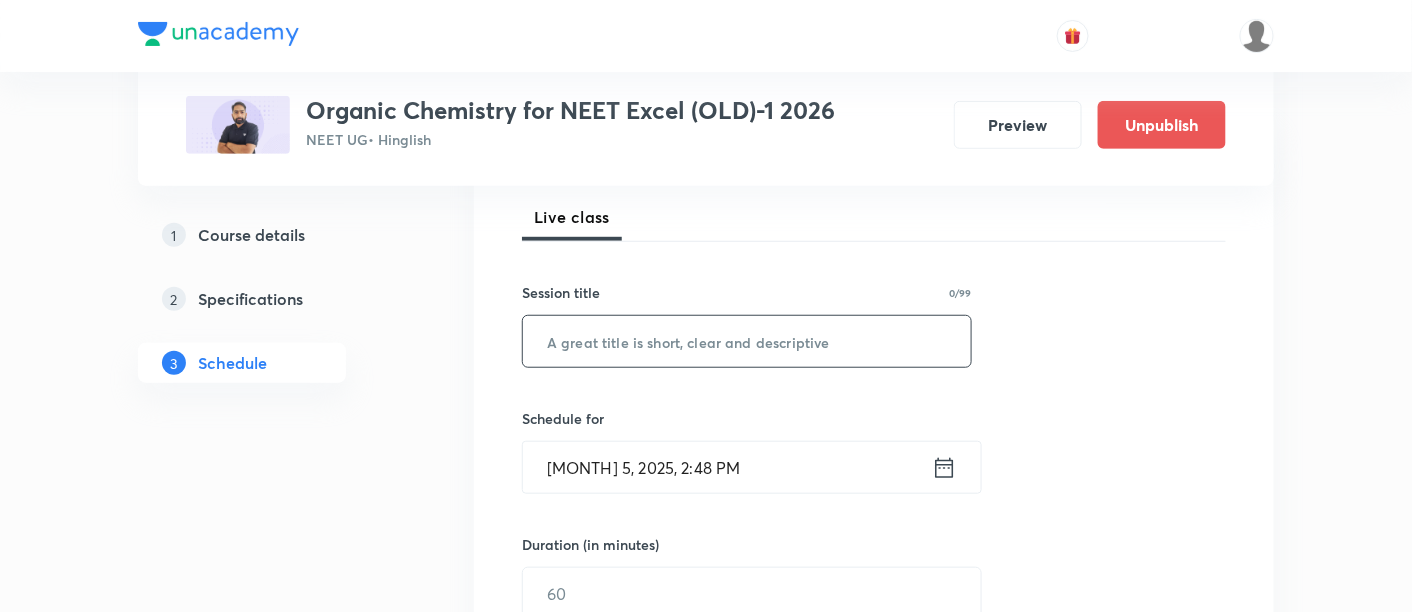 click at bounding box center [747, 341] 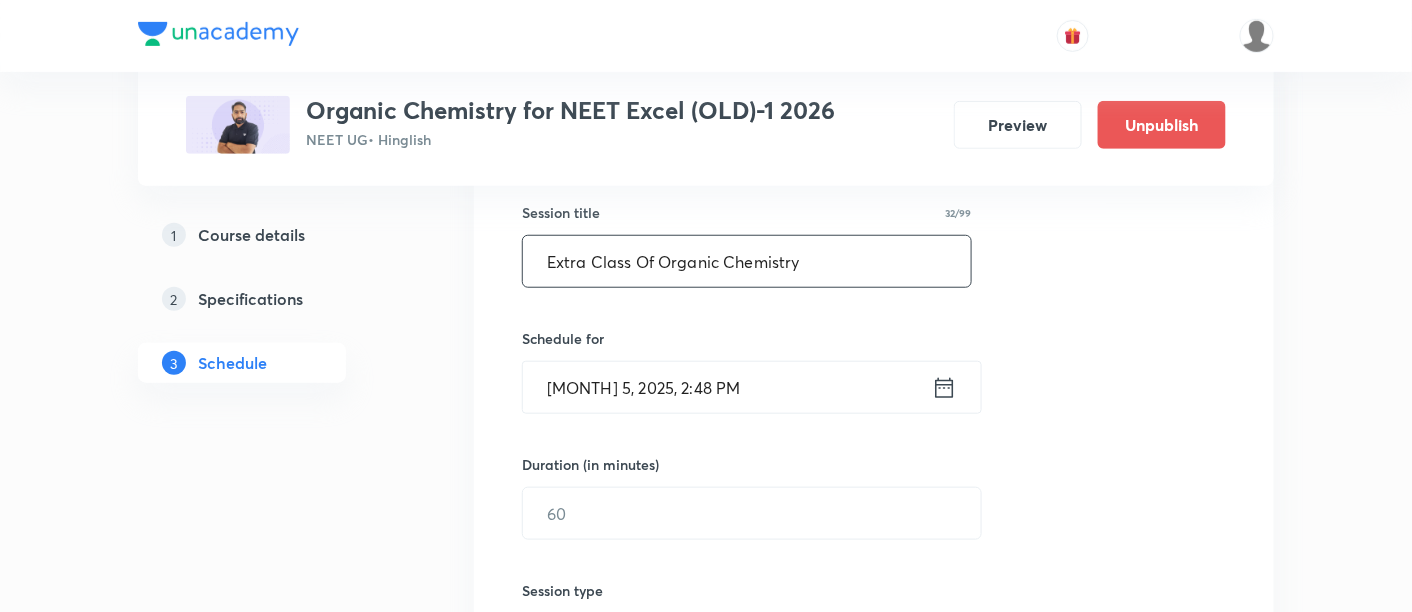 scroll, scrollTop: 374, scrollLeft: 0, axis: vertical 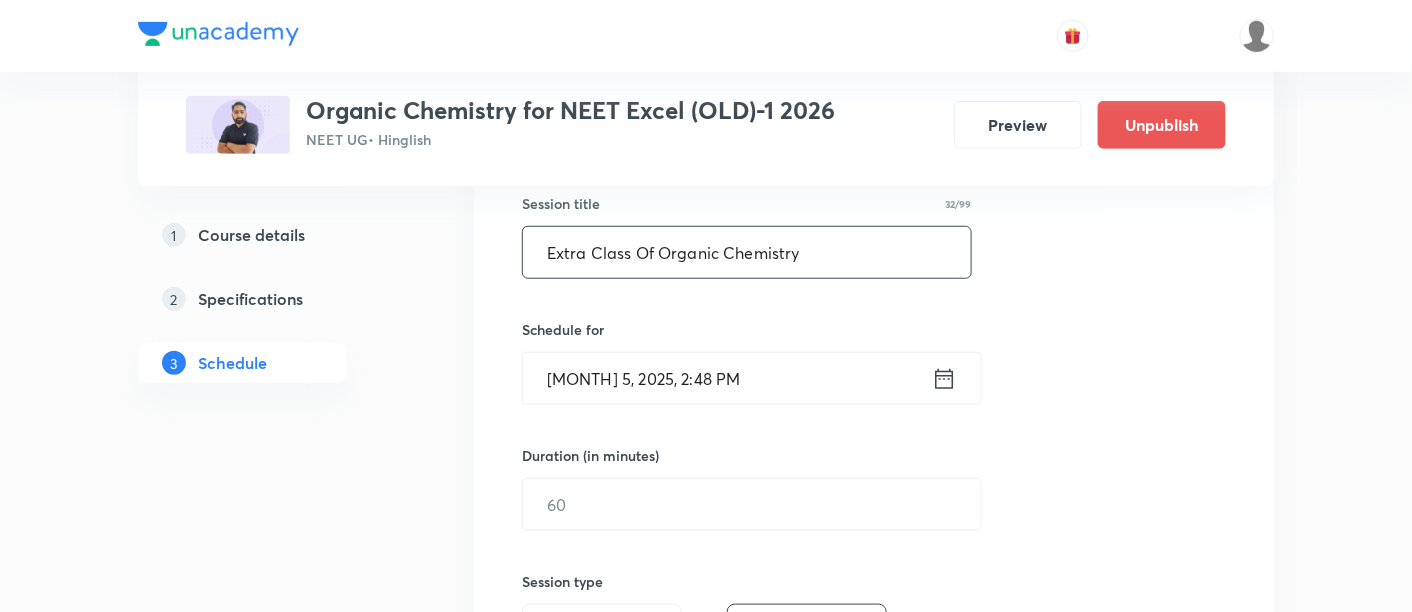 type on "Extra Class Of Organic Chemistry" 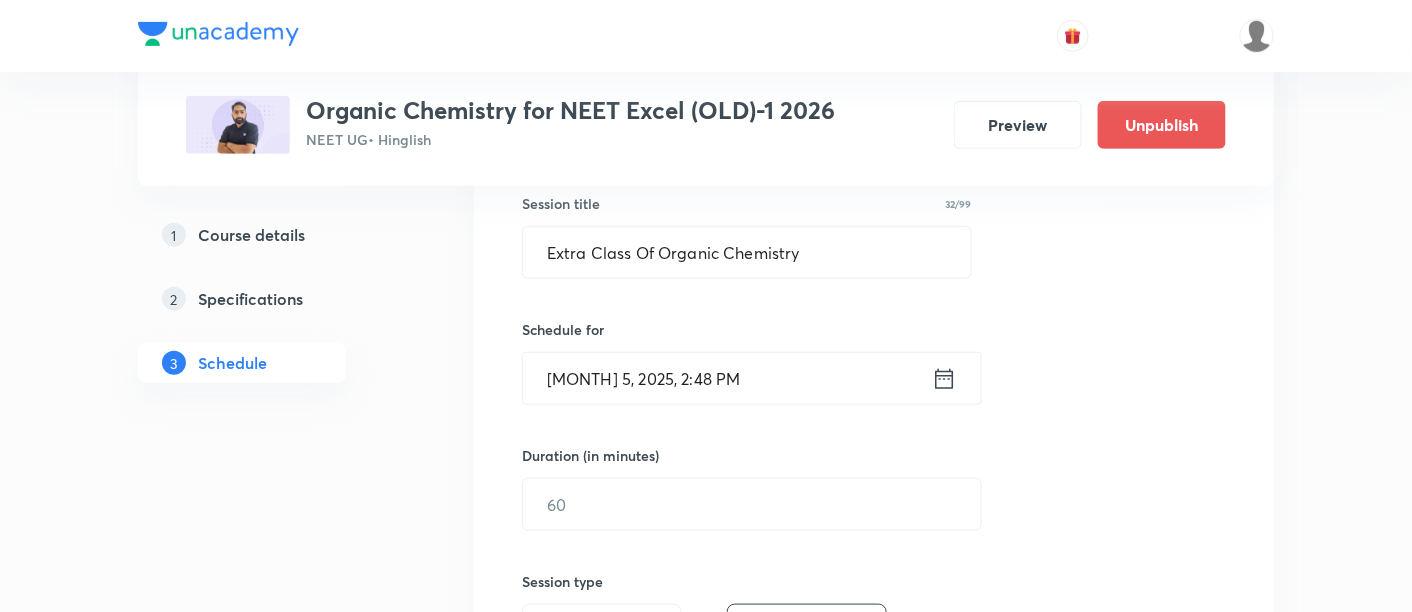 click 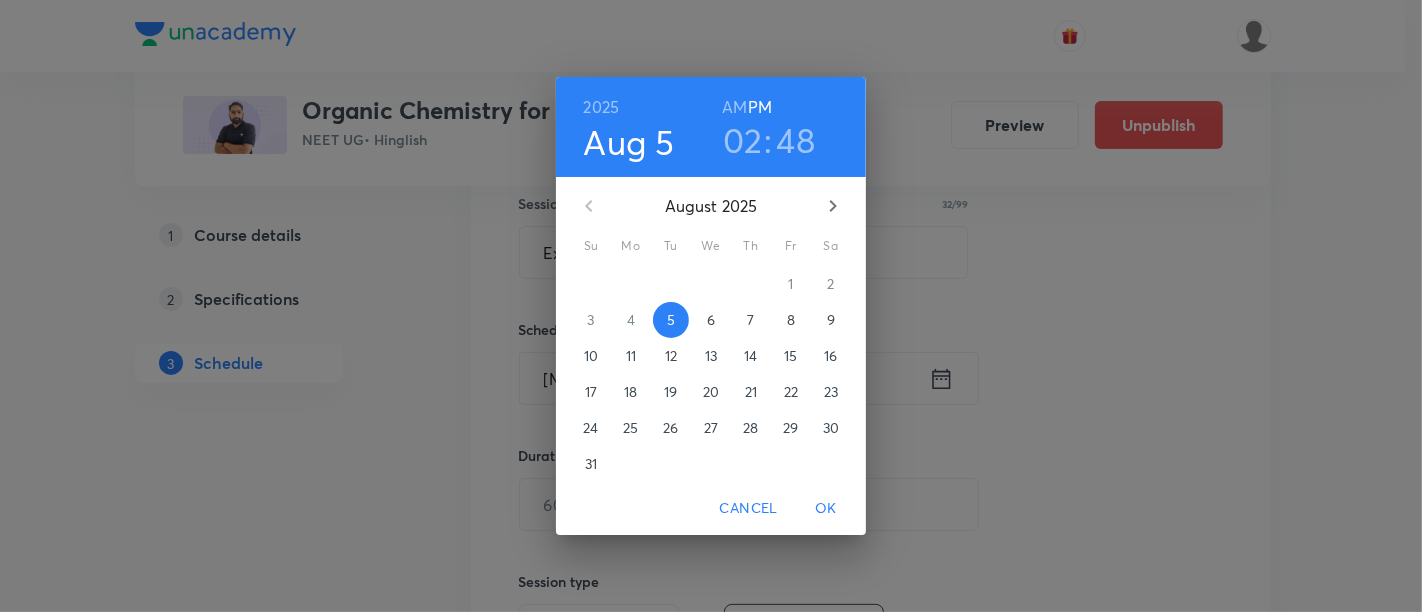 click on "8" at bounding box center (791, 320) 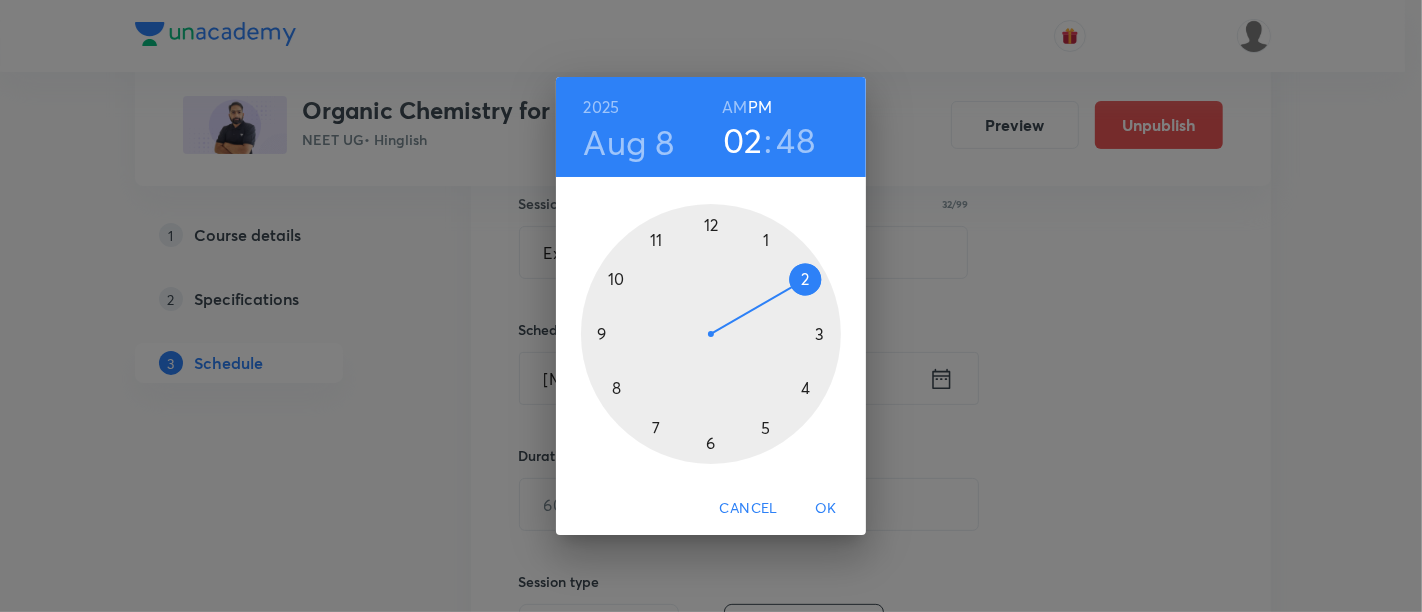 click on "AM" at bounding box center [734, 107] 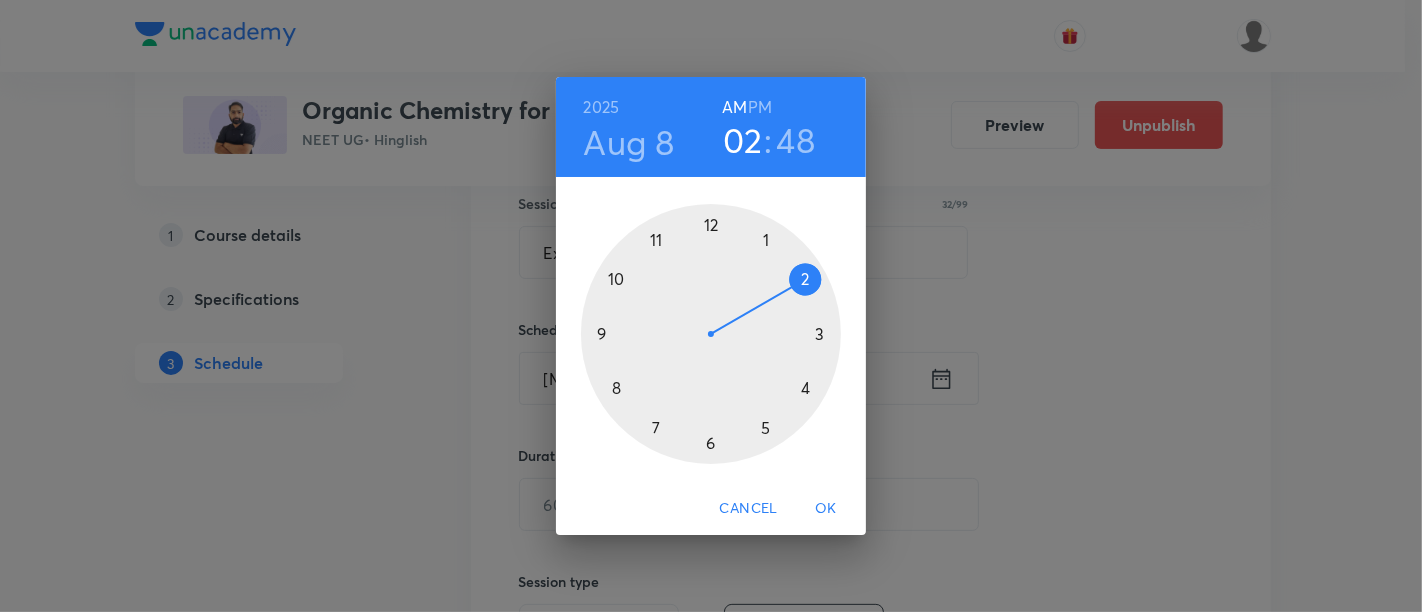 click at bounding box center [711, 334] 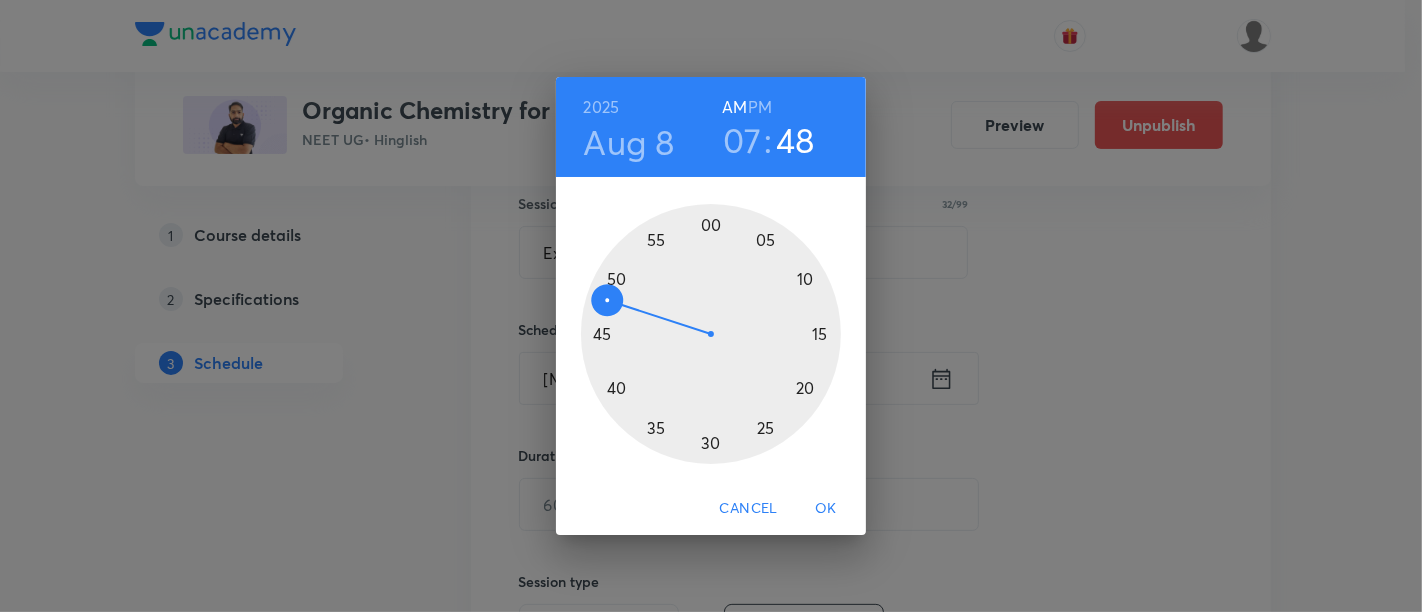 click at bounding box center [711, 334] 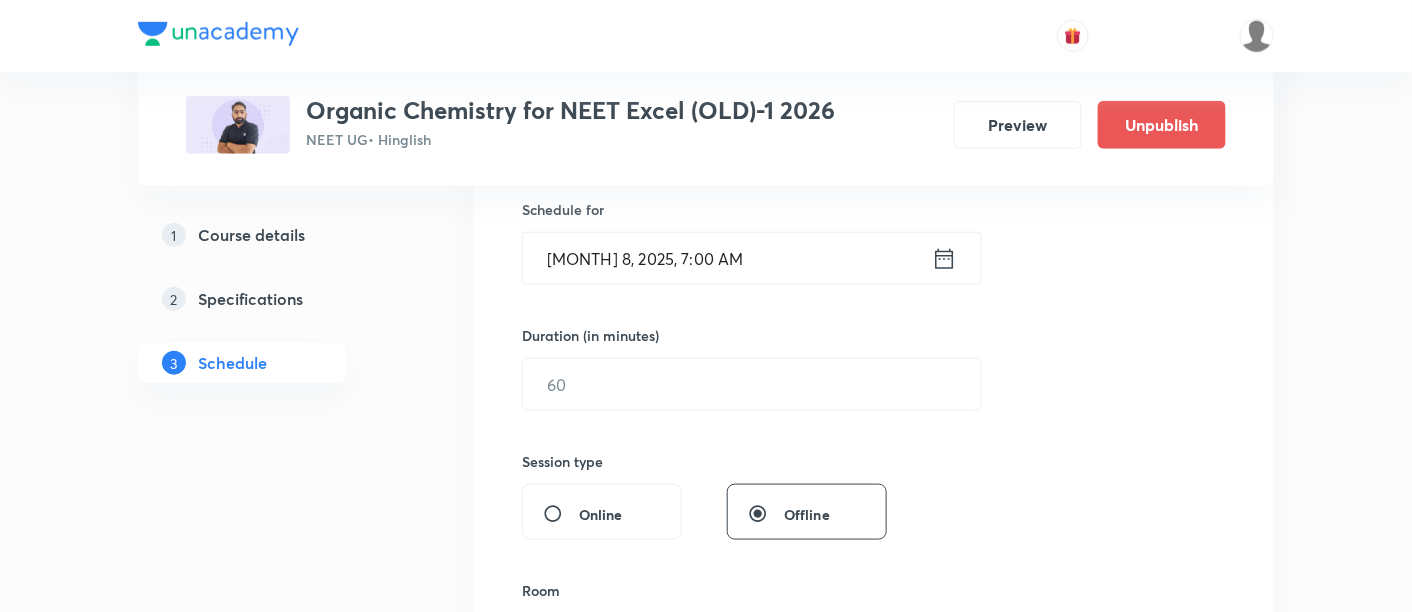 scroll, scrollTop: 503, scrollLeft: 0, axis: vertical 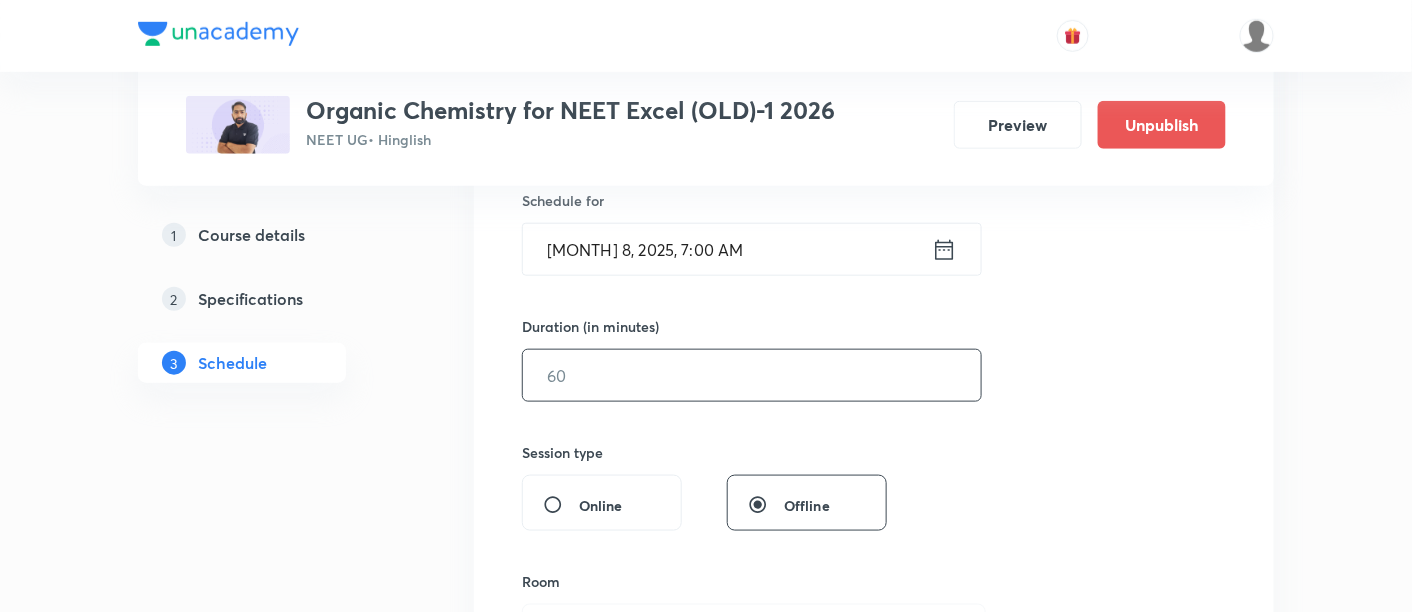 click at bounding box center (752, 375) 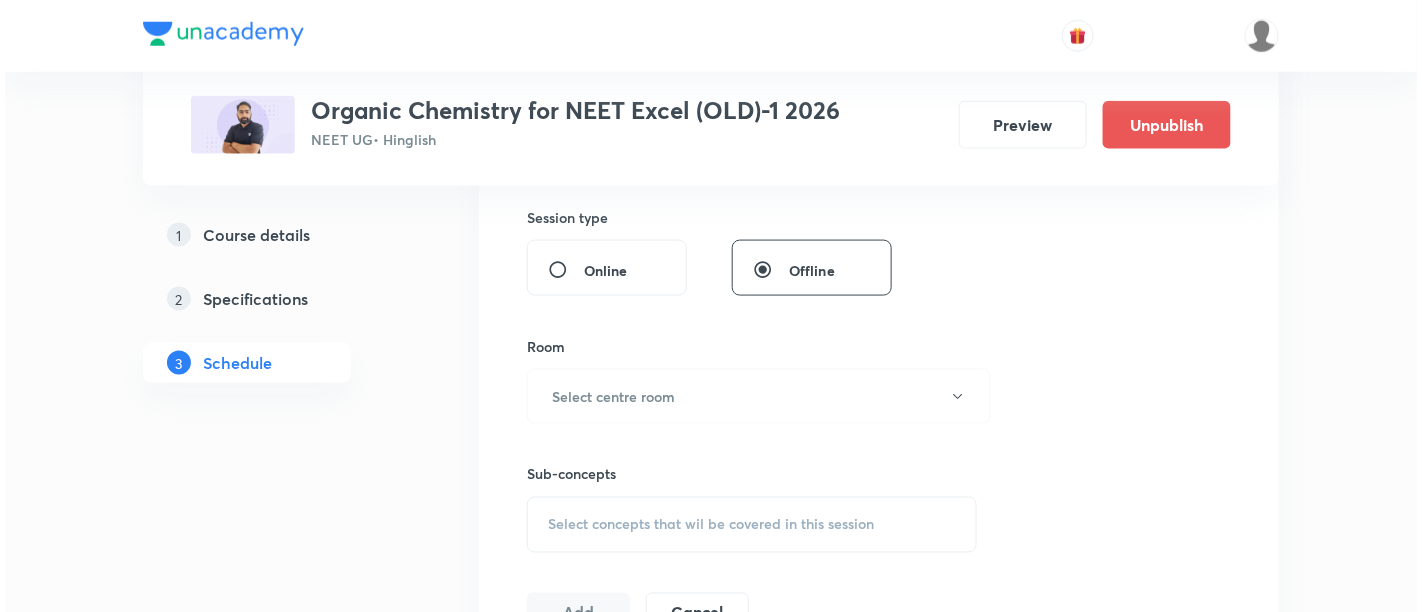 scroll, scrollTop: 740, scrollLeft: 0, axis: vertical 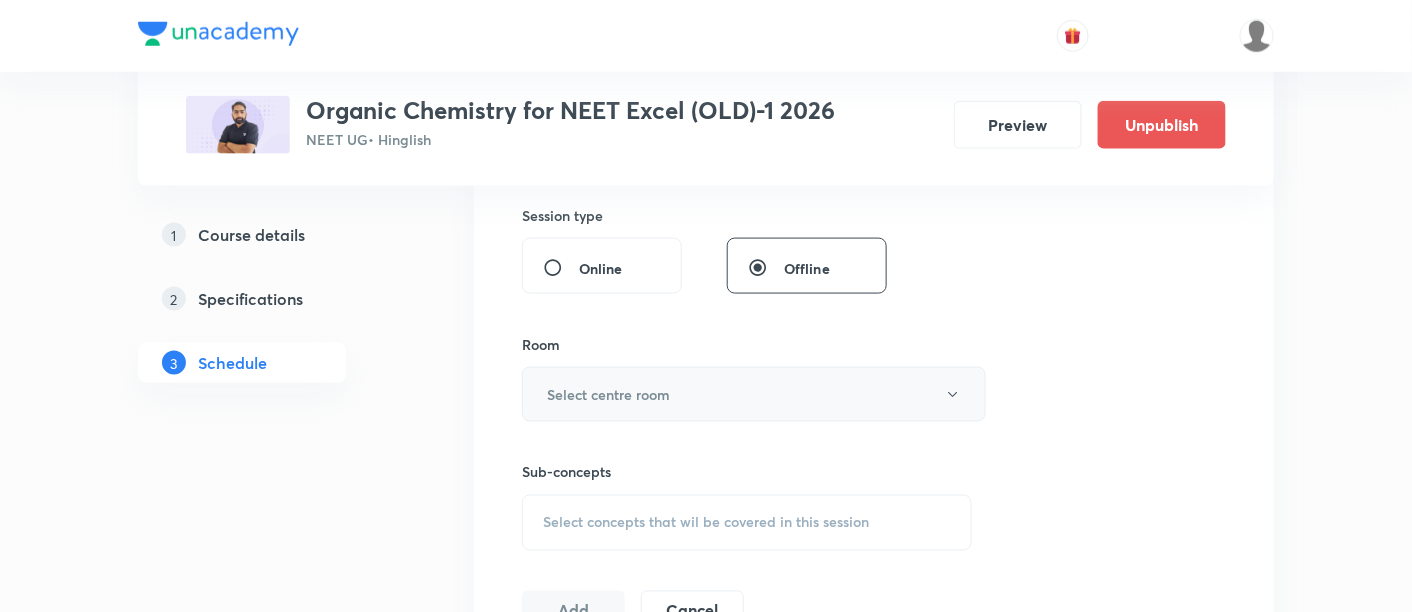 type on "90" 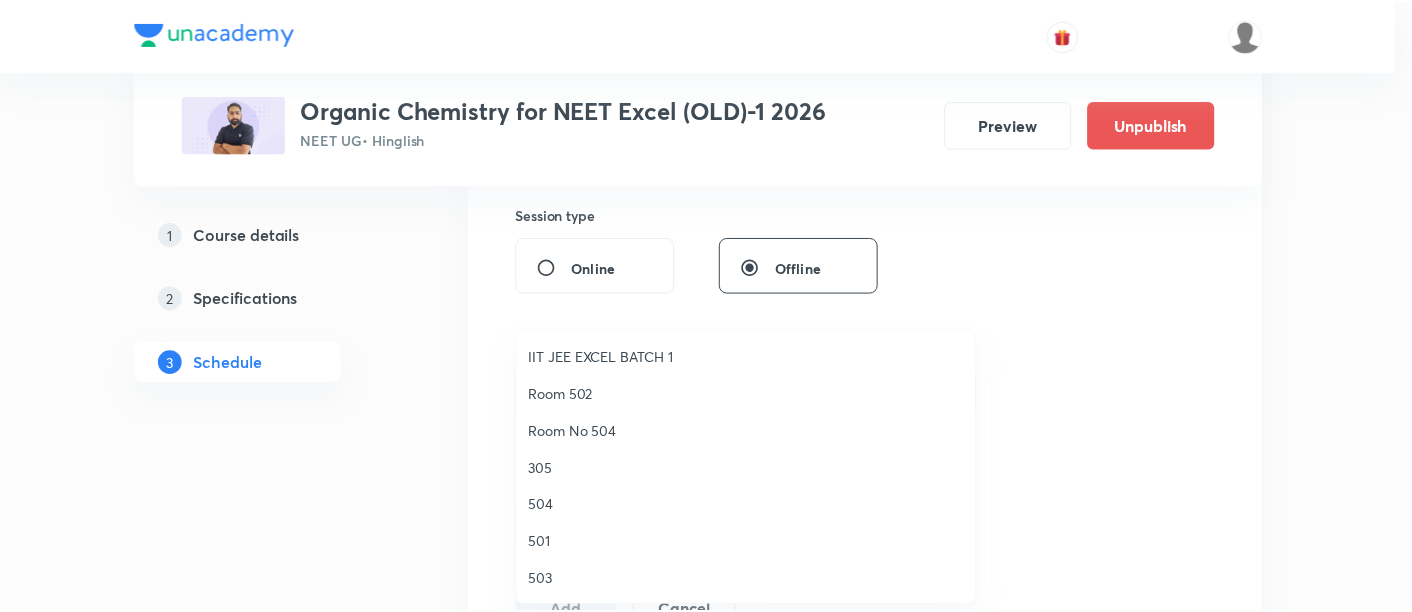 scroll, scrollTop: 665, scrollLeft: 0, axis: vertical 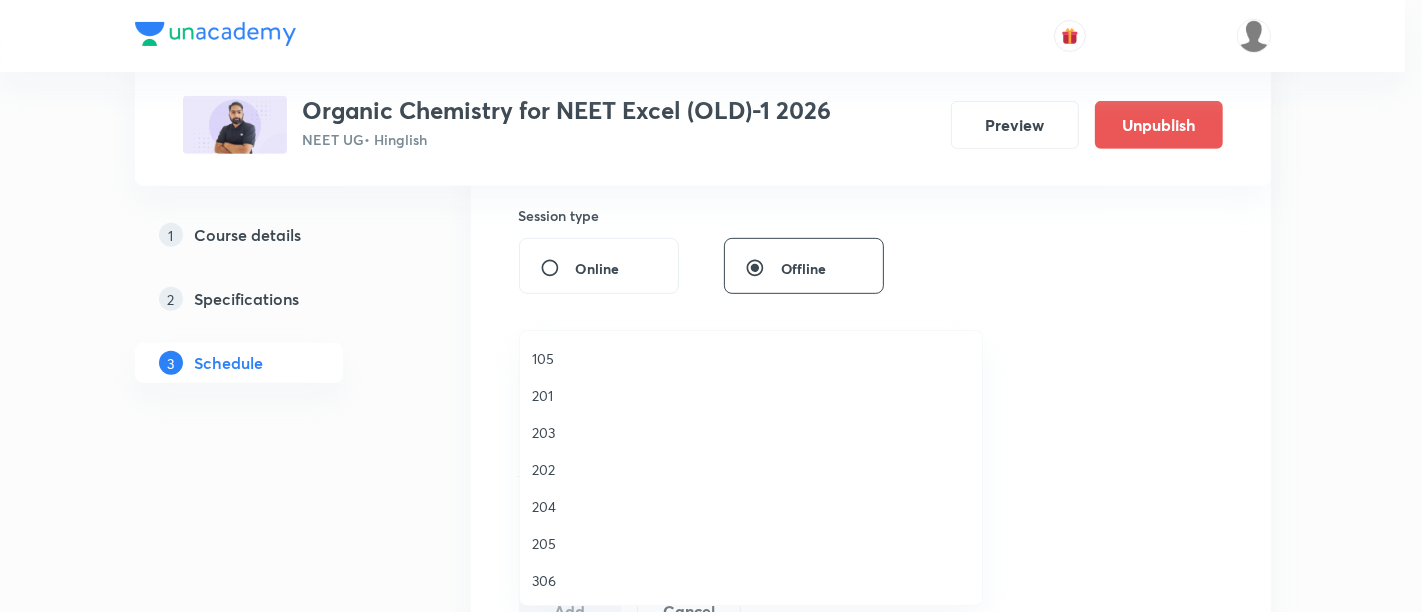 click on "306" at bounding box center (751, 580) 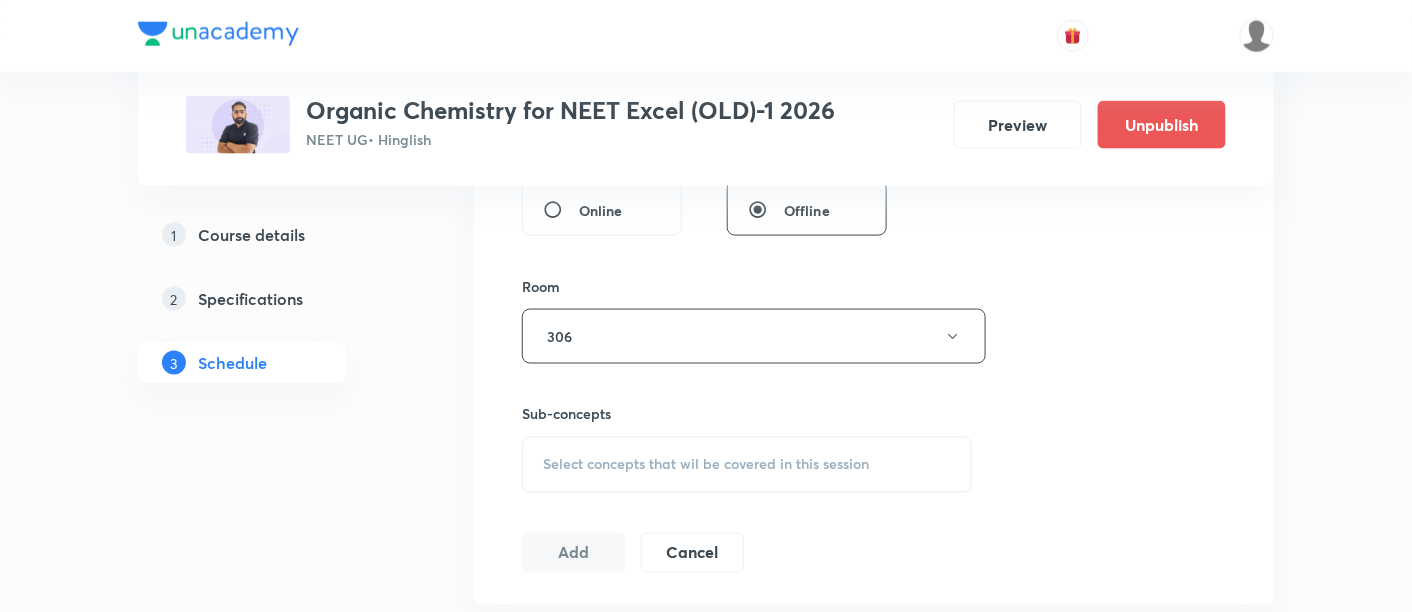 scroll, scrollTop: 800, scrollLeft: 0, axis: vertical 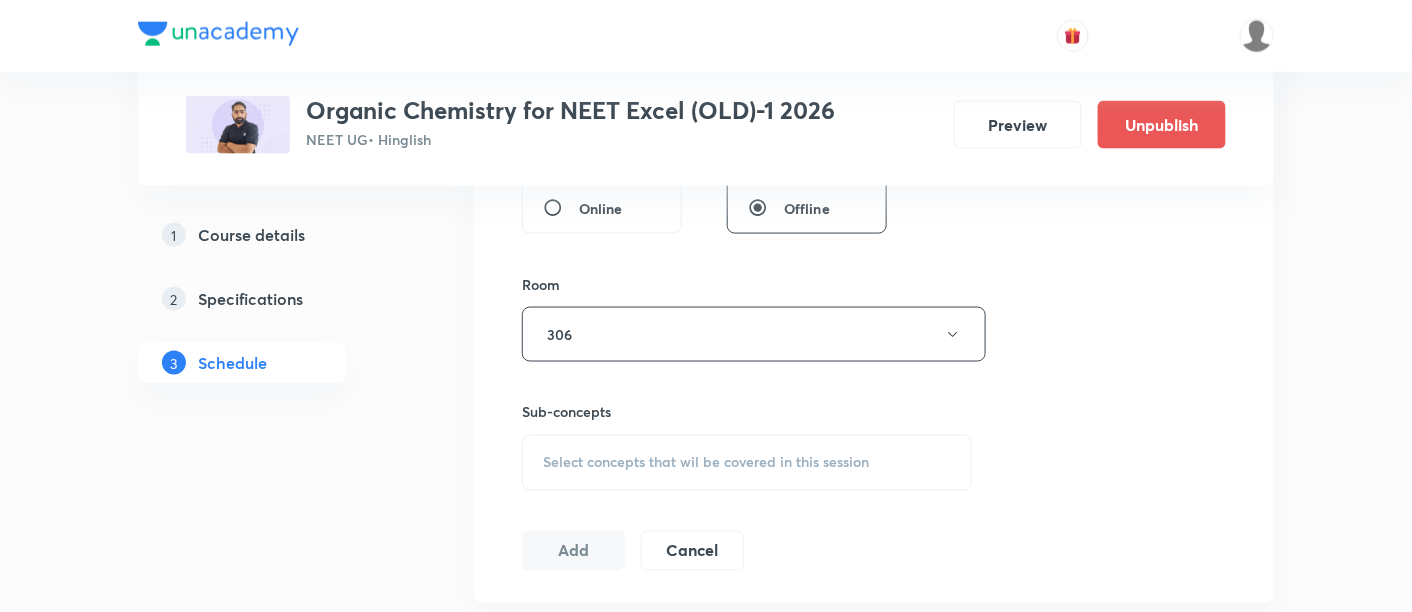 click on "Select concepts that wil be covered in this session" at bounding box center (706, 463) 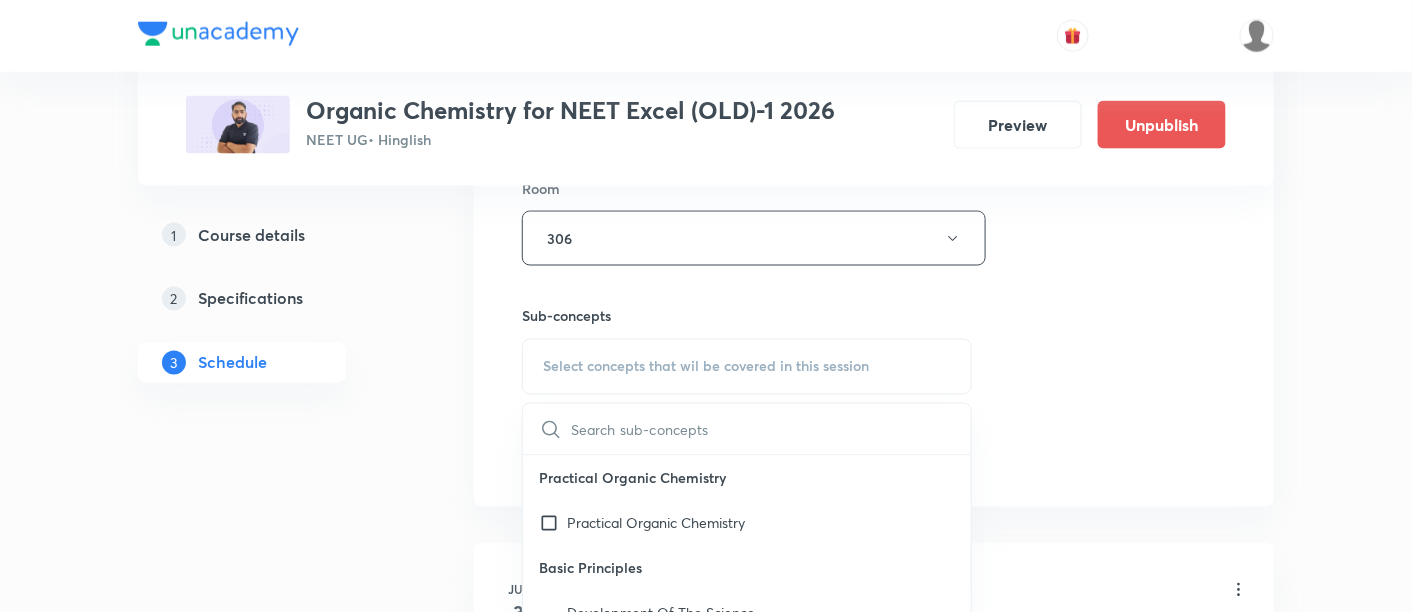 scroll, scrollTop: 907, scrollLeft: 0, axis: vertical 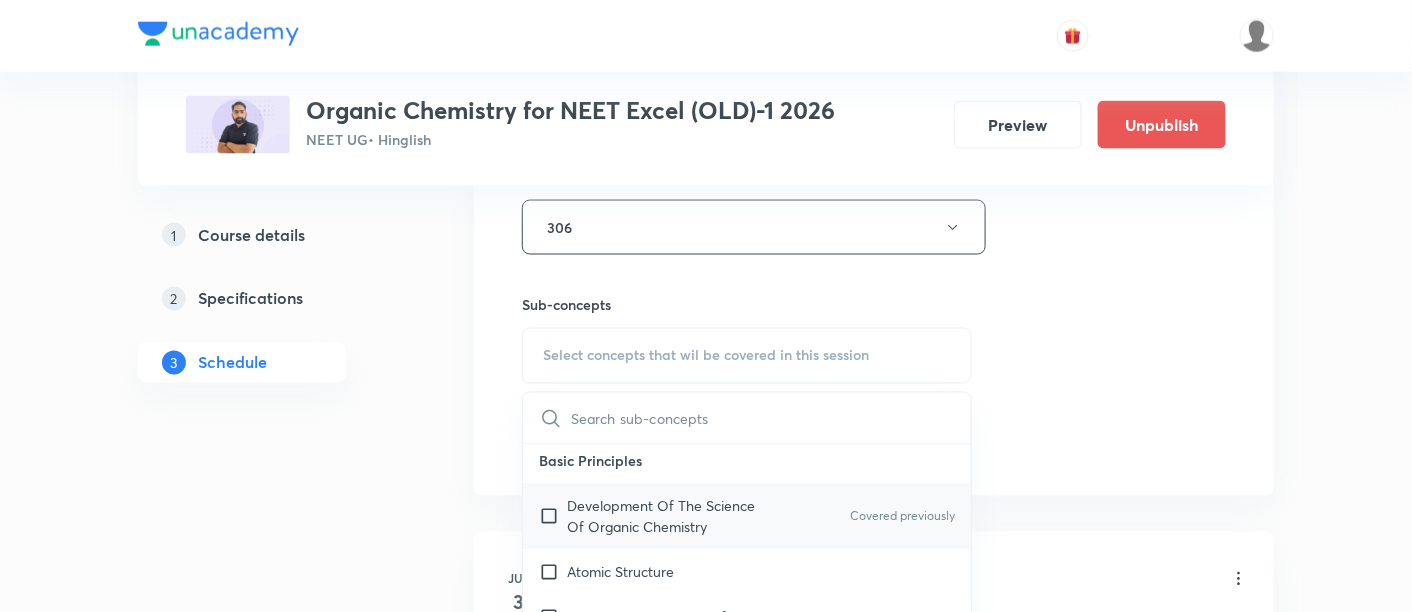 click on "Development Of The Science Of  Organic Chemistry" at bounding box center (668, 517) 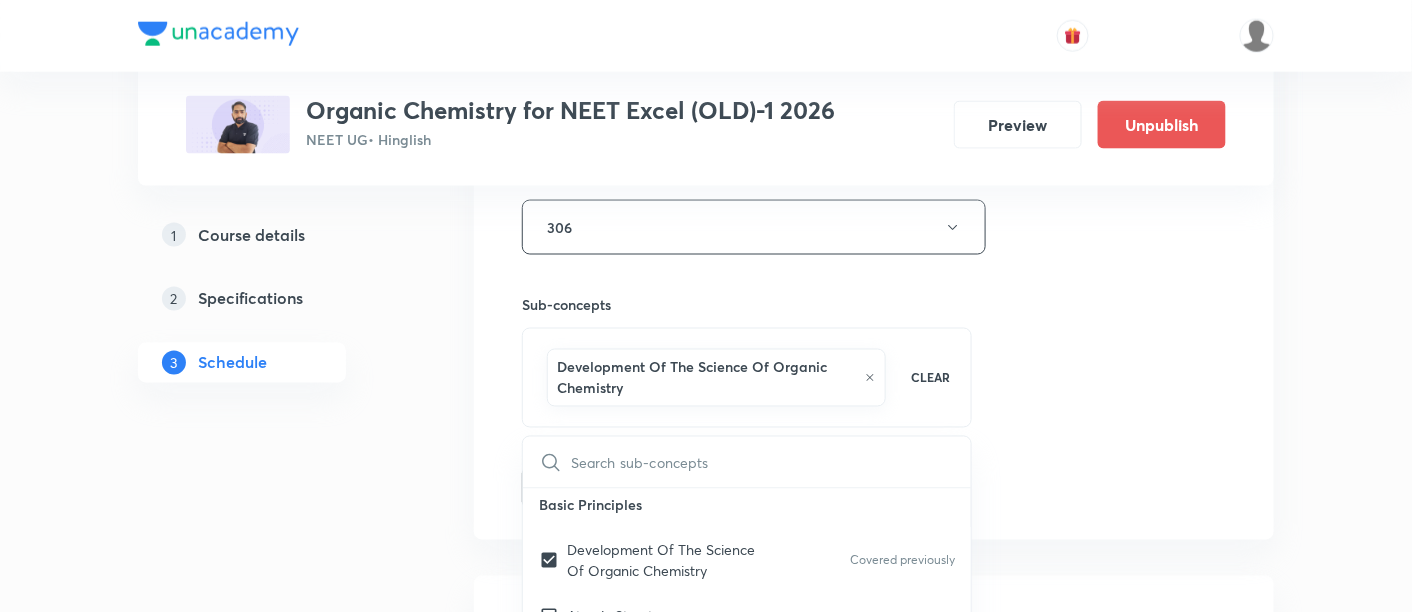 click on "Session  24 Live class Session title 32/99 Extra Class Of Organic Chemistry ​ Schedule for Aug 8, 2025, 7:00 AM ​ Duration (in minutes) 90 ​   Session type Online Offline Room 306 Sub-concepts Development Of The Science Of  Organic Chemistry  CLEAR ​ Practical Organic Chemistry Practical Organic Chemistry Basic Principles Development Of The Science Of  Organic Chemistry  Covered previously Atomic Structure The Structural Theory Of Organic Chemistry Chemical Bonds: The Octet Rule Resonance Theory Hyperconjugation The Structure Of Methane And Ethane:  Sp3 Hybridization The Structure Of Ethene (Ethylene): Sp2 Hybridization The Structure Of Ethyne (Acetylene): Sp Hybridization How To Interpret And Write Structural Formulas Hydrocarbons: Representative Alkanes, Alkenes, Alkynes,  And Aromatic Compounds Polar And Nonpolar Molecules Functional Groups Alkyl Halides Or Haloalkanes Alcohols Ethers Amines Aldehydes And Ketones Carboxylic Acids, Esters, And Amides Nitriles Important Families Of Organic Compounds" at bounding box center [874, 16] 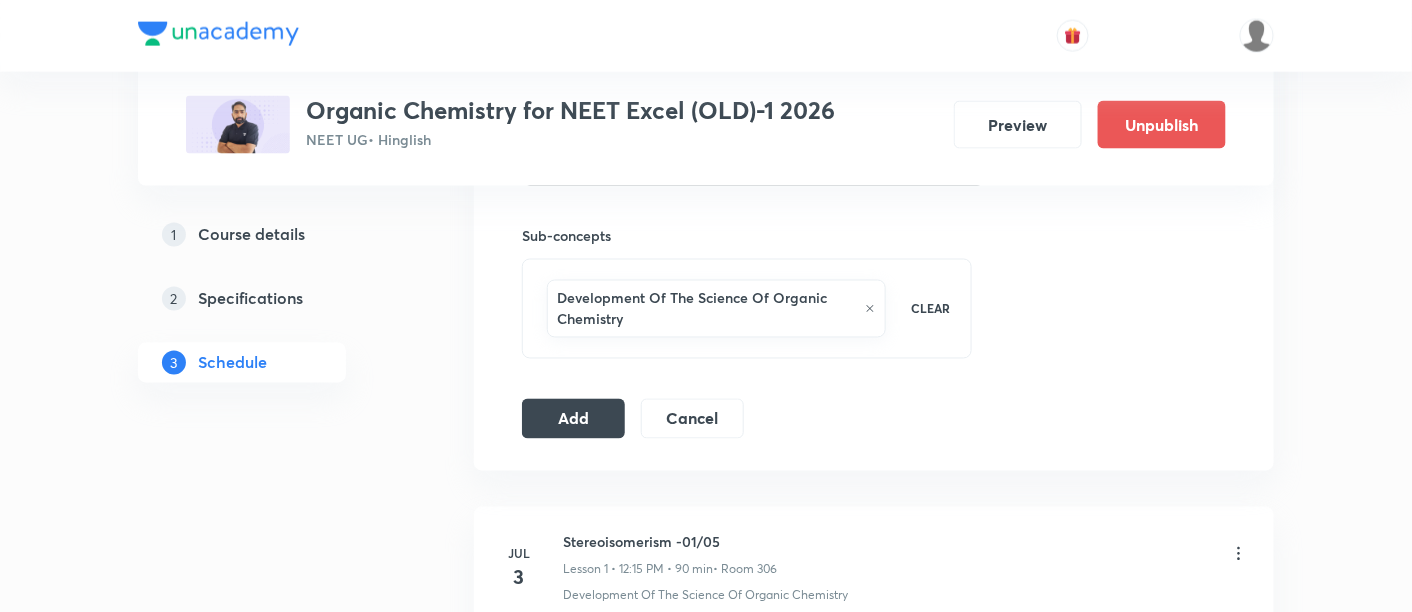 scroll, scrollTop: 977, scrollLeft: 0, axis: vertical 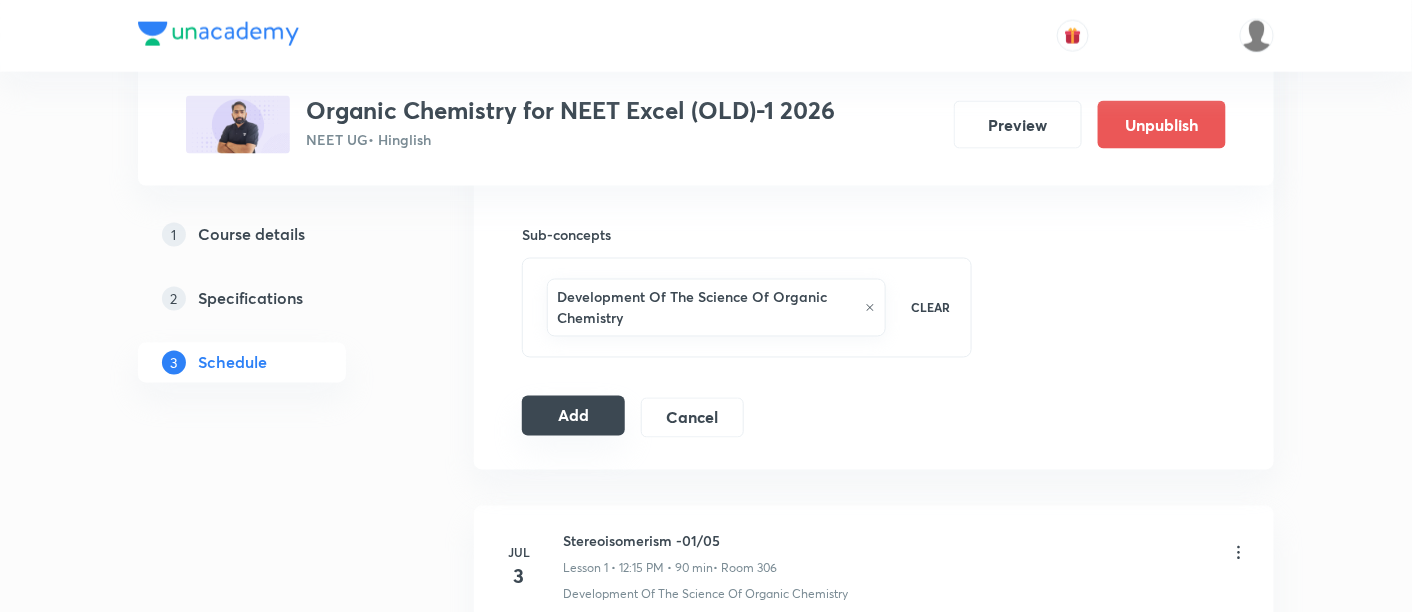 click on "Add" at bounding box center [573, 416] 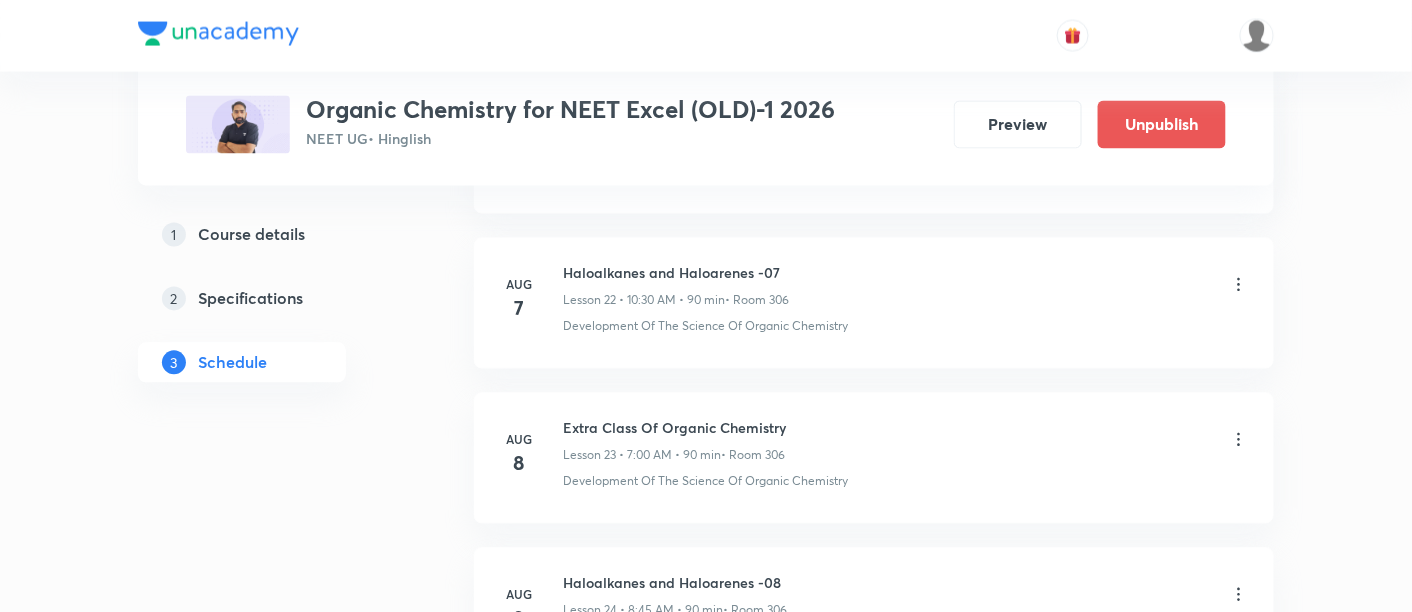 scroll, scrollTop: 3522, scrollLeft: 0, axis: vertical 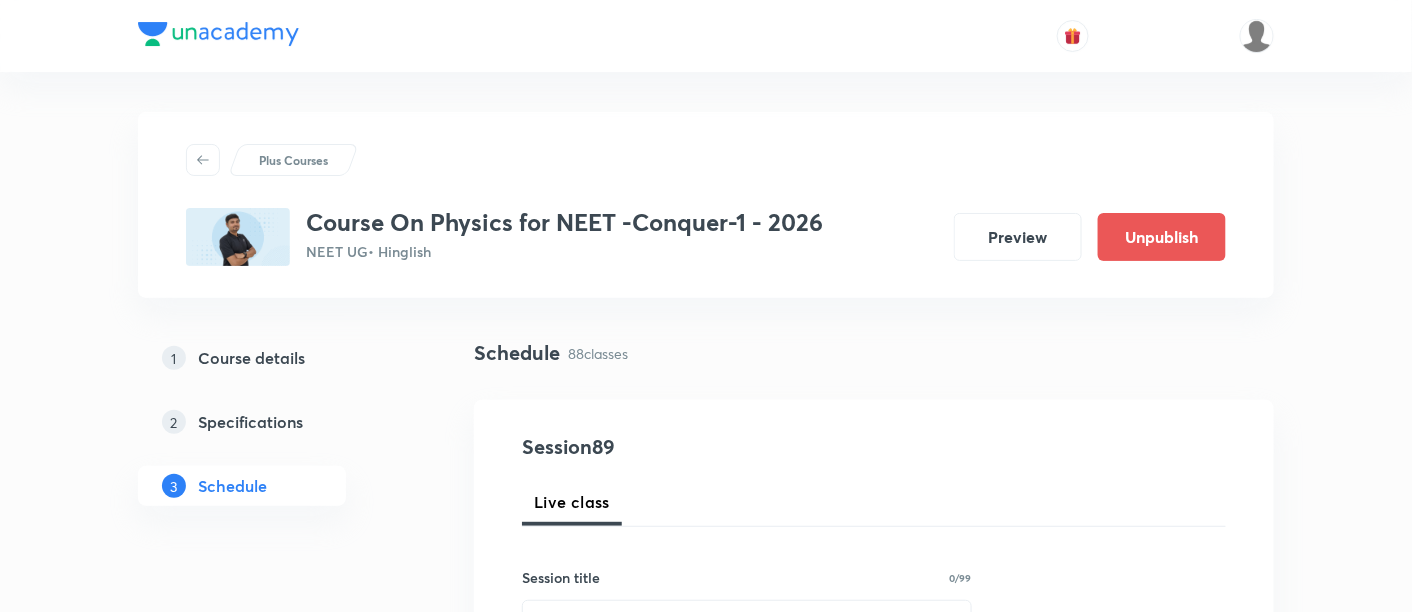 click on "Plus Courses" at bounding box center (293, 160) 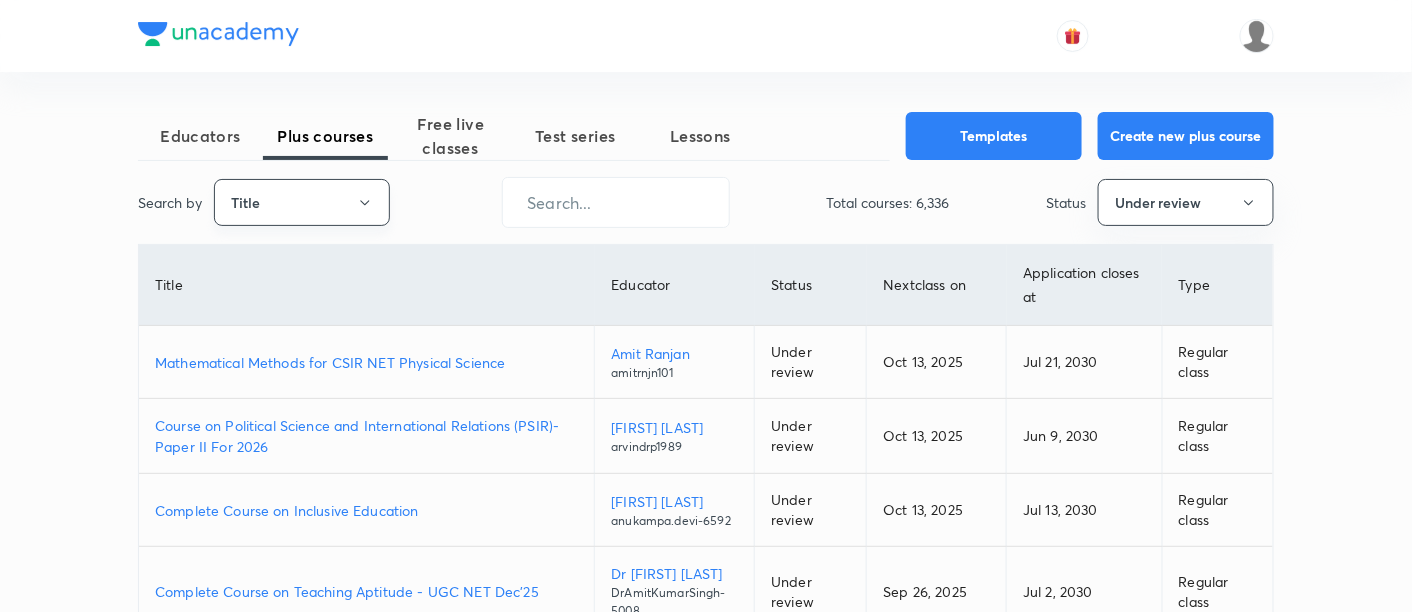 click on "Title" at bounding box center [302, 202] 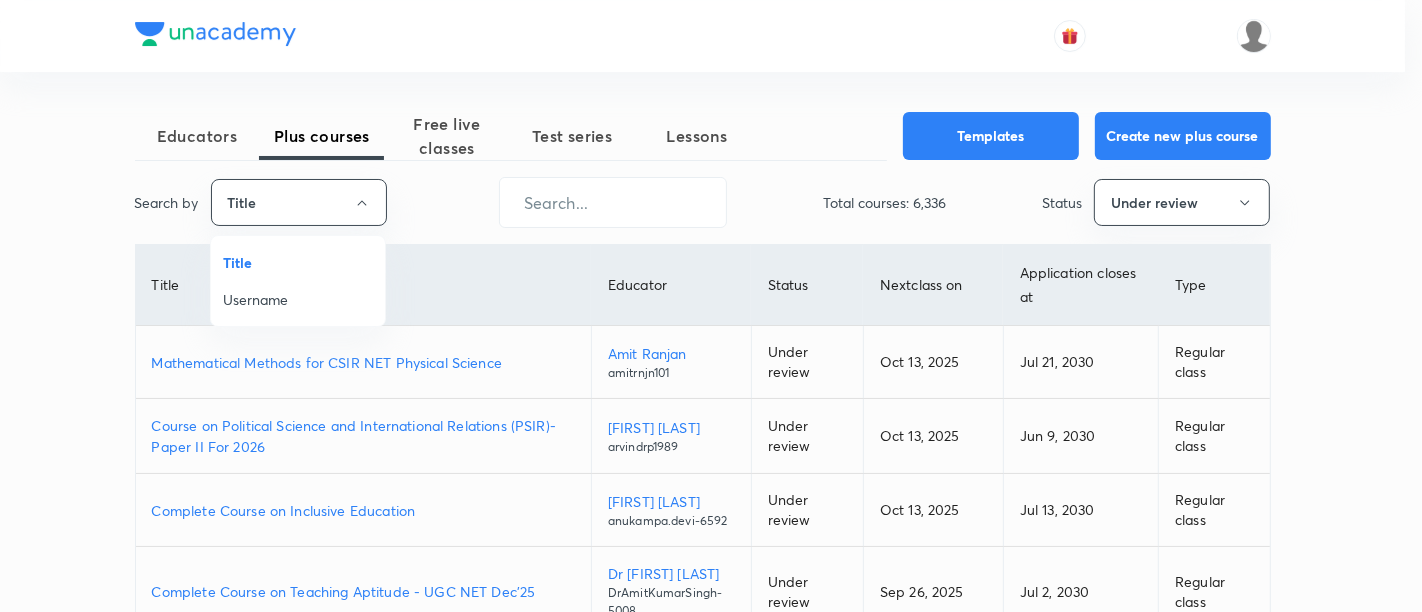 click on "Username" at bounding box center (298, 299) 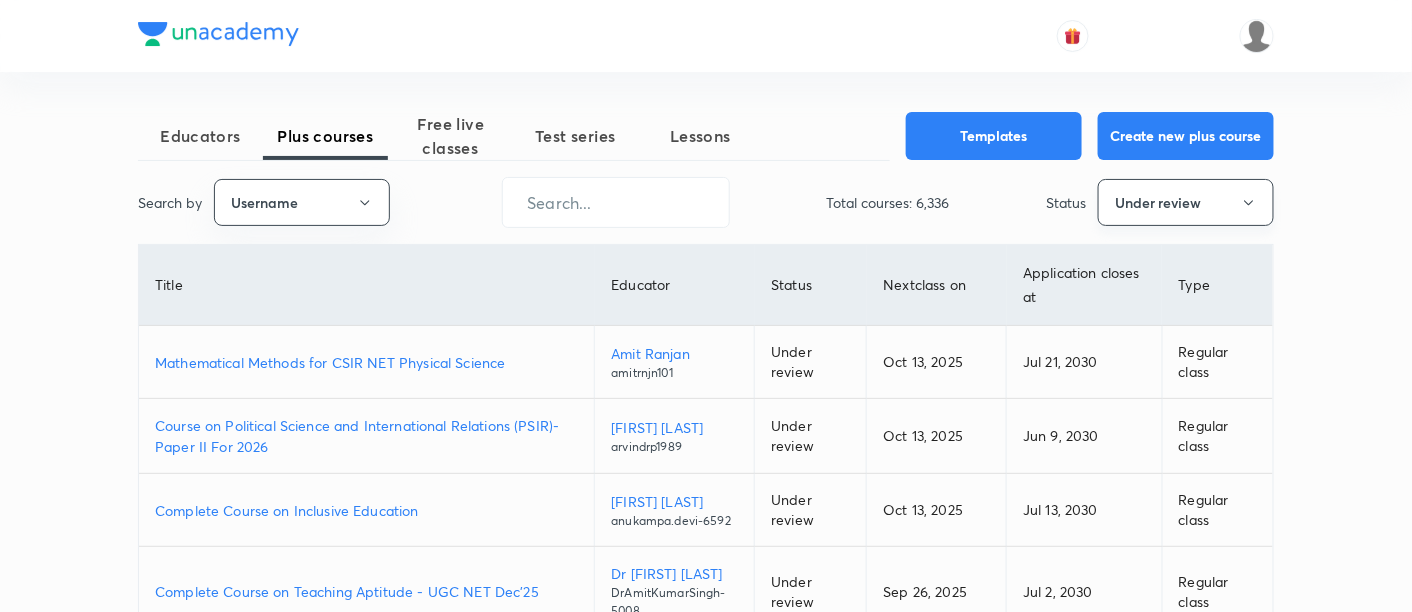click 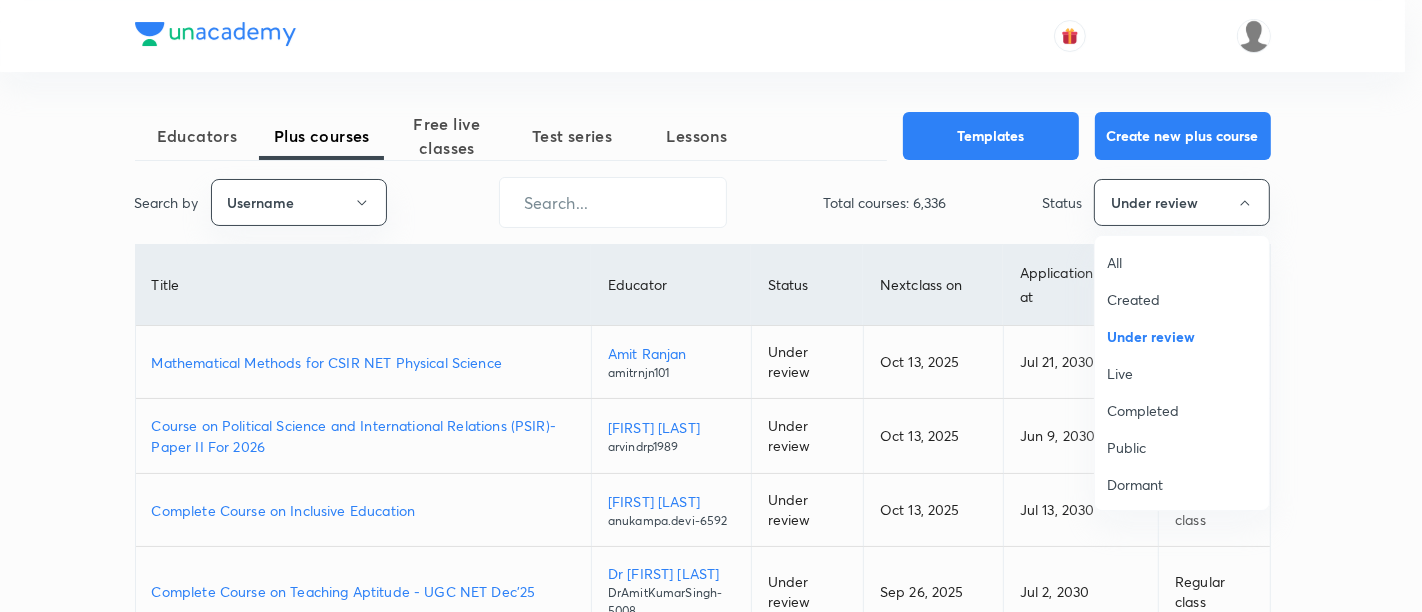 click on "All" at bounding box center (1182, 262) 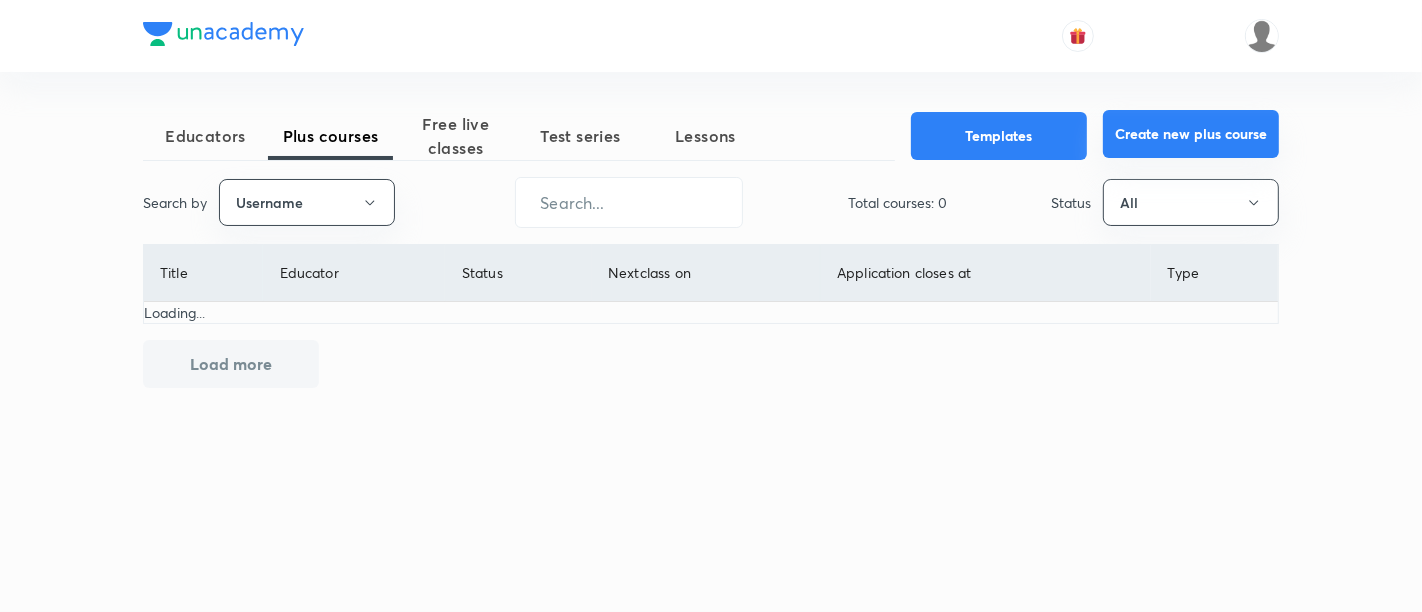 click on "Create new plus course" at bounding box center (1191, 134) 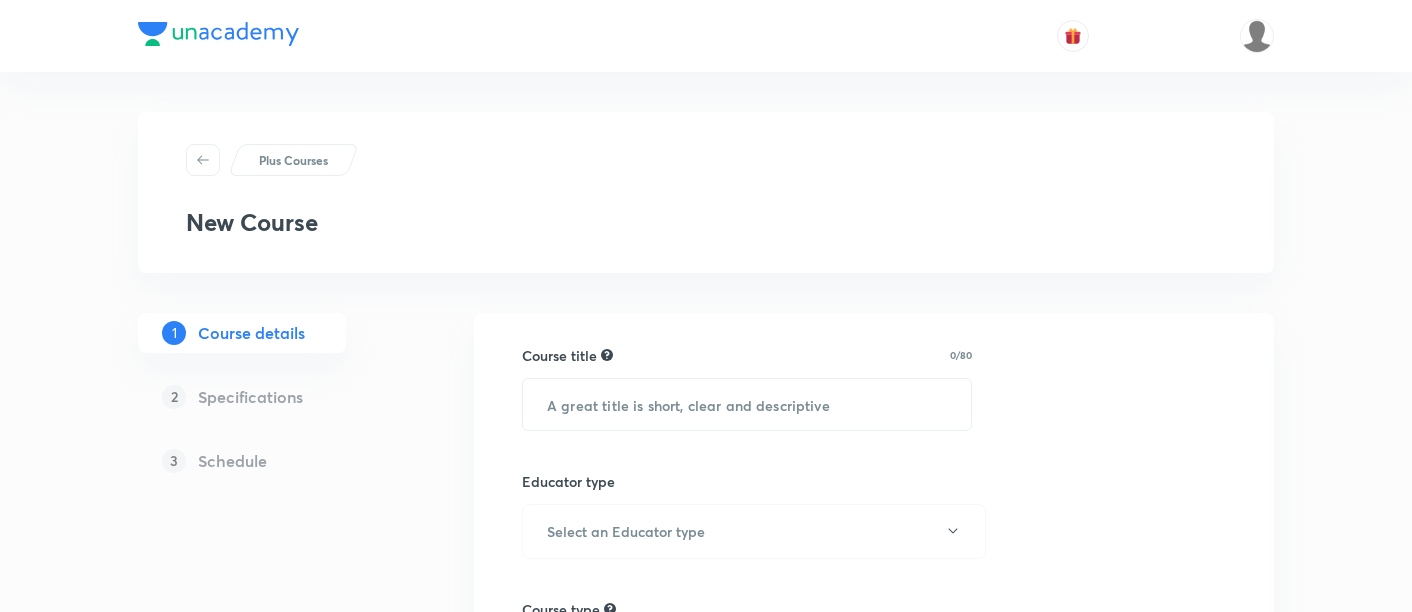 scroll, scrollTop: 0, scrollLeft: 0, axis: both 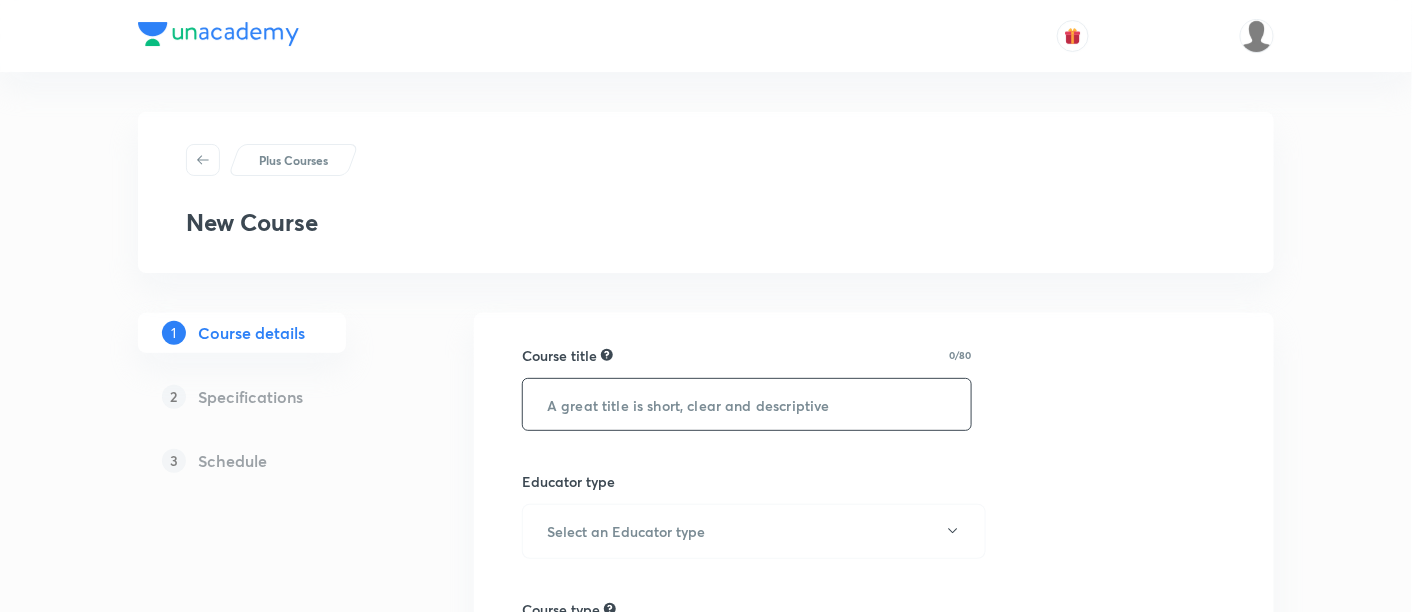 click at bounding box center (747, 404) 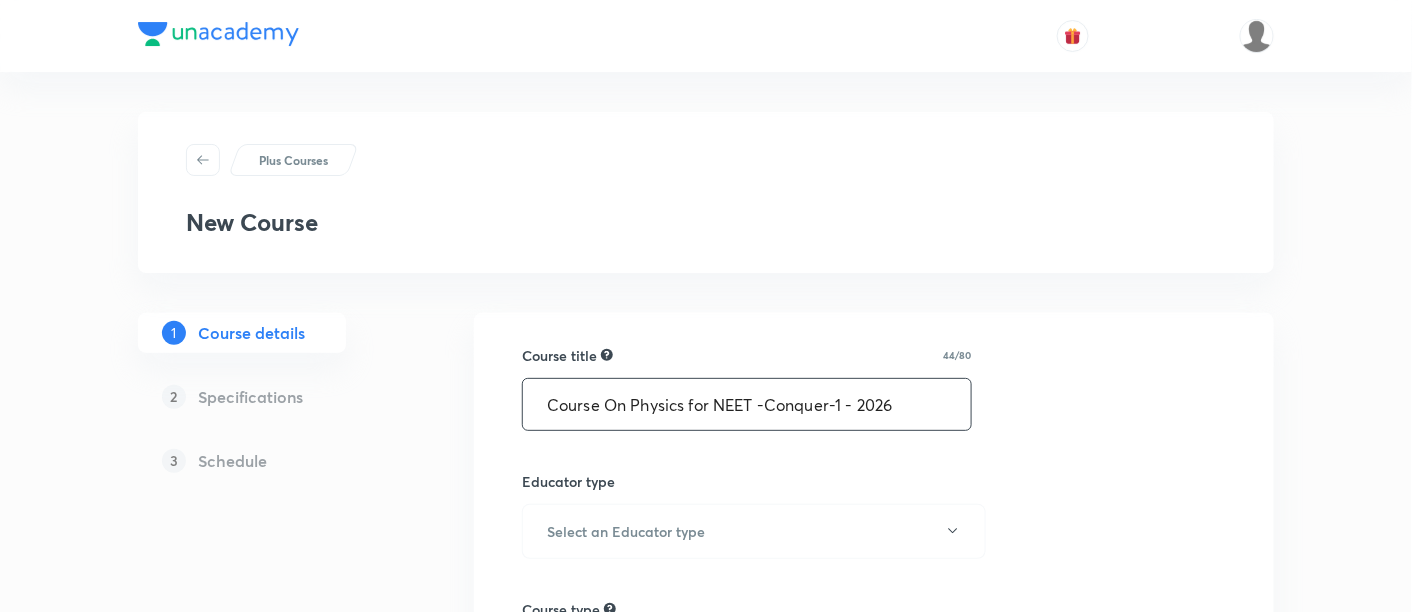click on "Course On Physics for NEET -Conquer-1 - 2026" at bounding box center (747, 404) 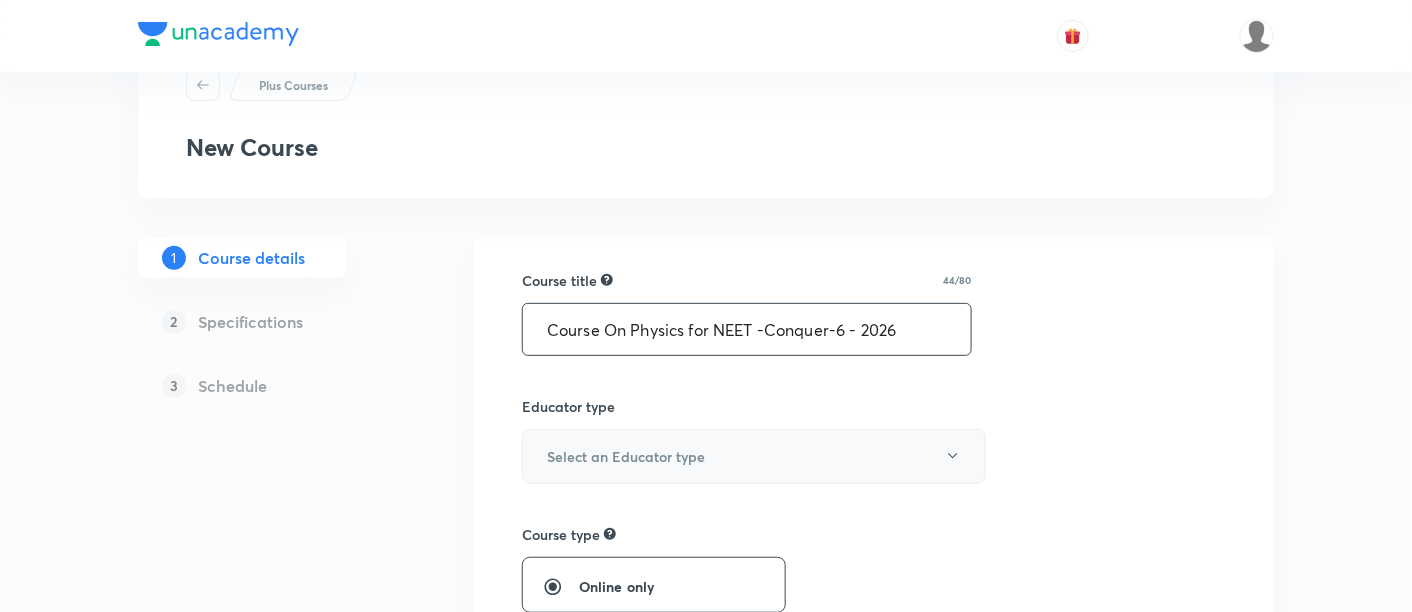 scroll, scrollTop: 77, scrollLeft: 0, axis: vertical 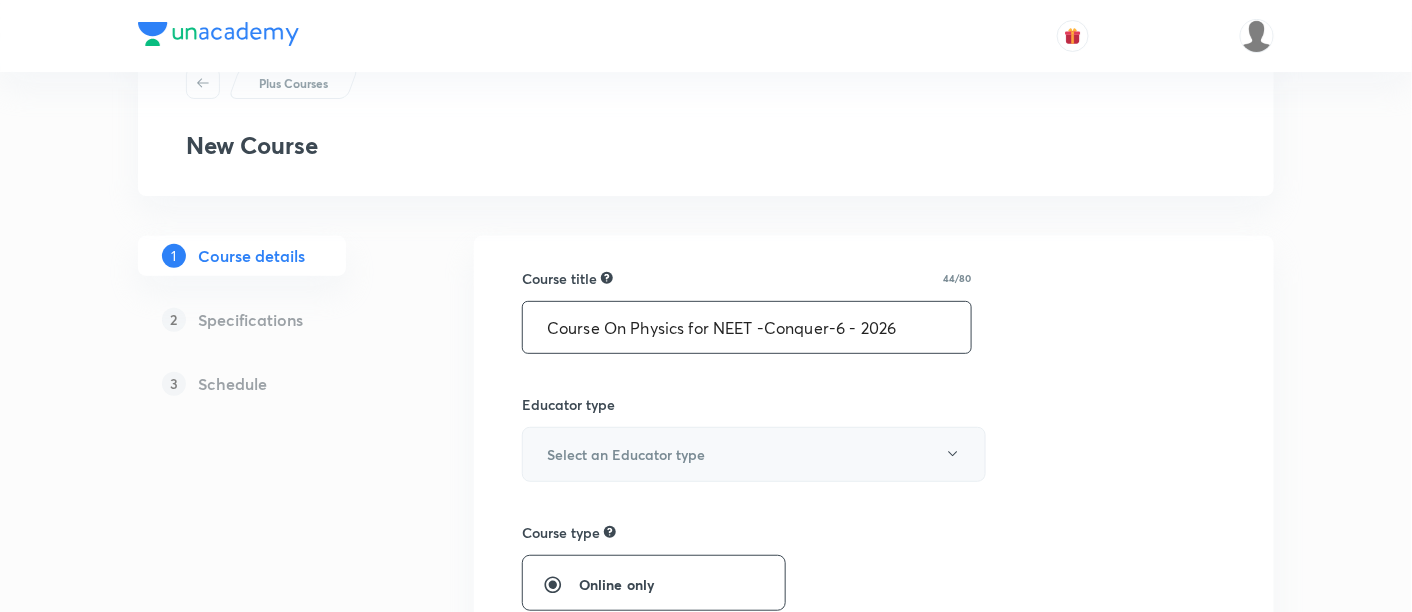 type on "Course On Physics for NEET -Conquer-6 - 2026" 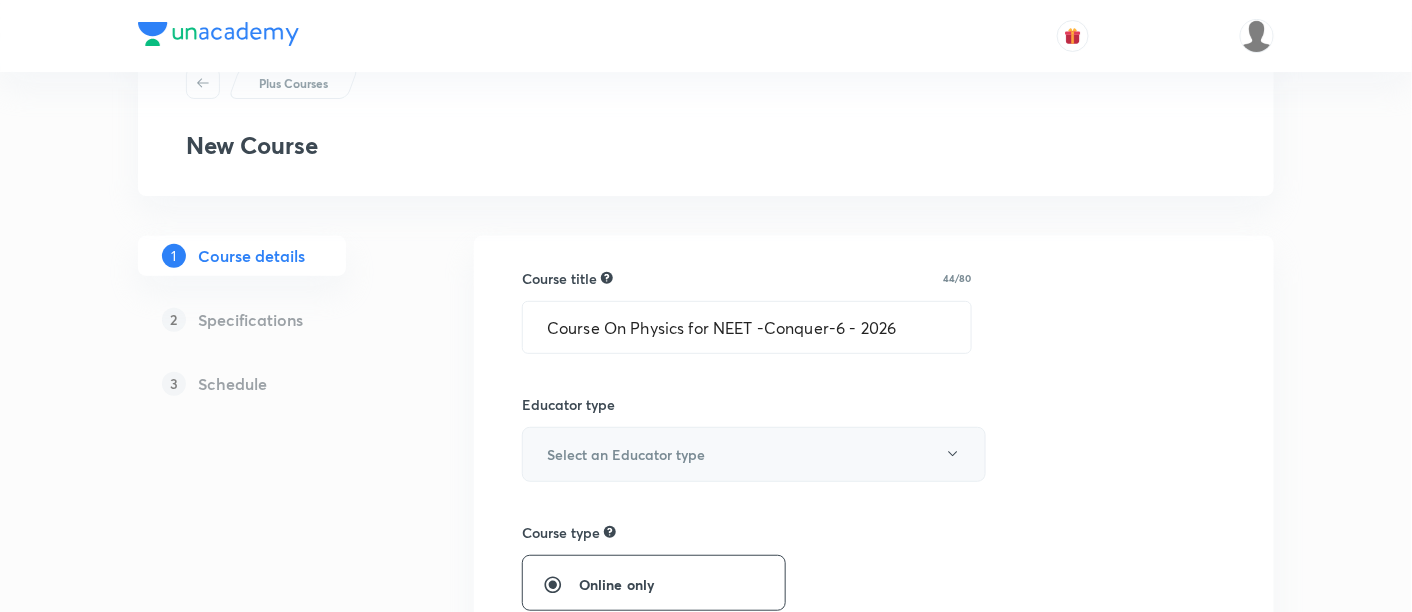 click 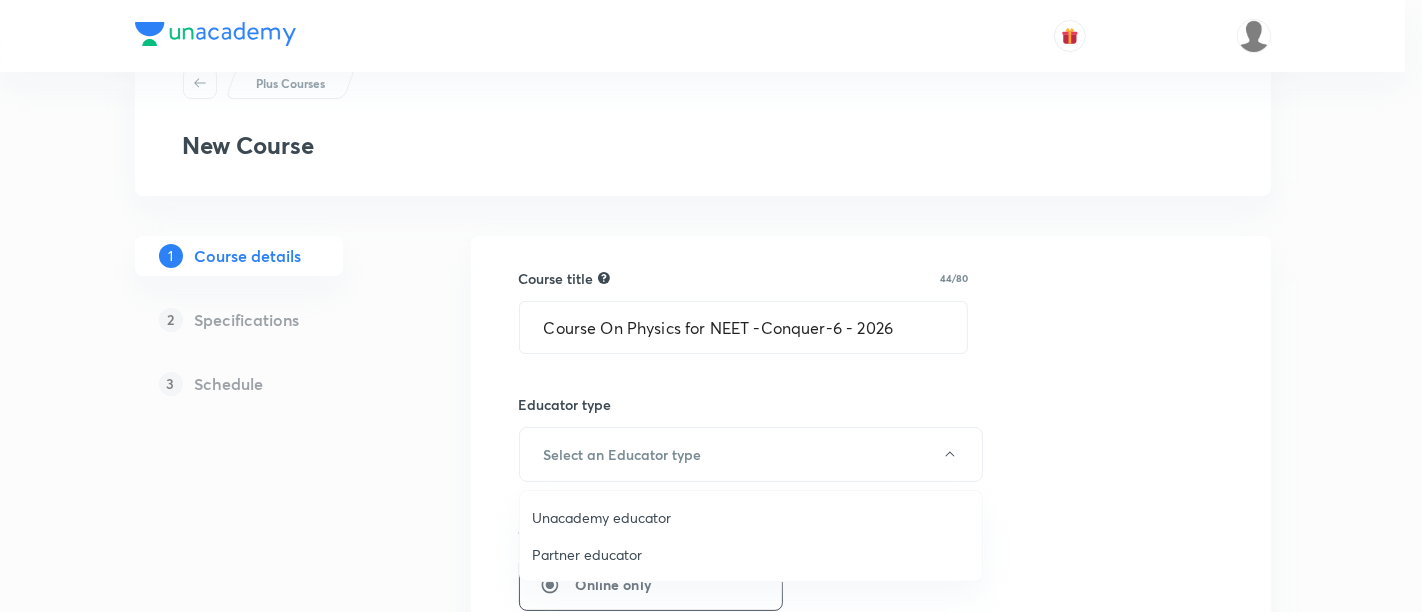 click on "Unacademy educator" at bounding box center [751, 517] 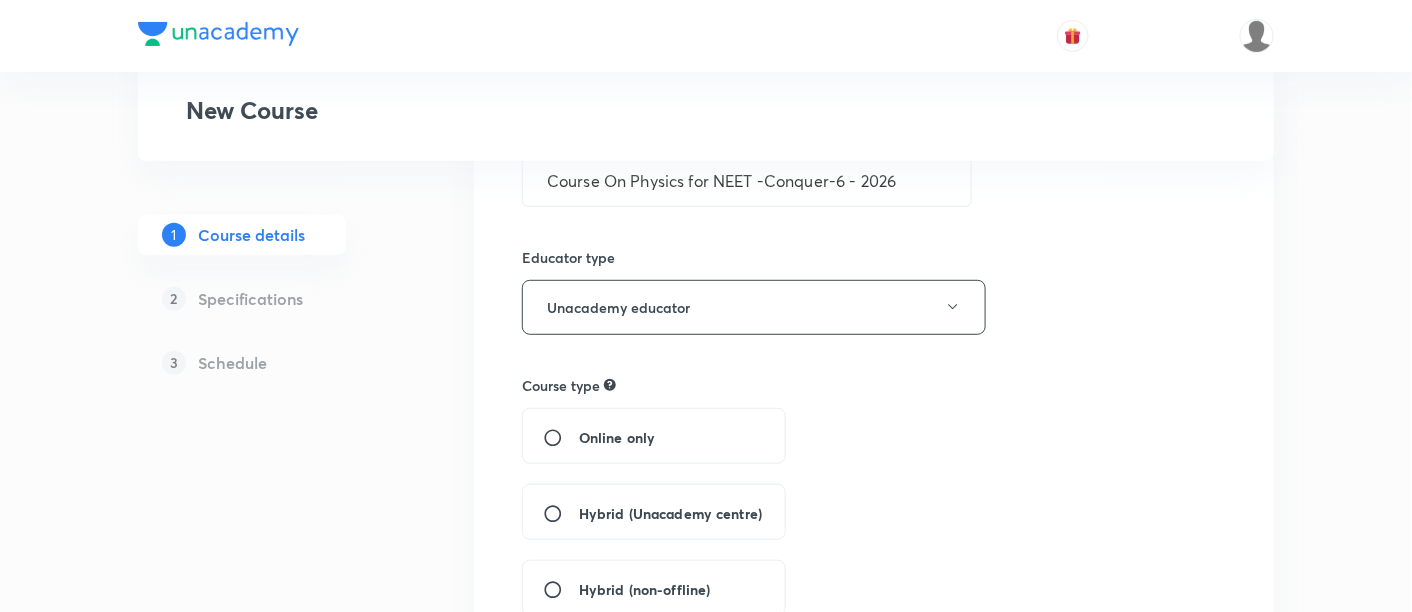 scroll, scrollTop: 233, scrollLeft: 0, axis: vertical 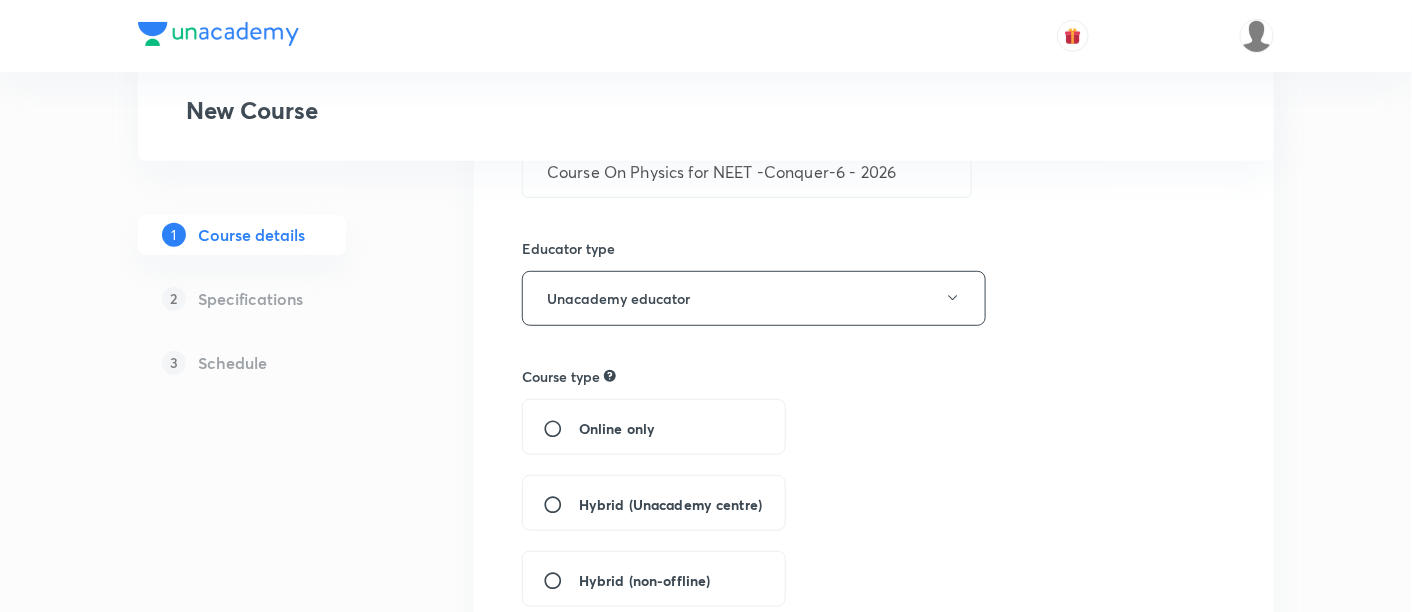 click on "Hybrid (Unacademy centre)" at bounding box center (670, 504) 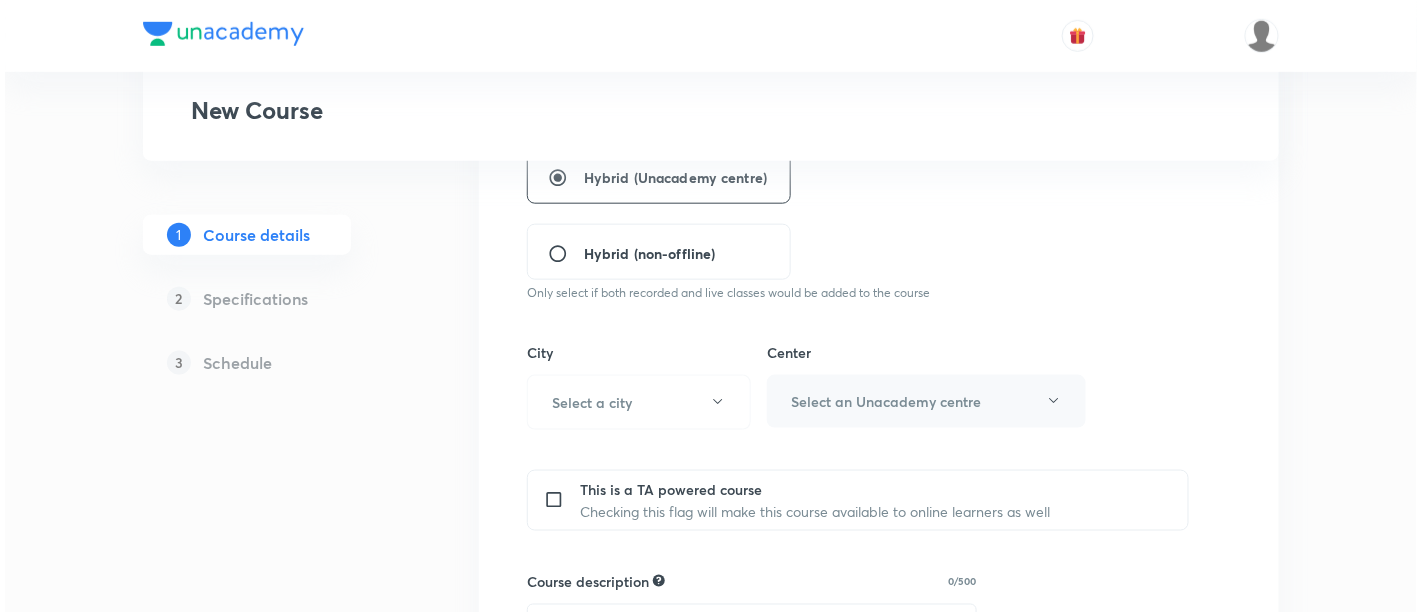 scroll, scrollTop: 566, scrollLeft: 0, axis: vertical 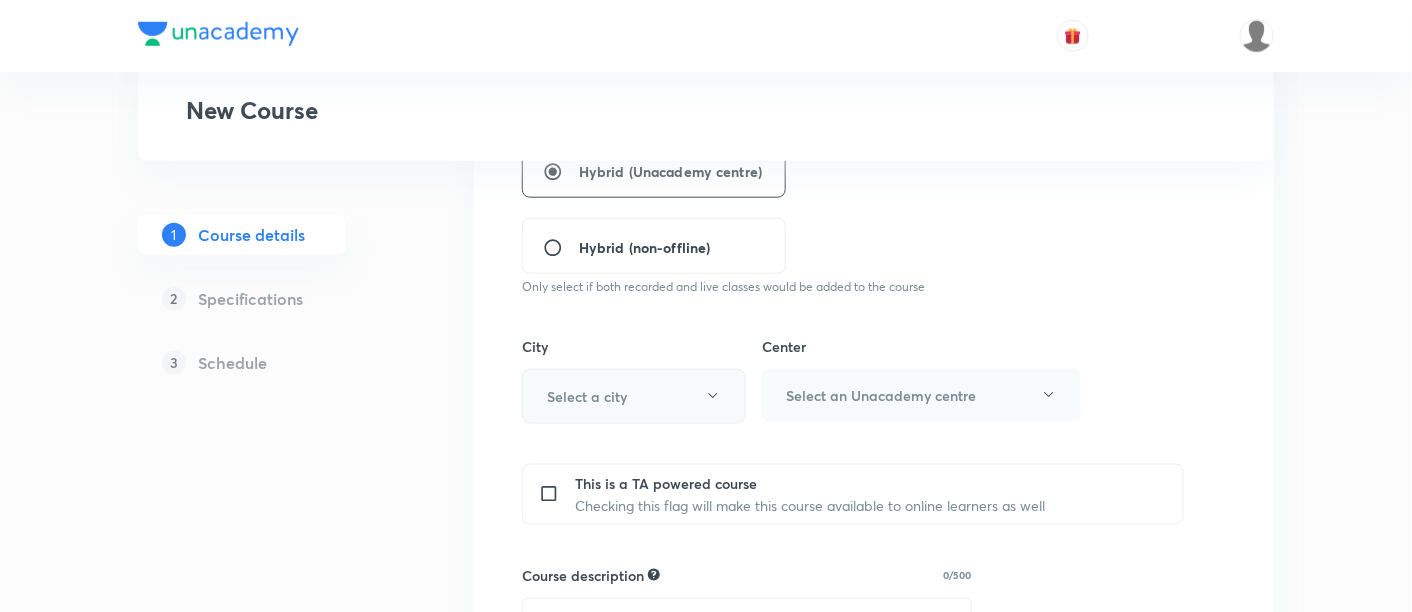 click 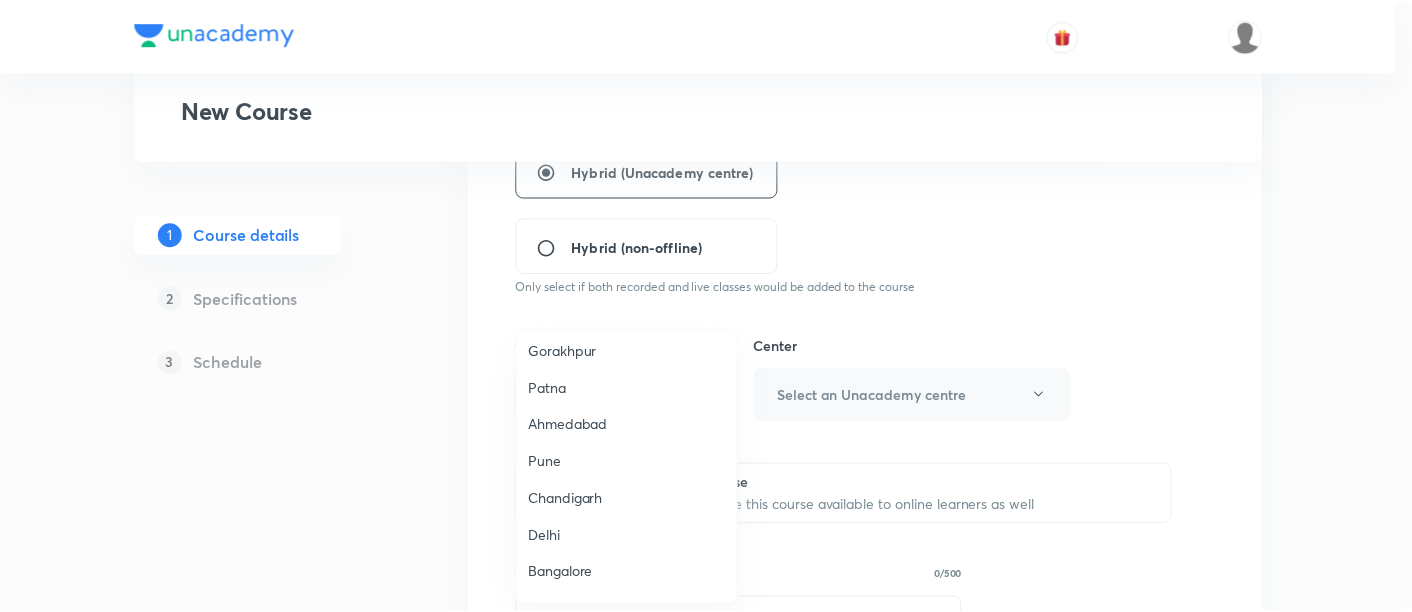 scroll, scrollTop: 1525, scrollLeft: 0, axis: vertical 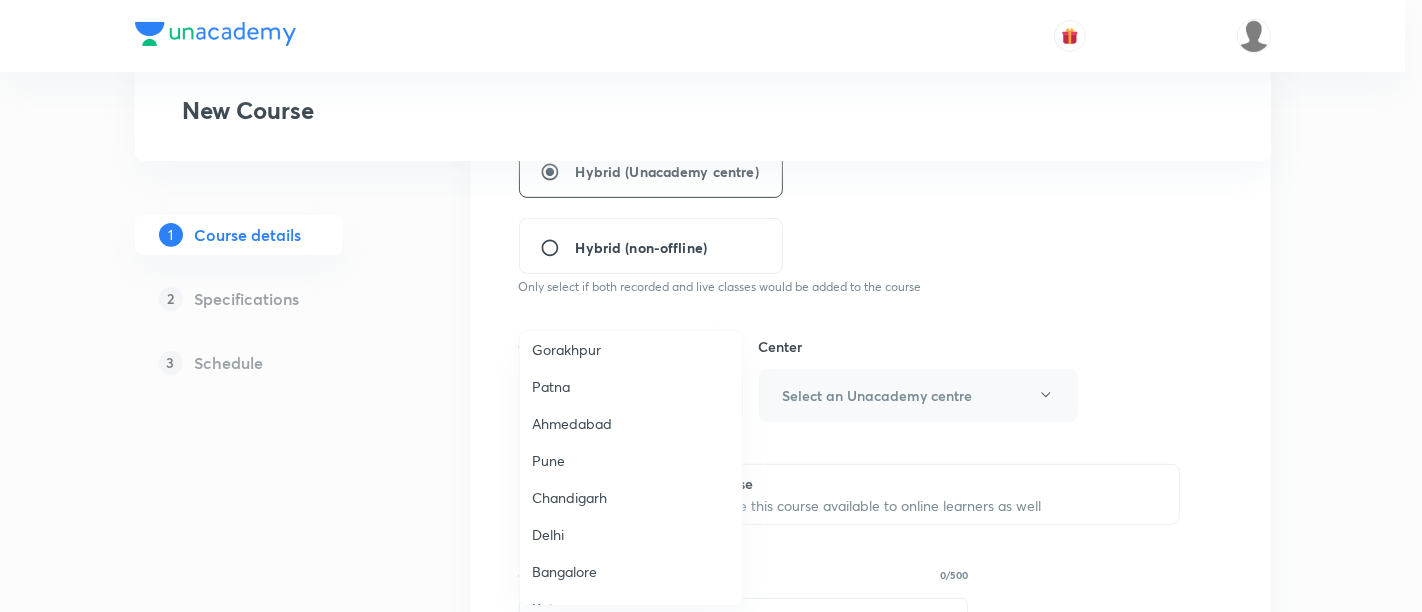 click on "Patna" at bounding box center [631, 386] 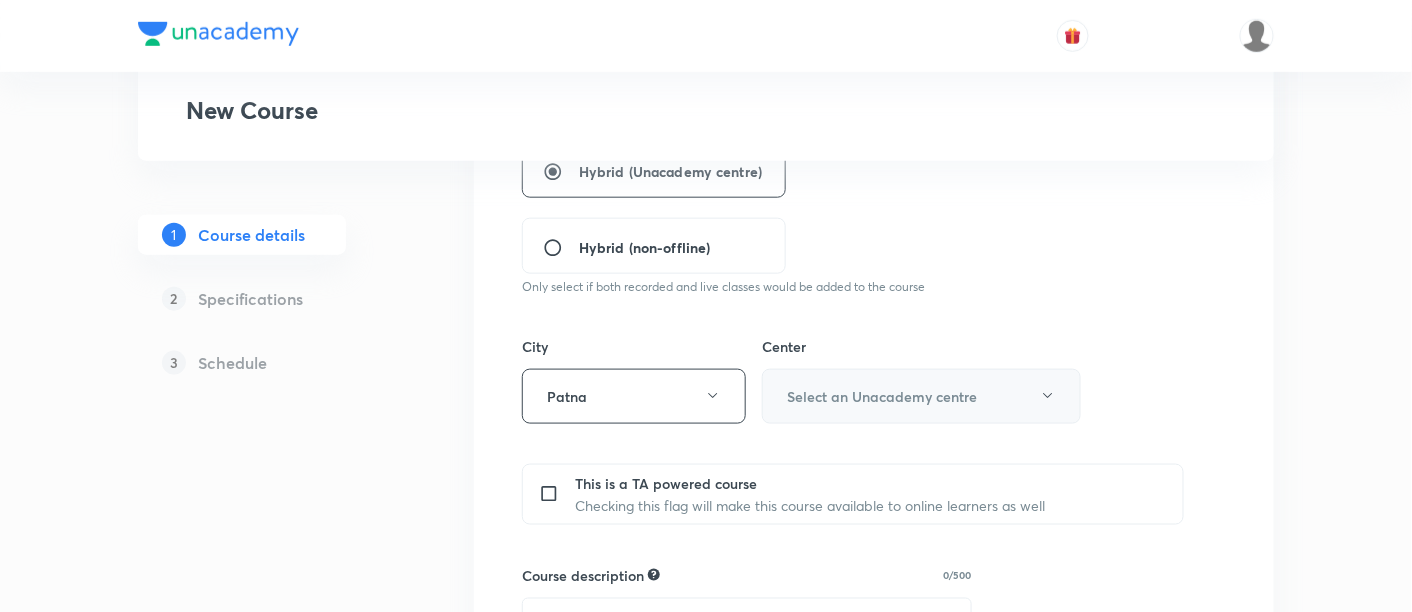 click 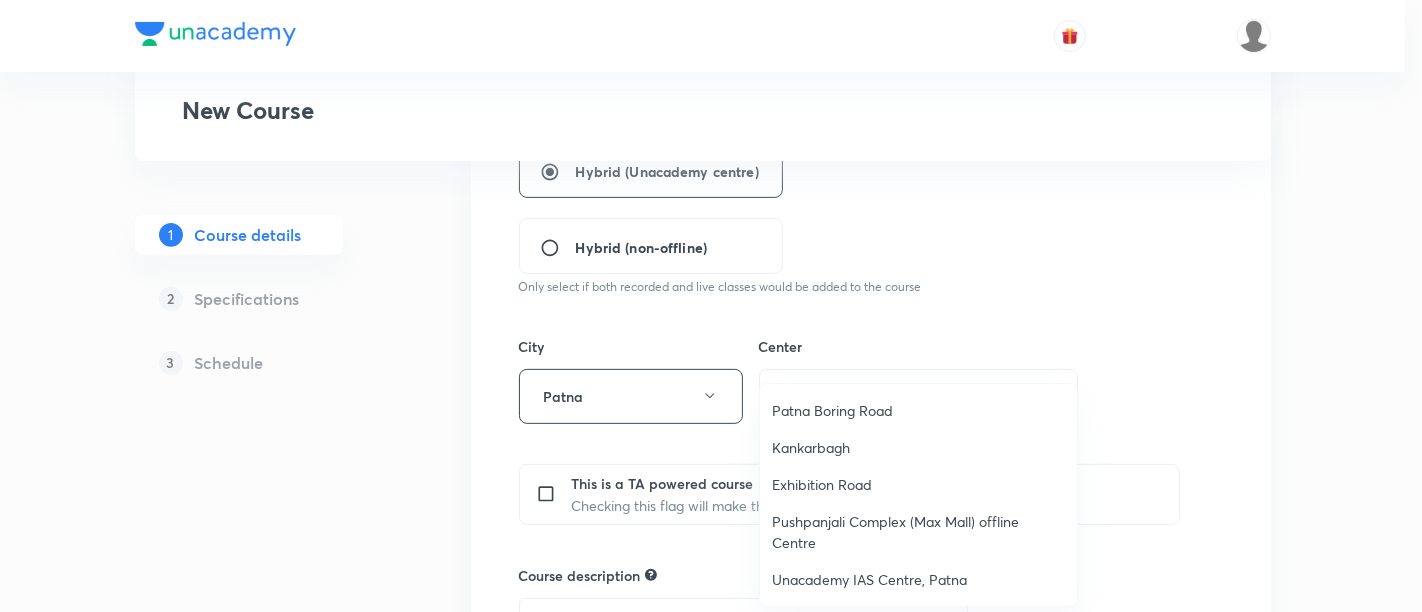 click on "Patna Boring Road" at bounding box center (918, 410) 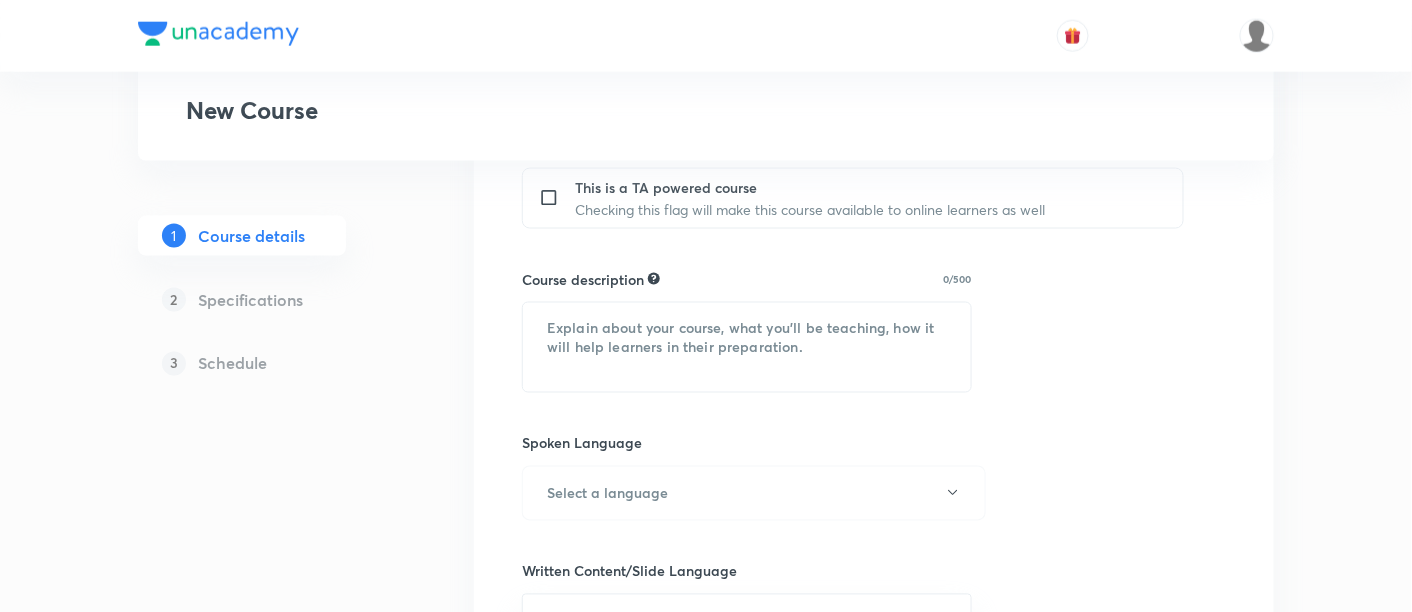 scroll, scrollTop: 866, scrollLeft: 0, axis: vertical 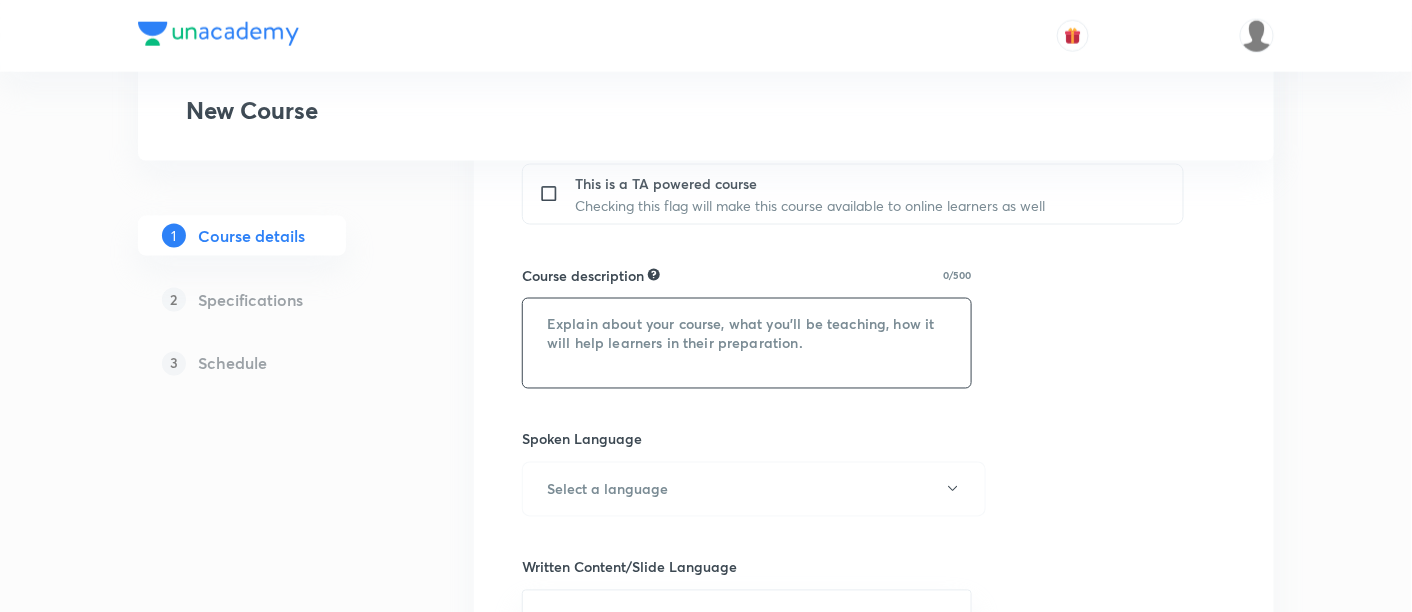 click at bounding box center [747, 343] 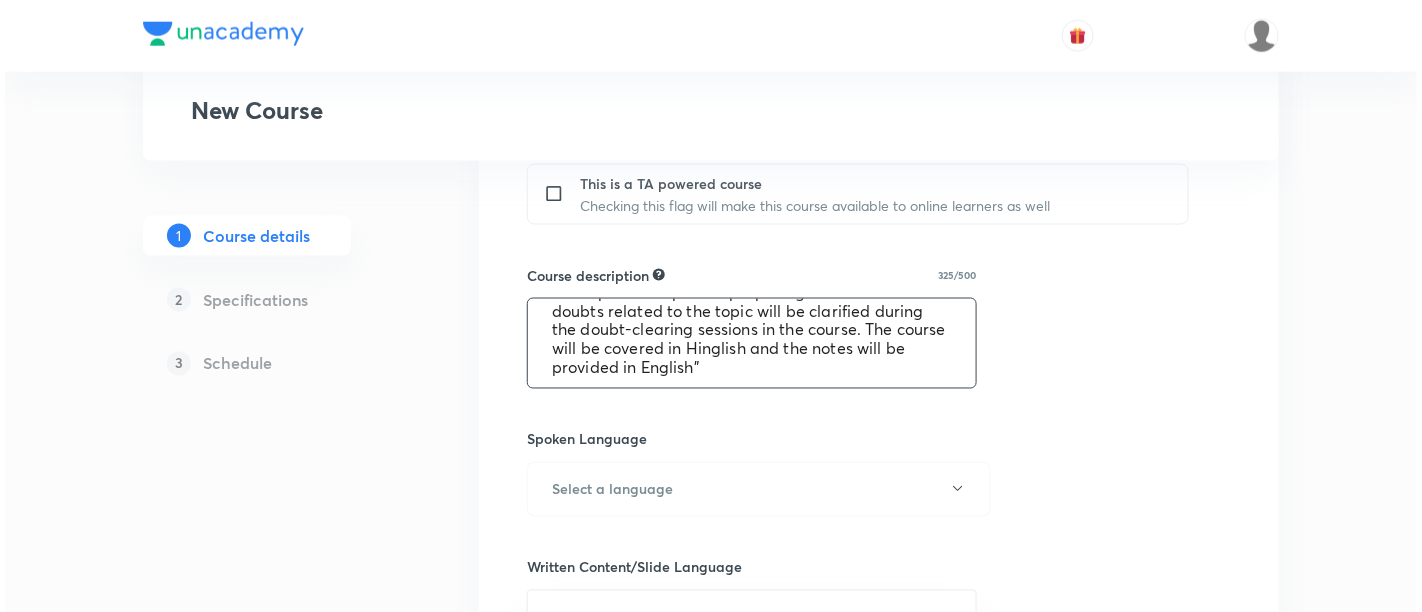 scroll, scrollTop: 76, scrollLeft: 0, axis: vertical 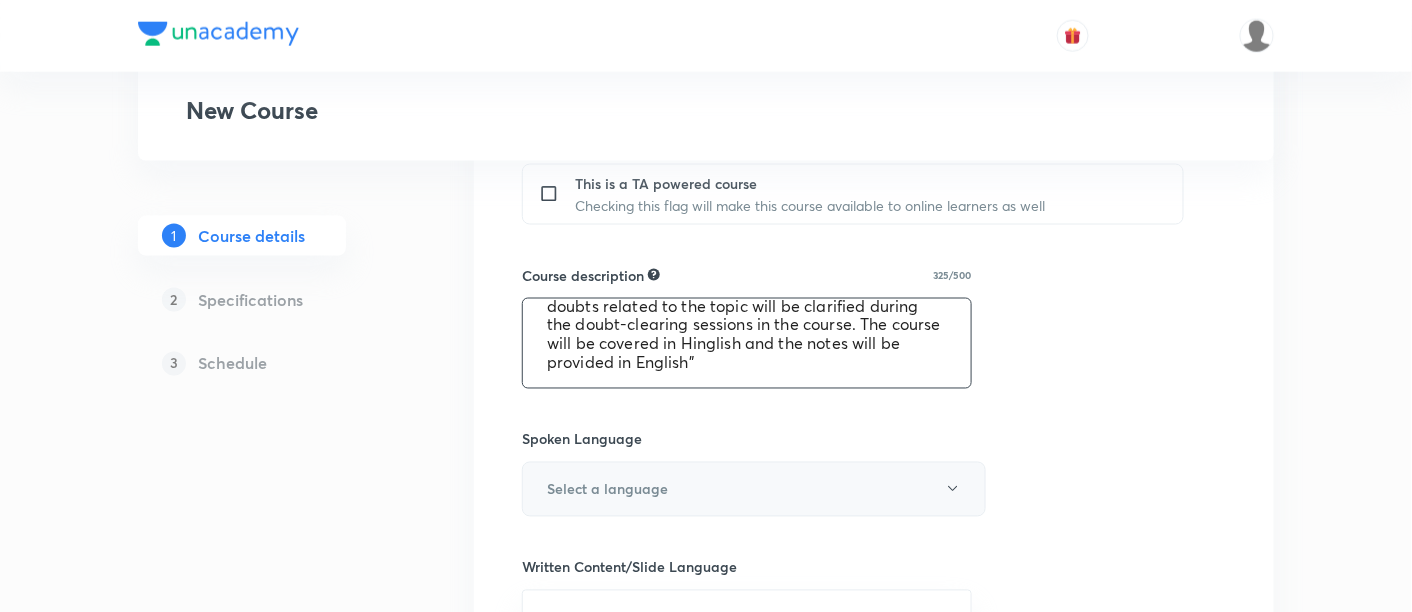 type on "In this course, [FIRST] [LAST] Sir will provide in-depth knowledge of Physics. The course will
be helpful for aspirants preparing for NEET UG. All doubts related to the topic will be clarified during the doubt-clearing sessions in the course. The course will be covered in Hinglish and the notes will be provided in English" 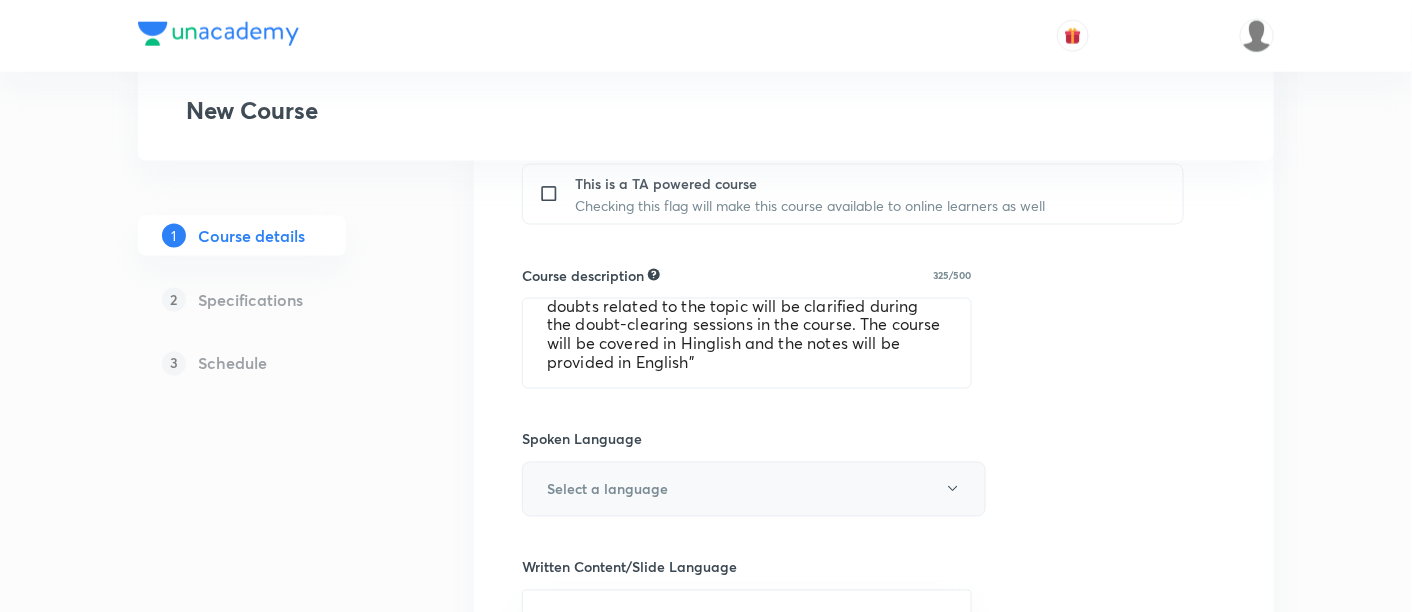 click 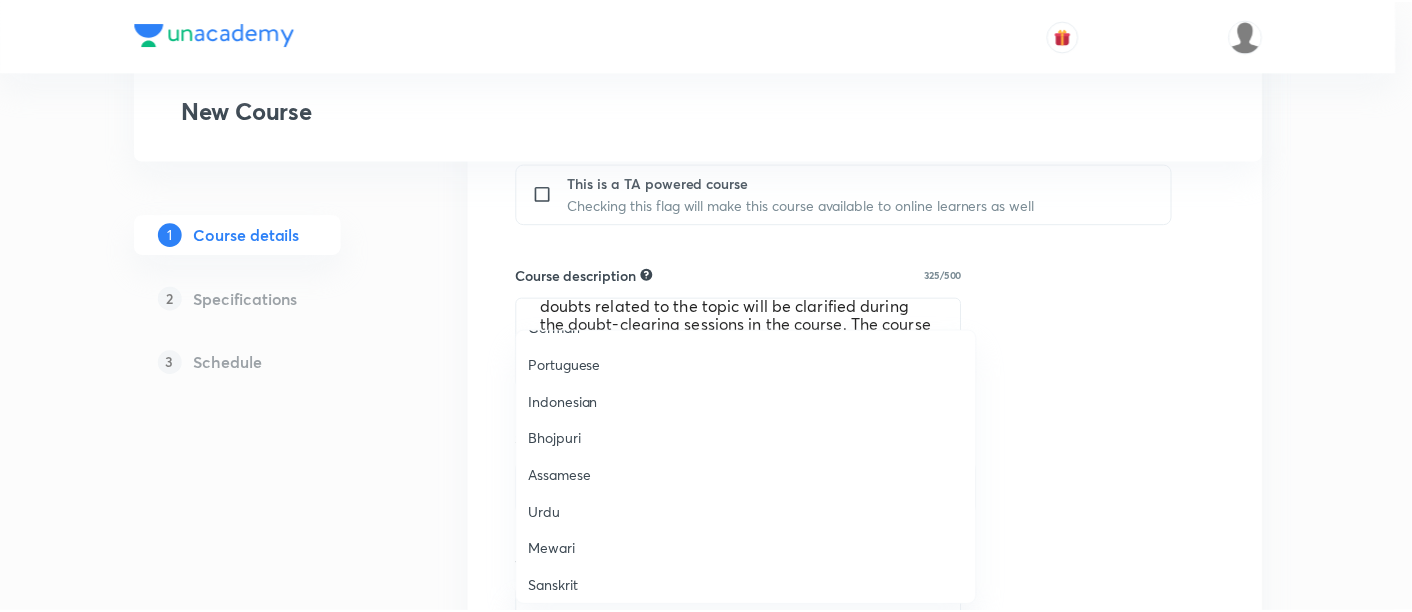 scroll, scrollTop: 591, scrollLeft: 0, axis: vertical 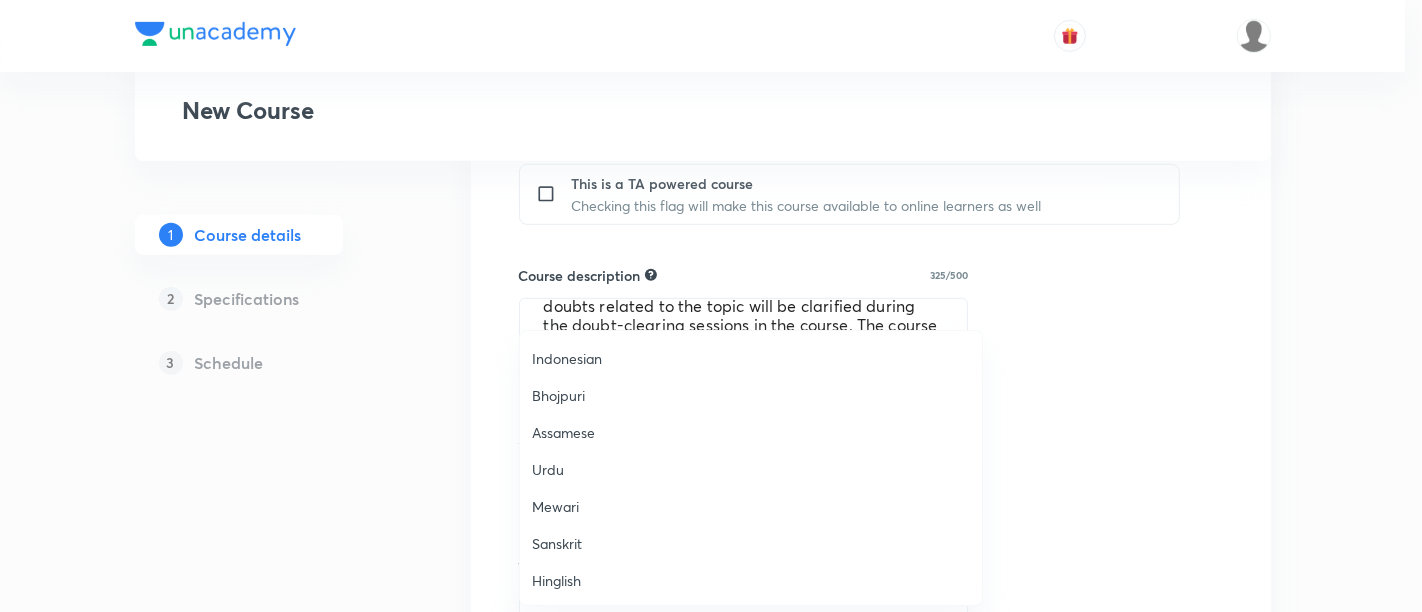 click on "Hinglish" at bounding box center (751, 580) 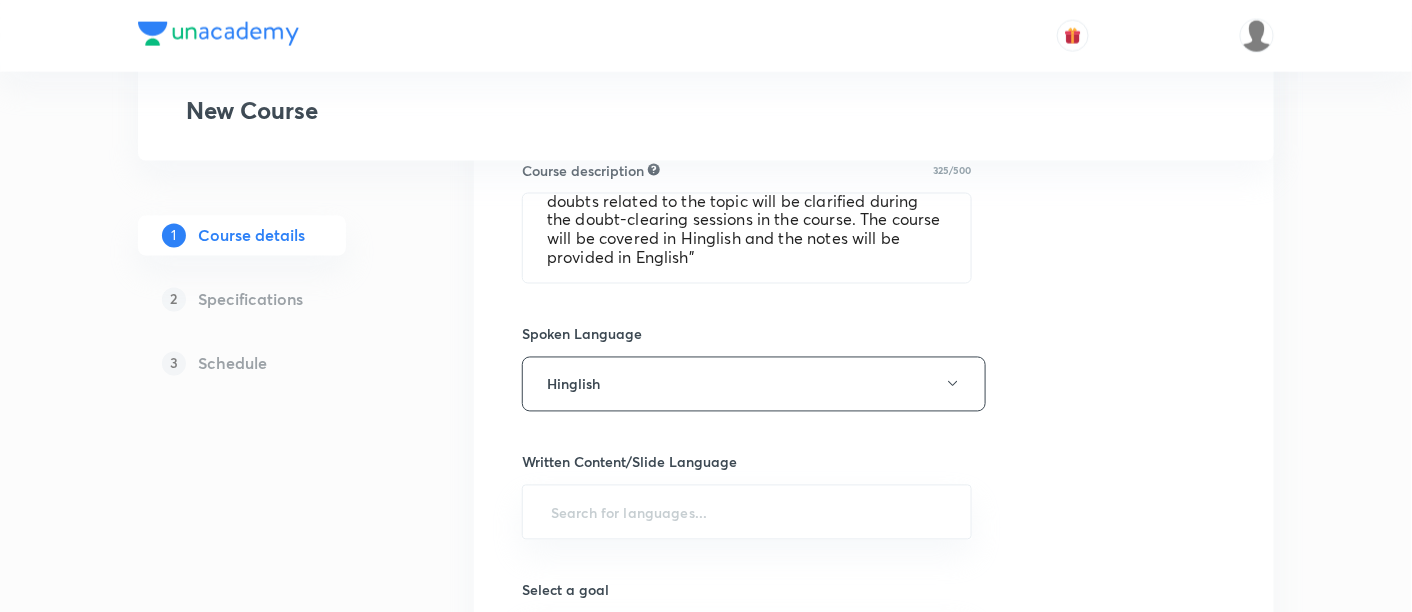 scroll, scrollTop: 985, scrollLeft: 0, axis: vertical 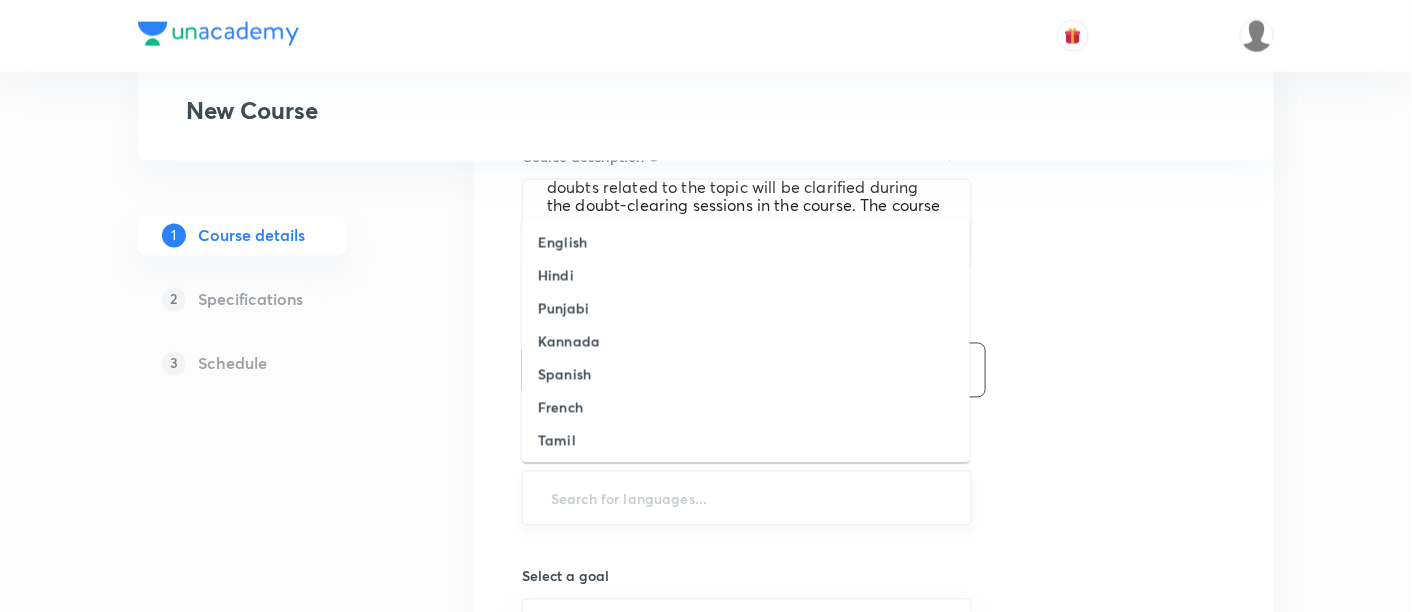click at bounding box center [747, 498] 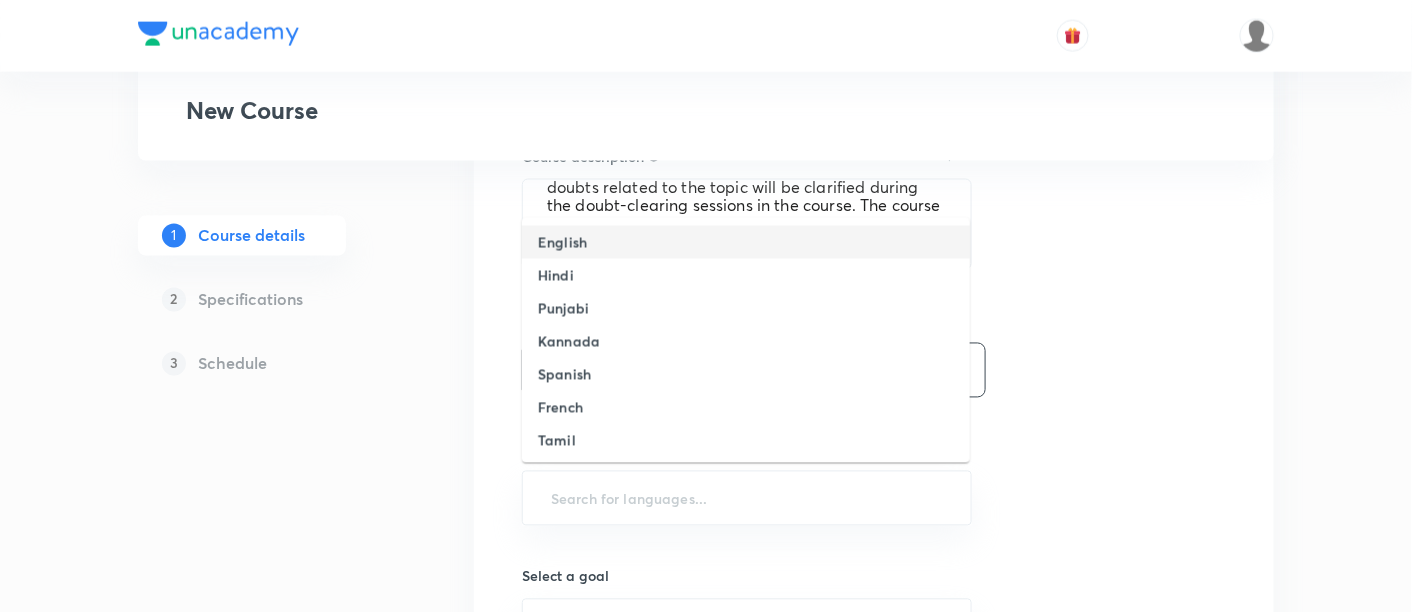 click on "English" at bounding box center (562, 242) 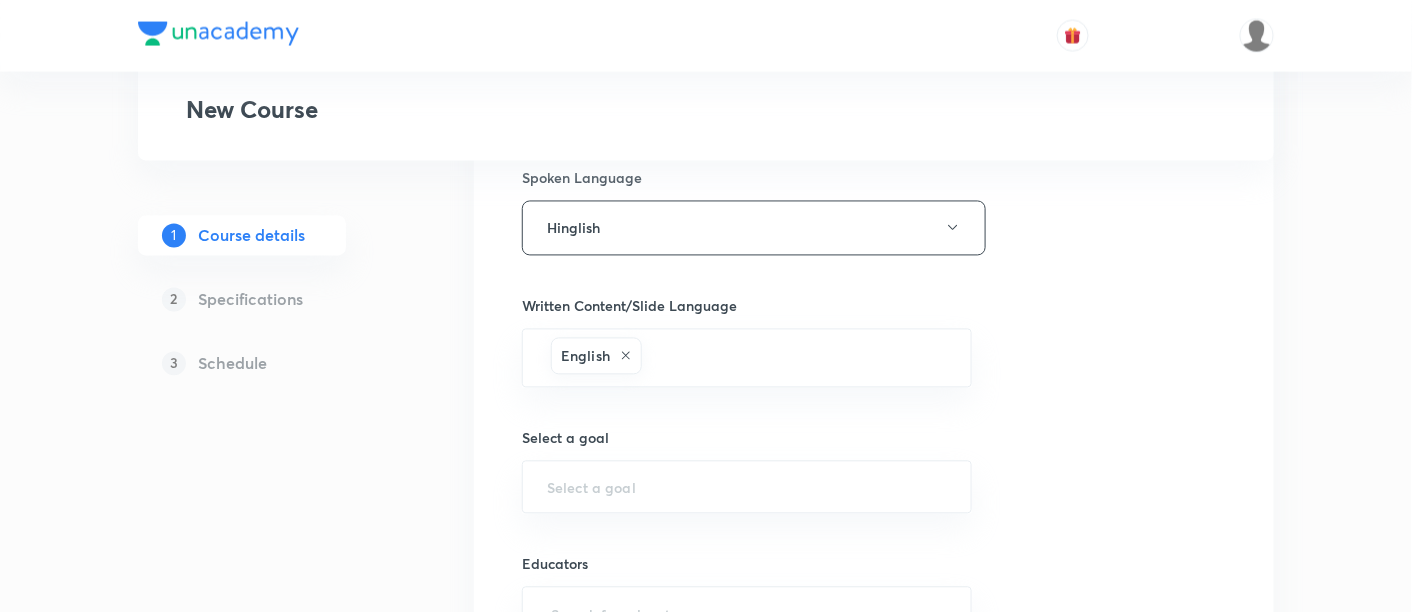 scroll, scrollTop: 1129, scrollLeft: 0, axis: vertical 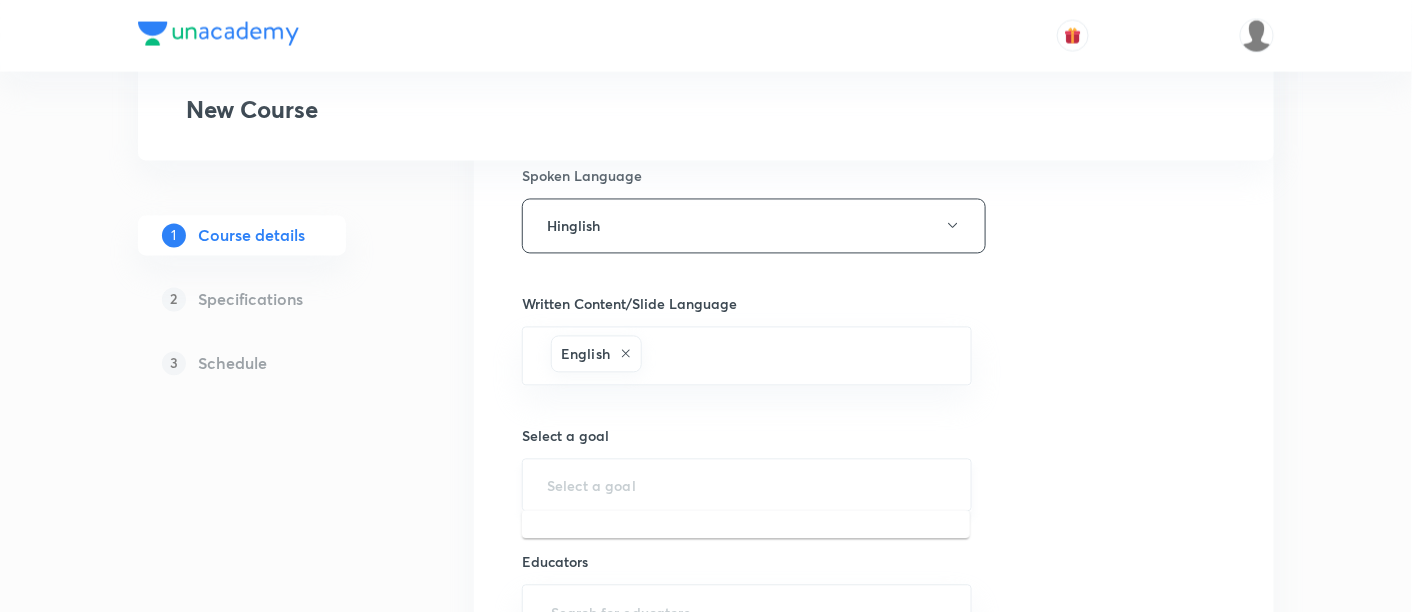 click at bounding box center [747, 485] 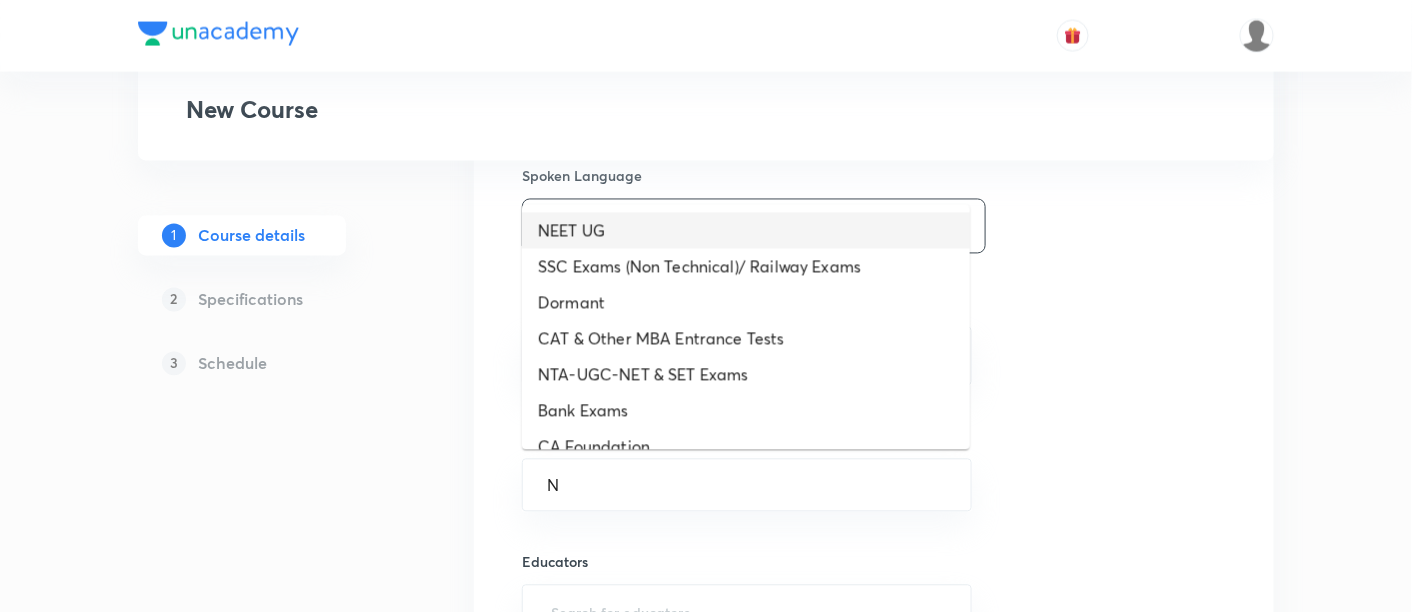 click on "NEET UG" at bounding box center (746, 231) 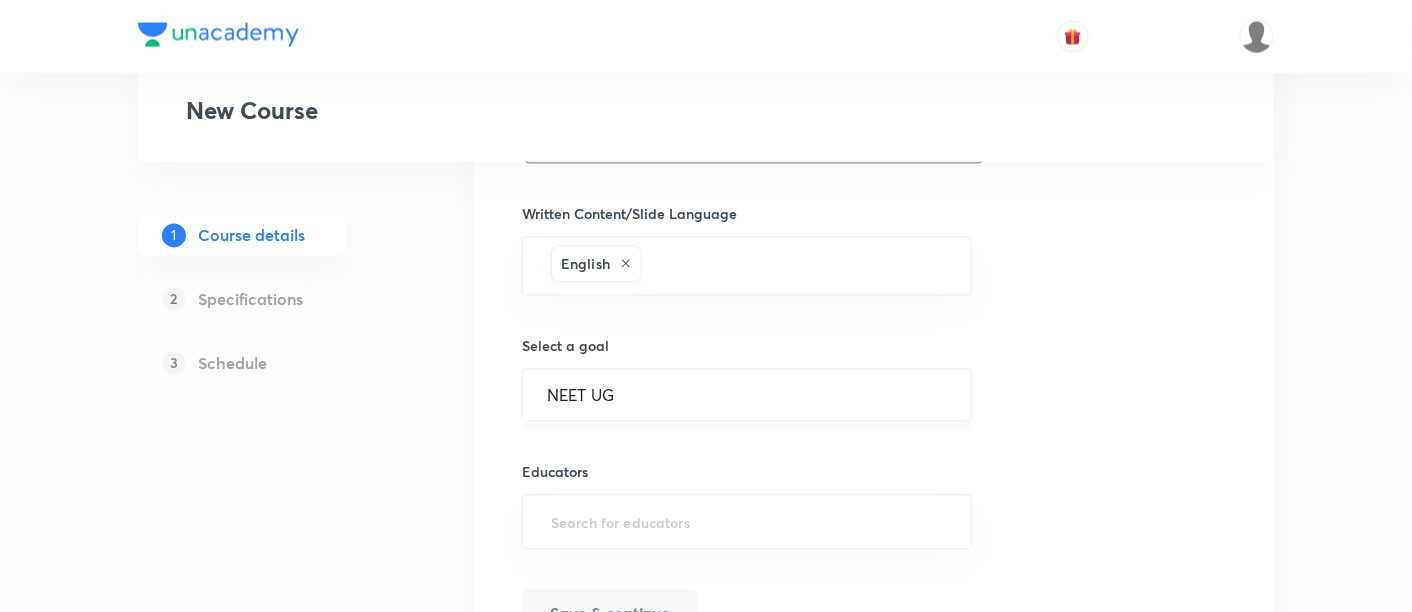 scroll, scrollTop: 1229, scrollLeft: 0, axis: vertical 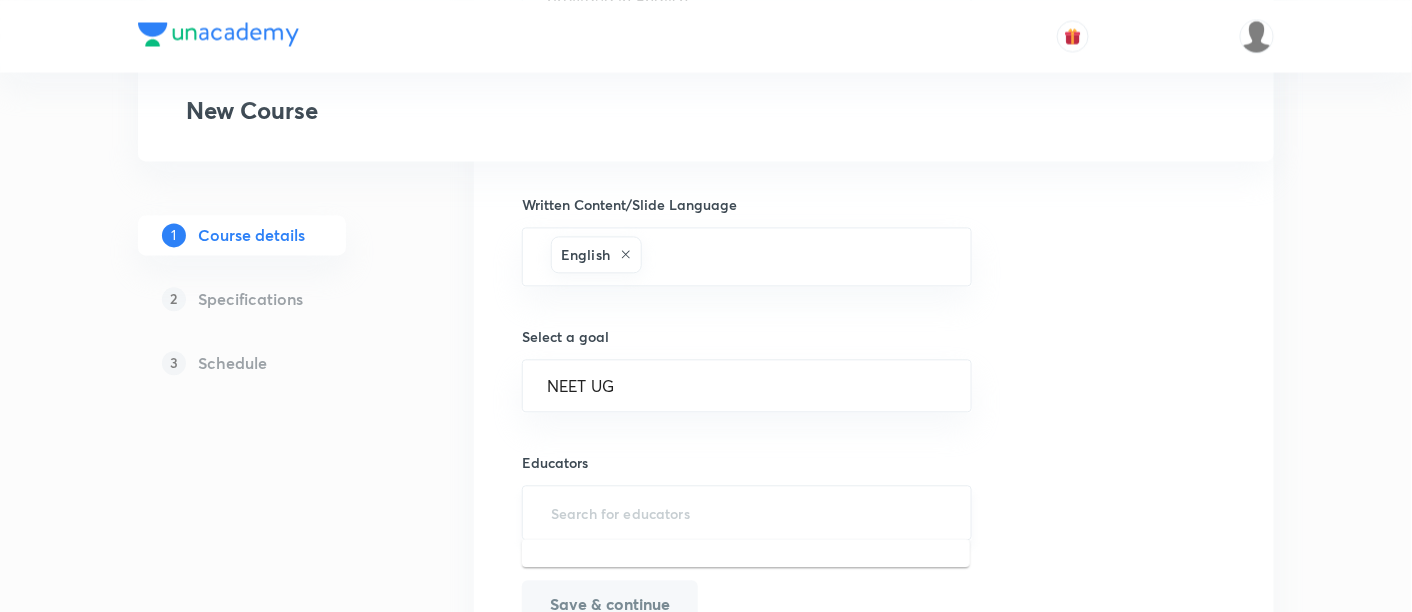 click at bounding box center (747, 512) 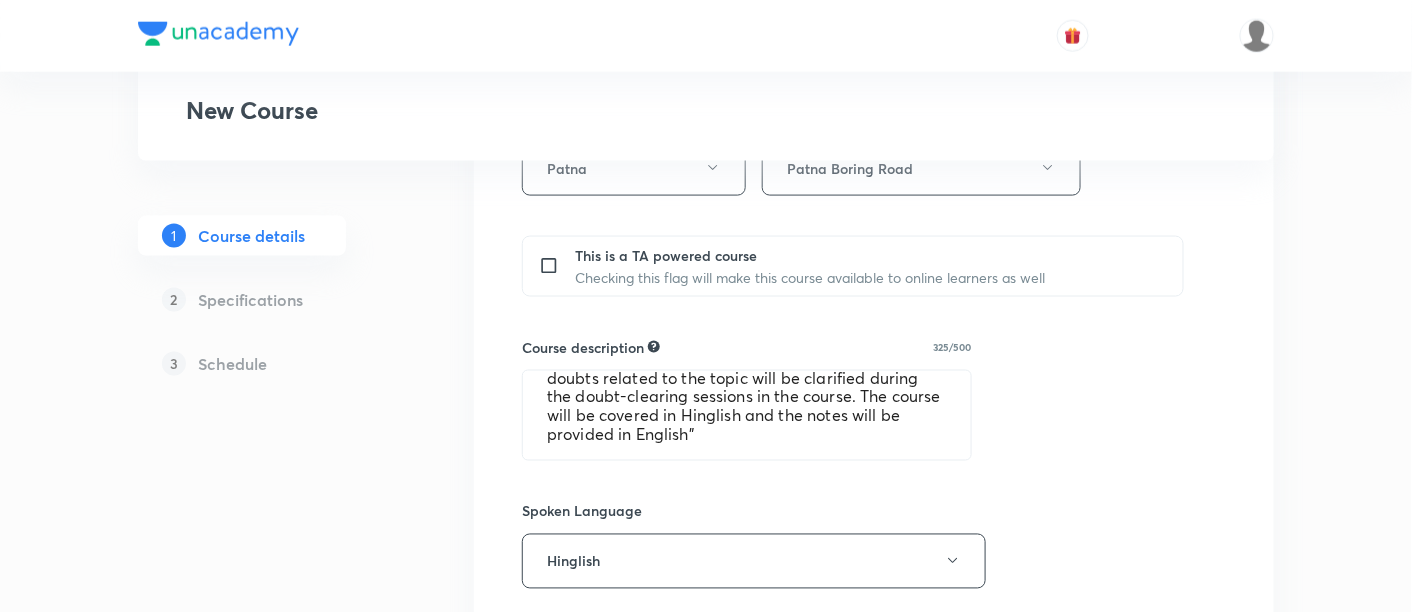 scroll, scrollTop: 808, scrollLeft: 0, axis: vertical 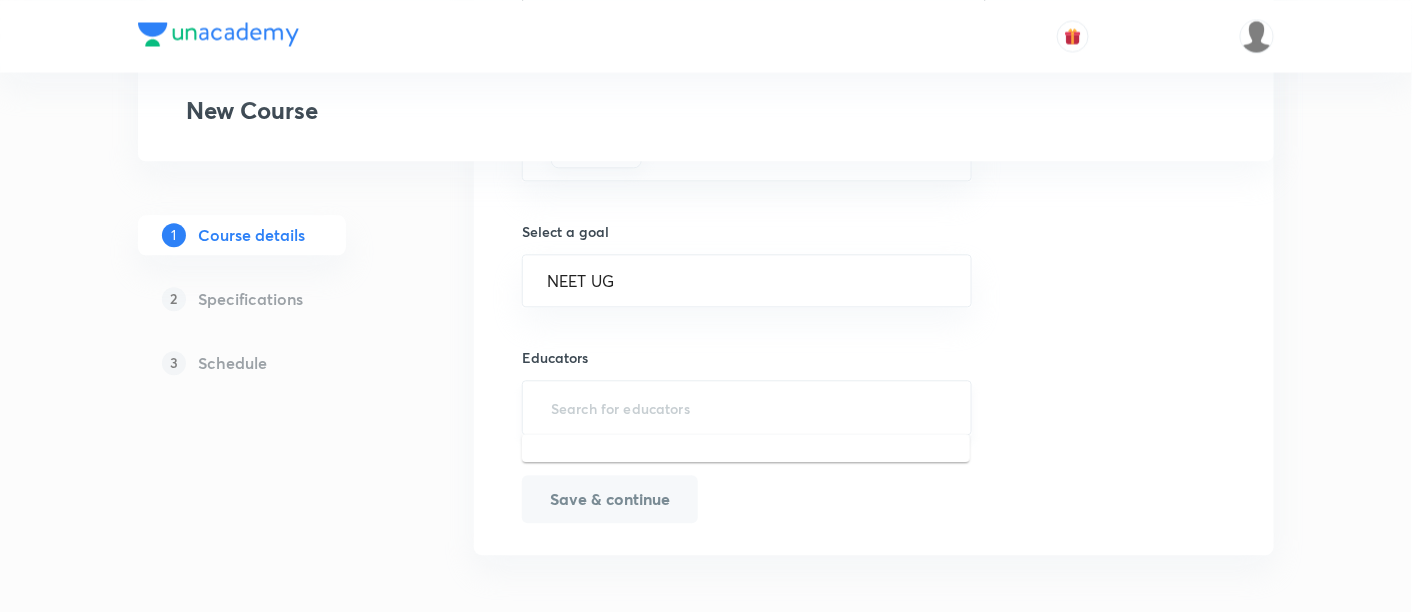 click at bounding box center [747, 407] 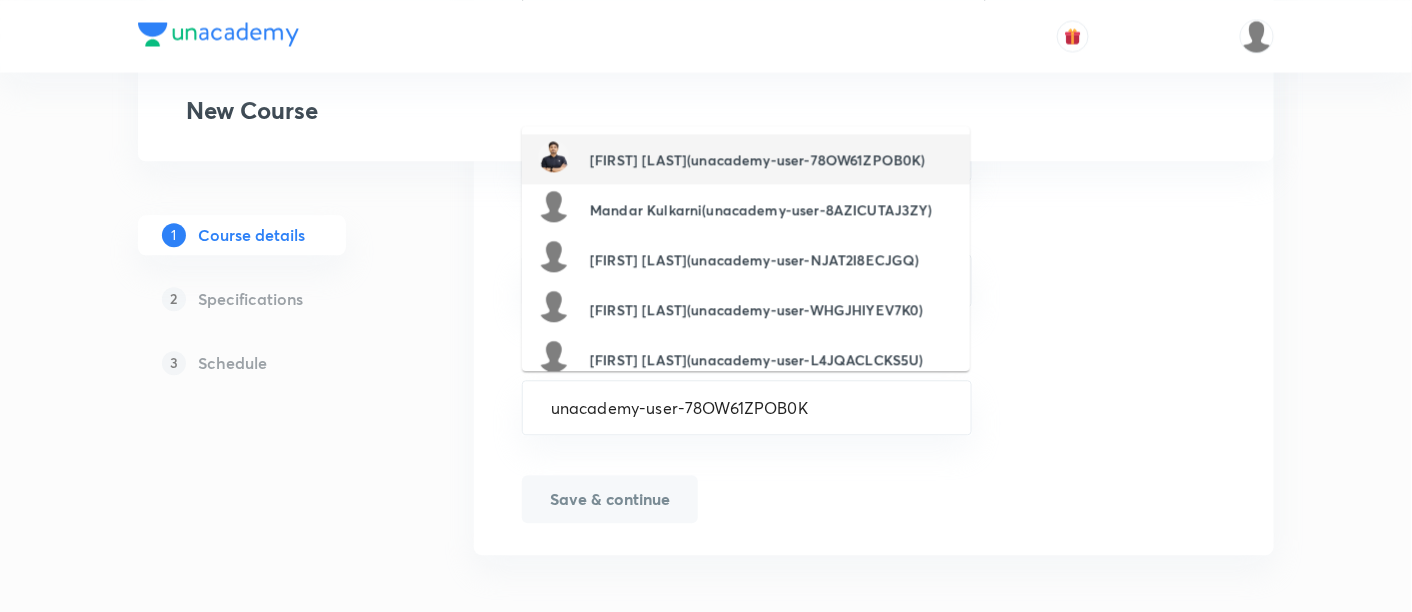 click on "Sandeep Shankar(unacademy-user-78OW61ZPOB0K)" at bounding box center (757, 159) 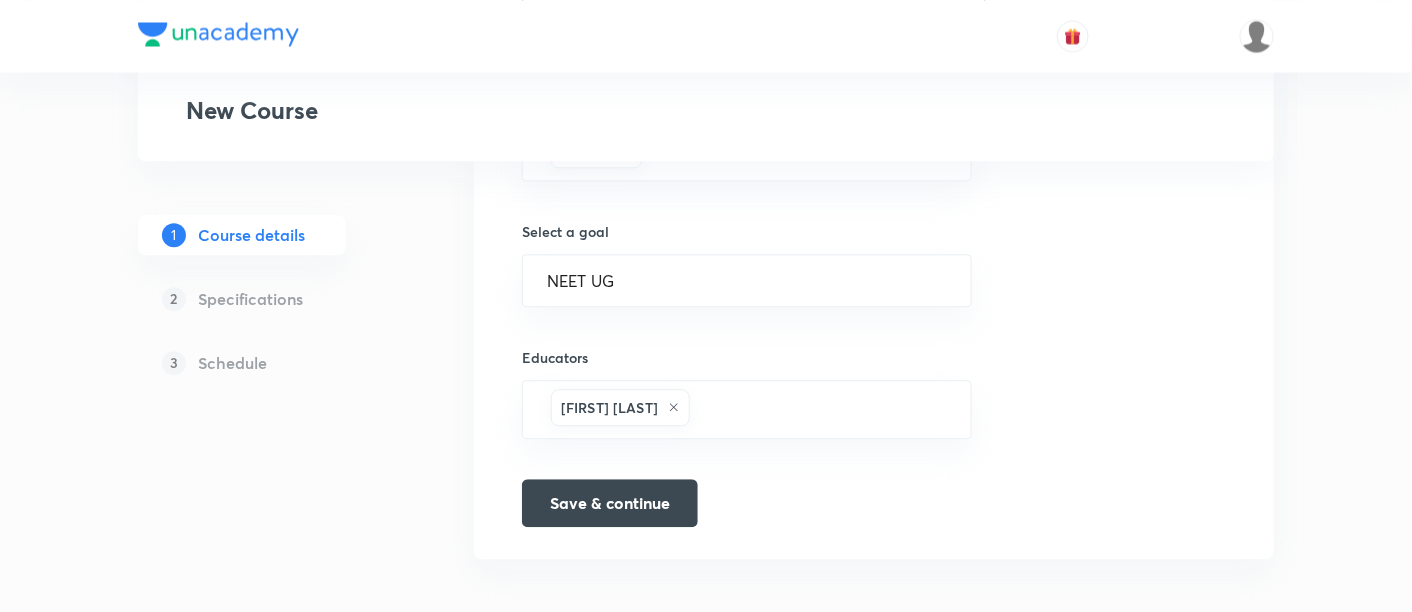 scroll, scrollTop: 1337, scrollLeft: 0, axis: vertical 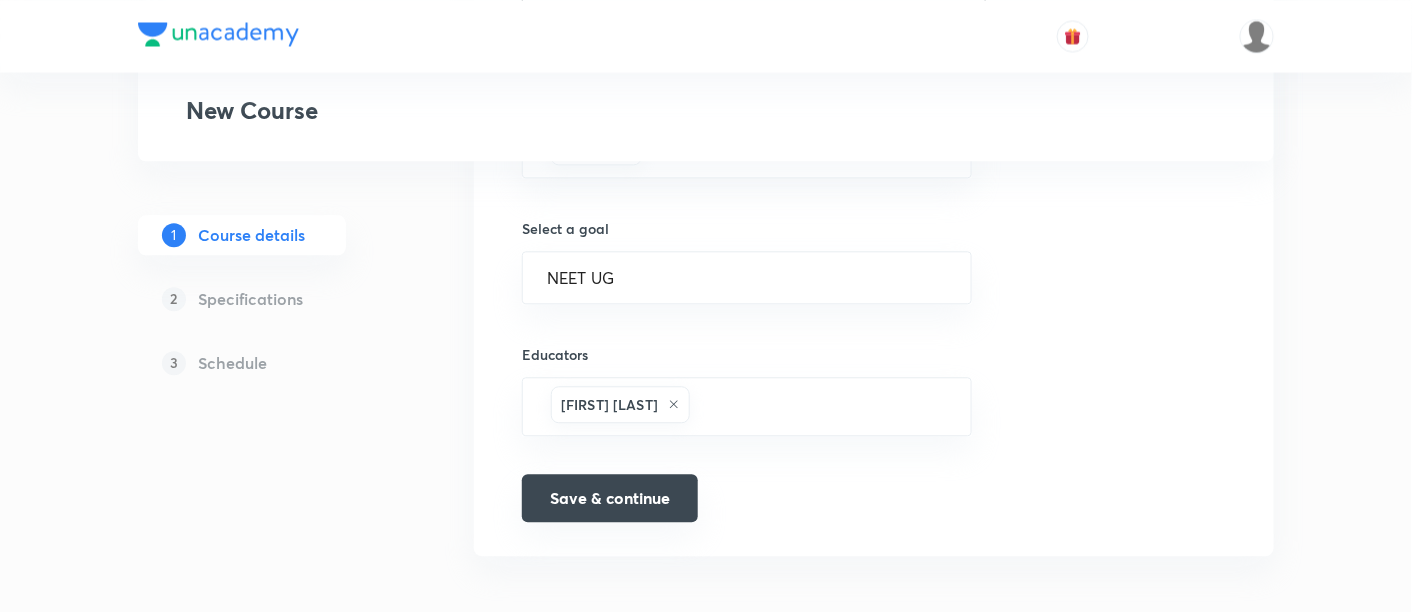 click on "Save & continue" at bounding box center [610, 498] 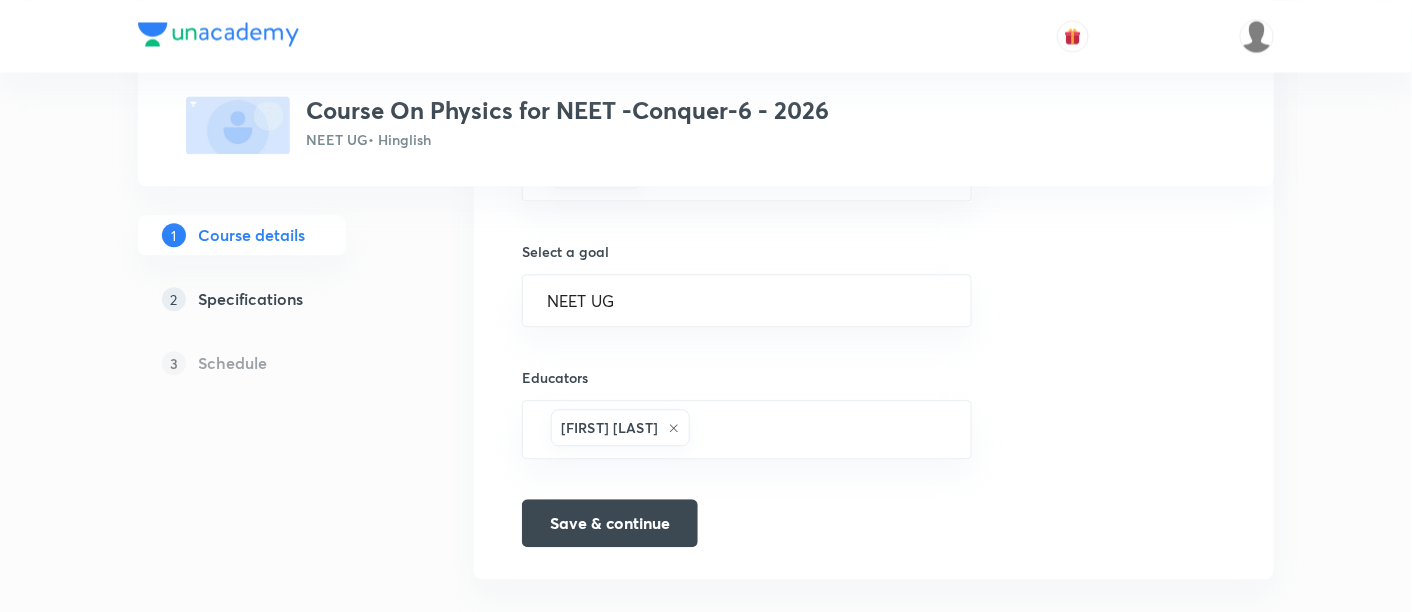 scroll, scrollTop: 1361, scrollLeft: 0, axis: vertical 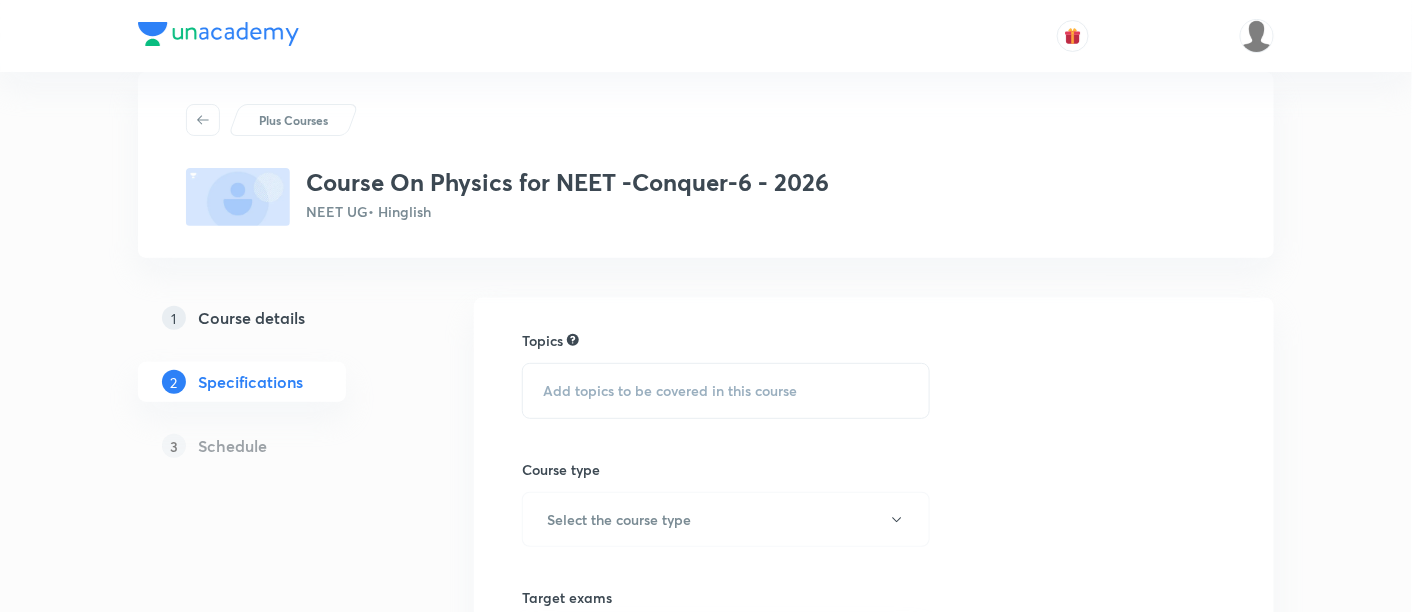 click on "Add topics to be covered in this course" at bounding box center (726, 391) 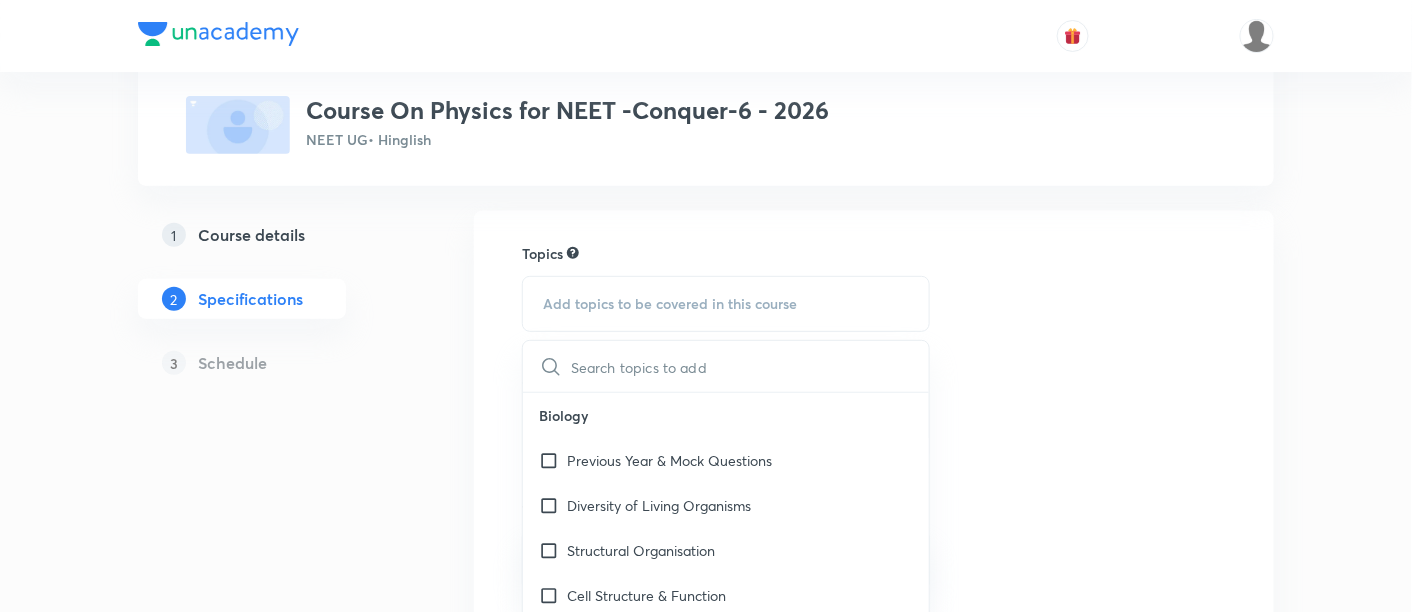 scroll, scrollTop: 177, scrollLeft: 0, axis: vertical 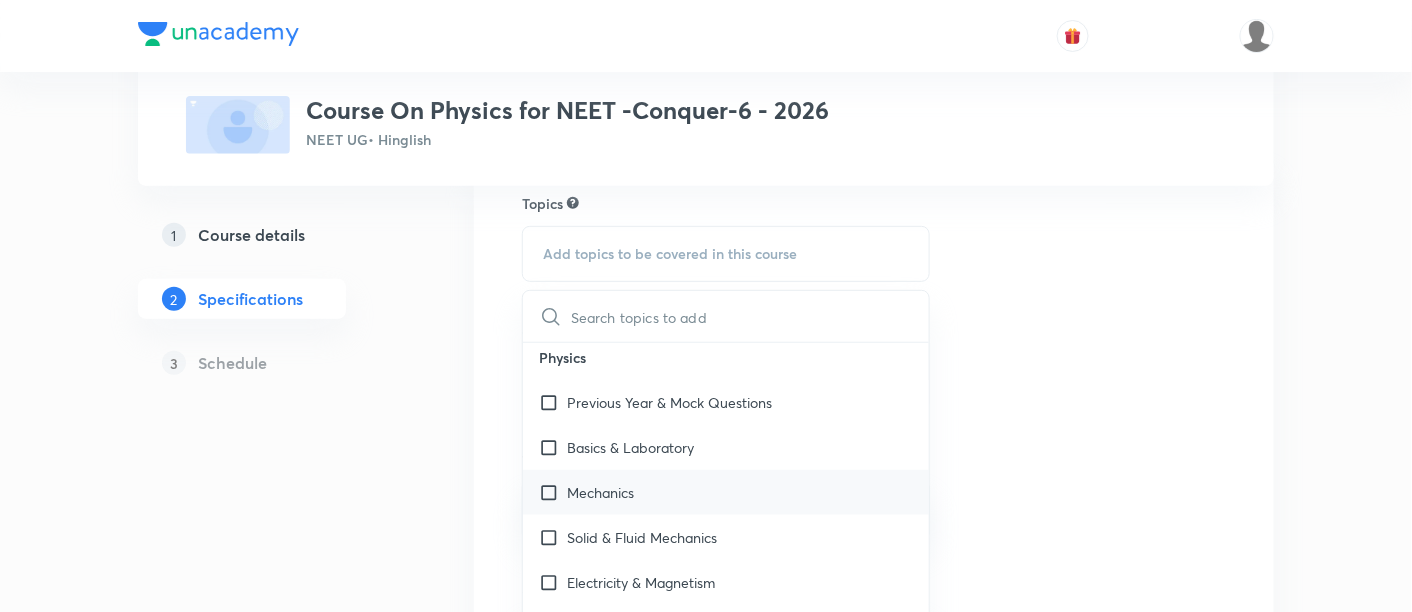 click on "Mechanics" at bounding box center [600, 492] 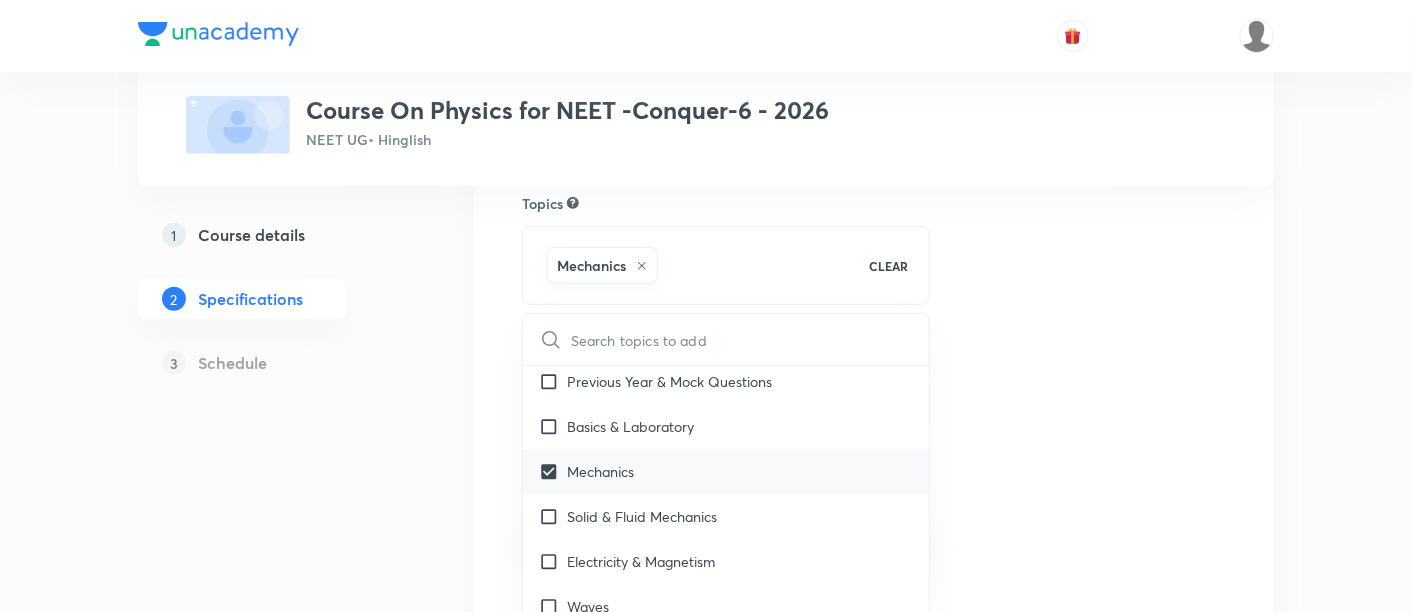scroll, scrollTop: 3248, scrollLeft: 0, axis: vertical 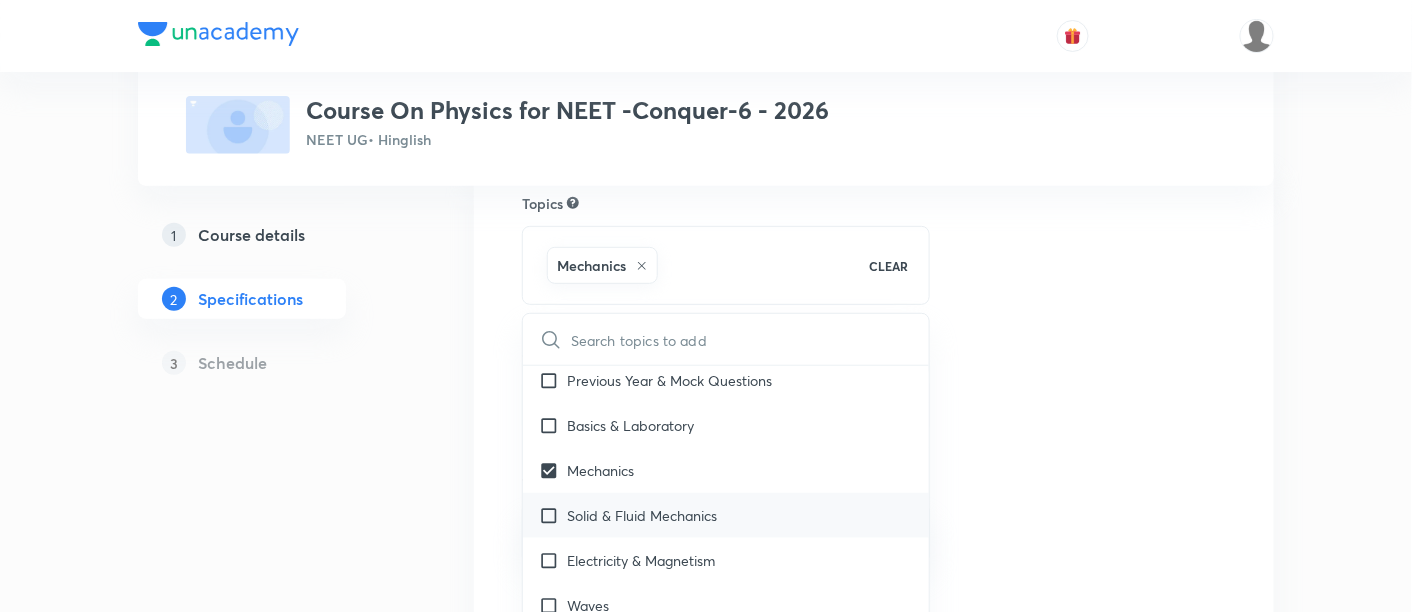 click on "Solid & Fluid Mechanics" at bounding box center (642, 515) 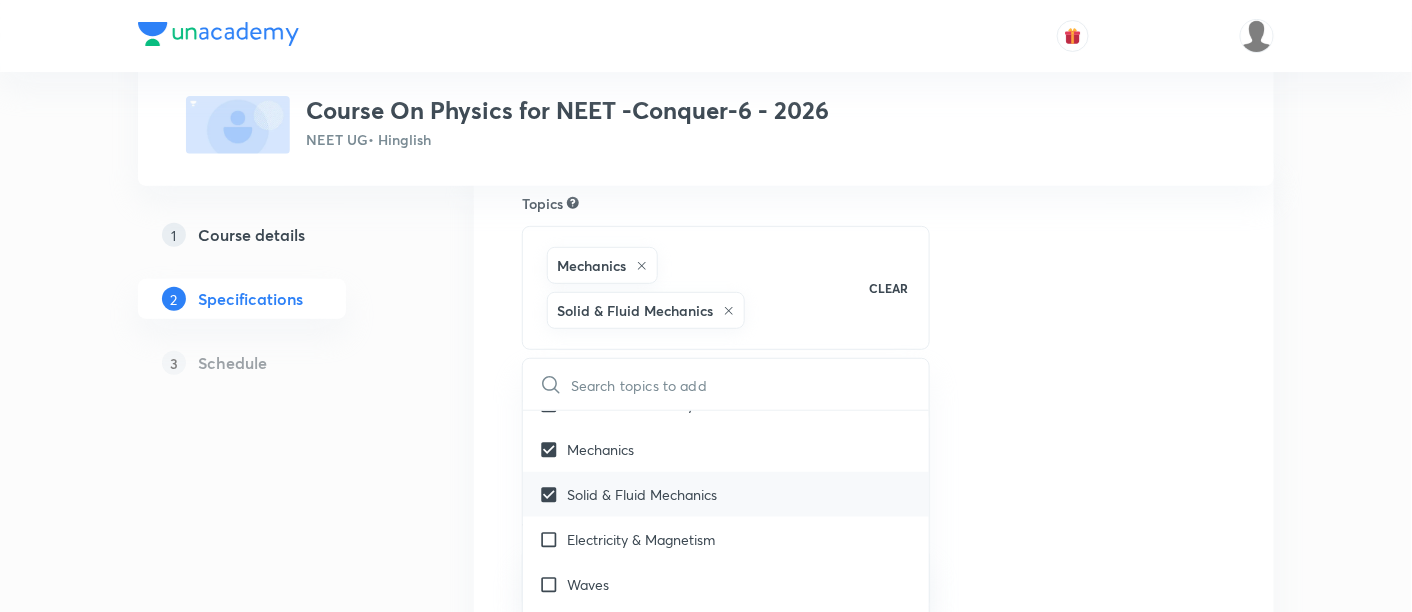 scroll, scrollTop: 3329, scrollLeft: 0, axis: vertical 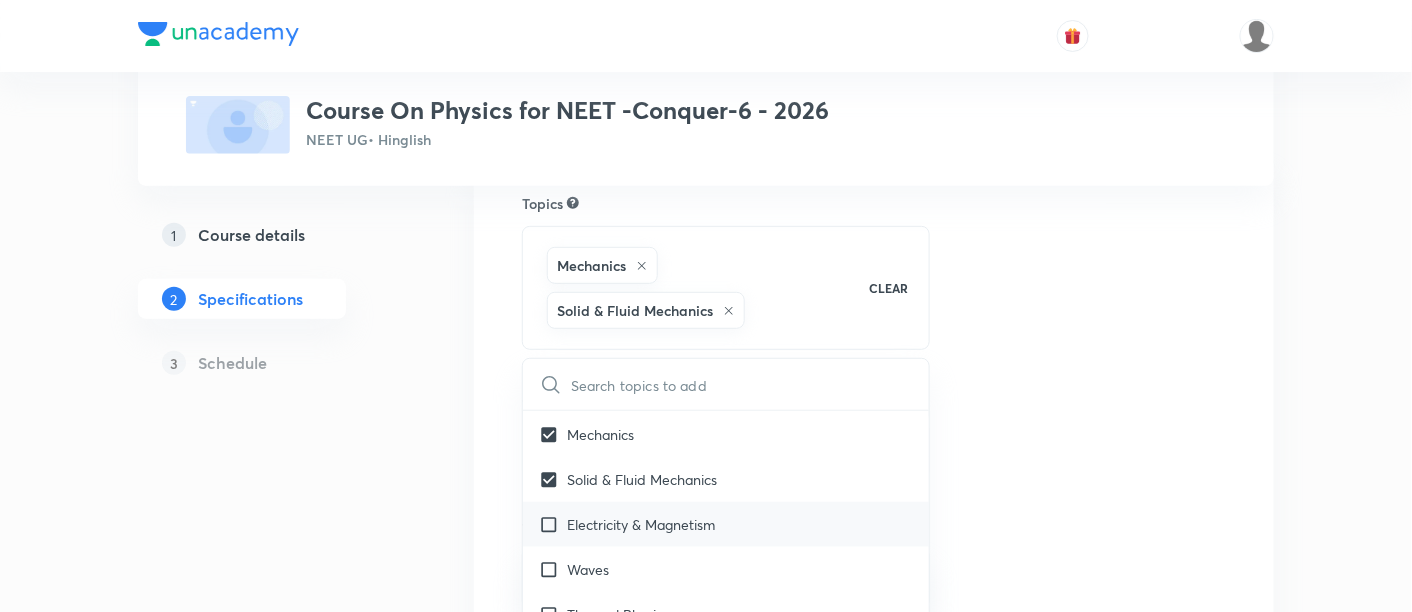 click on "Electricity & Magnetism" at bounding box center (641, 524) 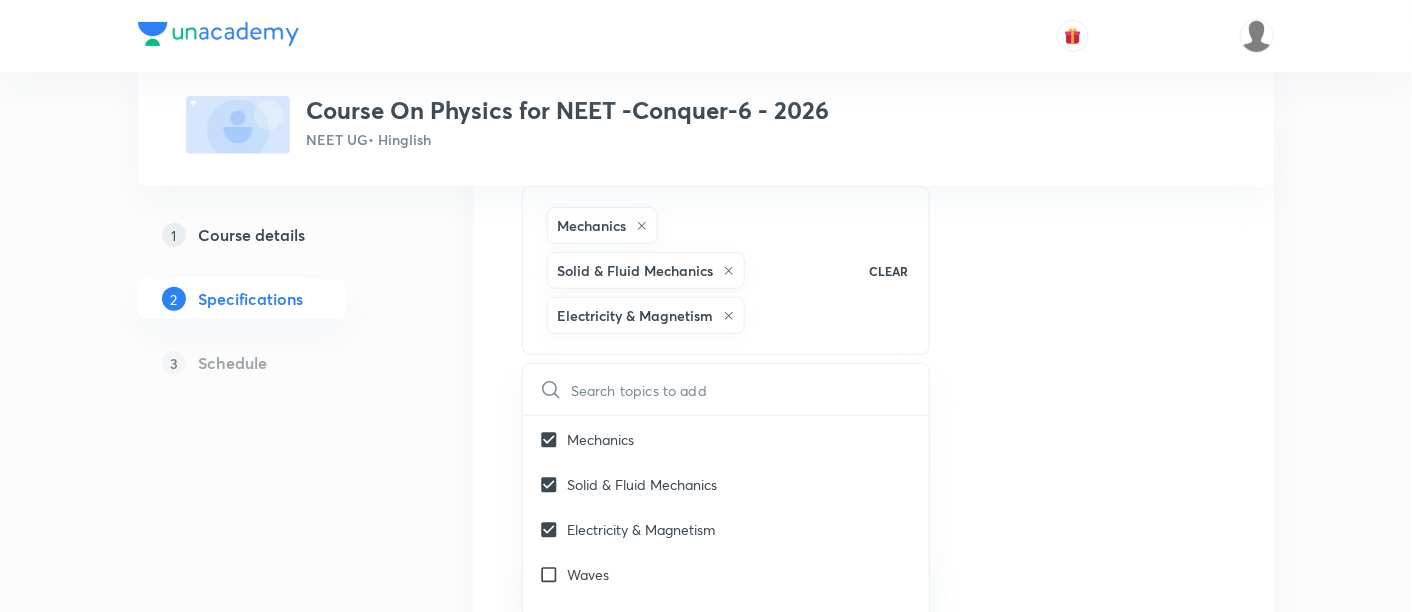 scroll, scrollTop: 396, scrollLeft: 0, axis: vertical 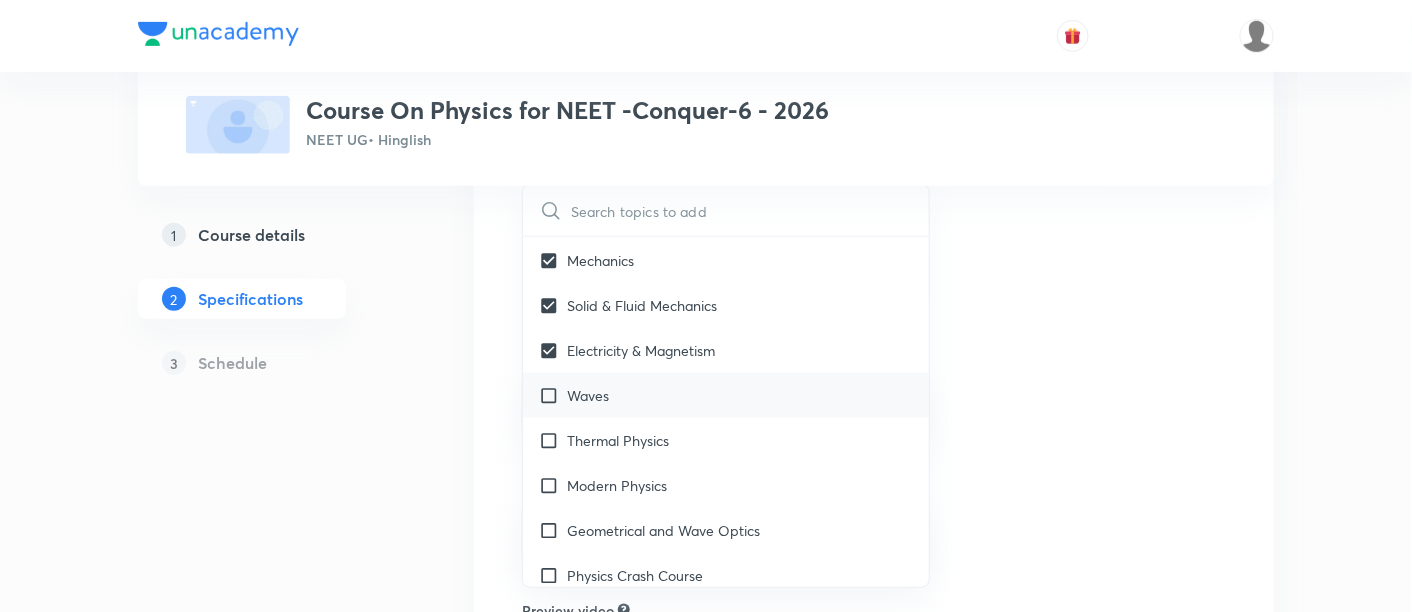 click on "Waves" at bounding box center (726, 395) 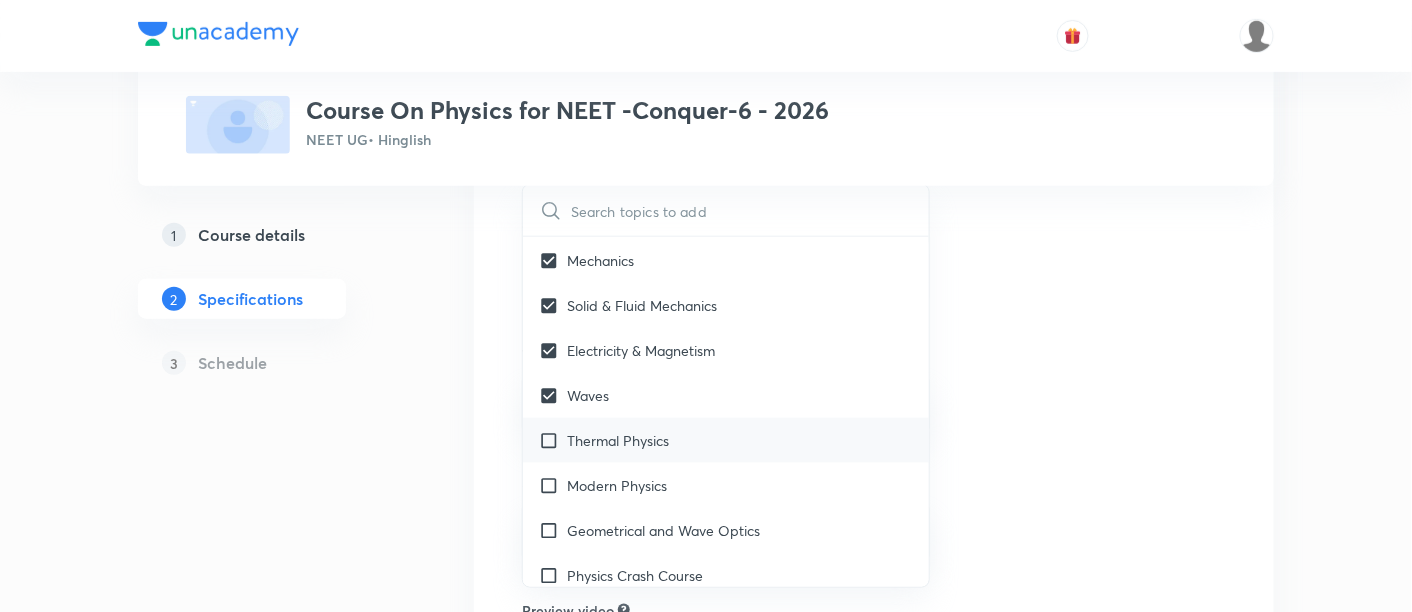 click on "Thermal Physics" at bounding box center [618, 440] 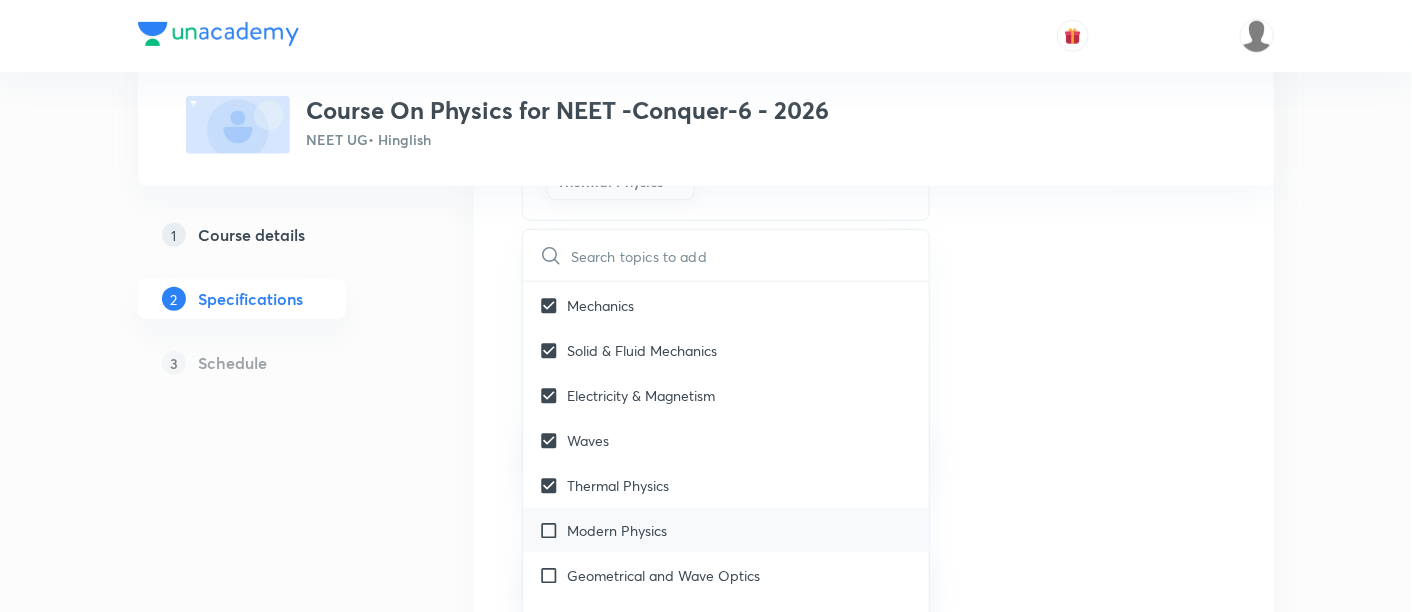 click on "Modern Physics" at bounding box center (617, 530) 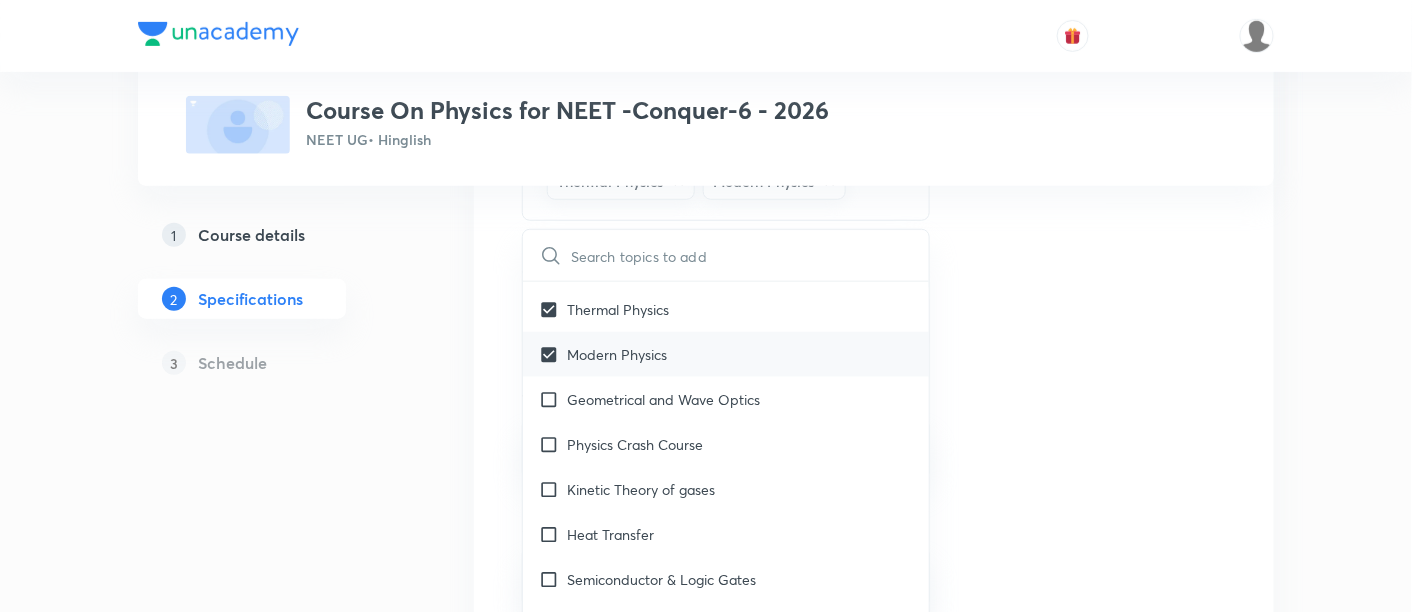 scroll, scrollTop: 3507, scrollLeft: 0, axis: vertical 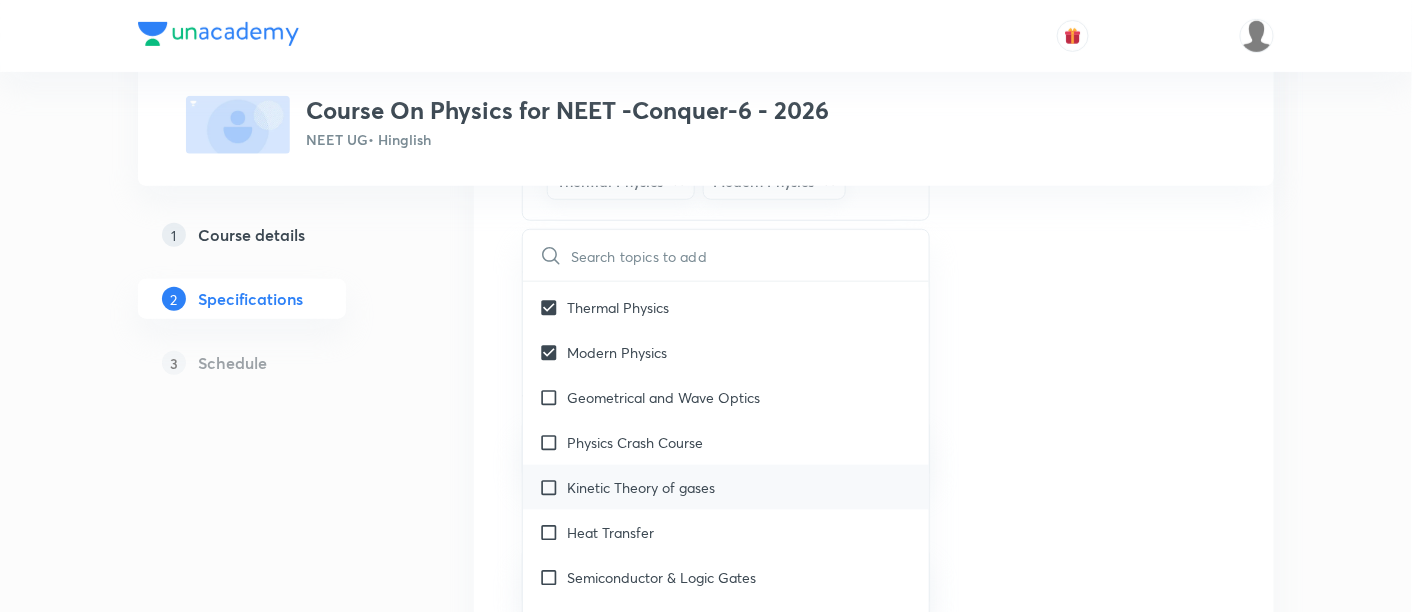 click on "Kinetic Theory of gases" at bounding box center [641, 487] 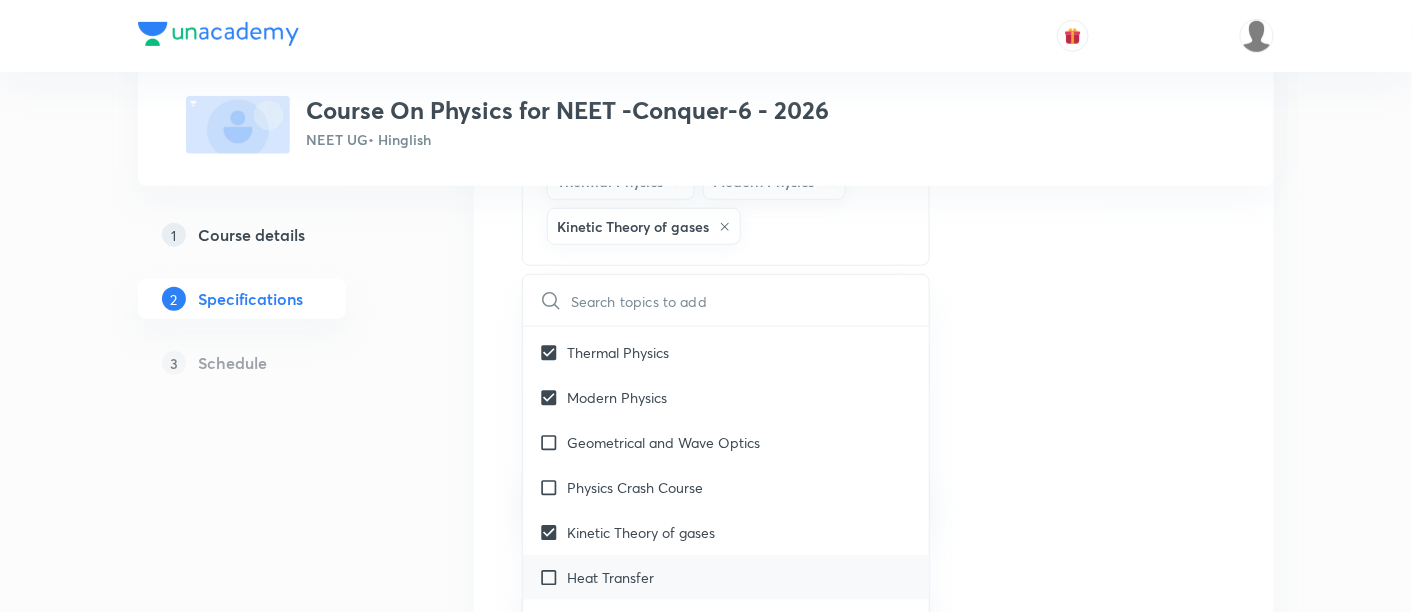 click on "Heat Transfer" at bounding box center [610, 577] 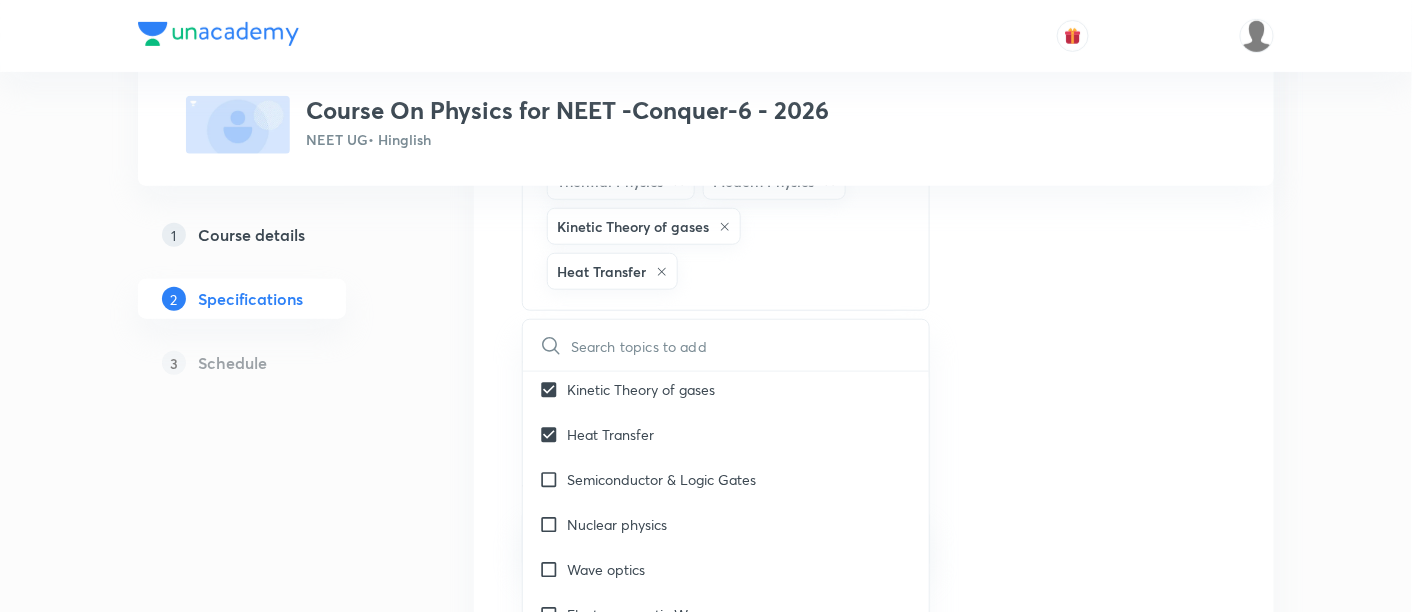 scroll, scrollTop: 3733, scrollLeft: 0, axis: vertical 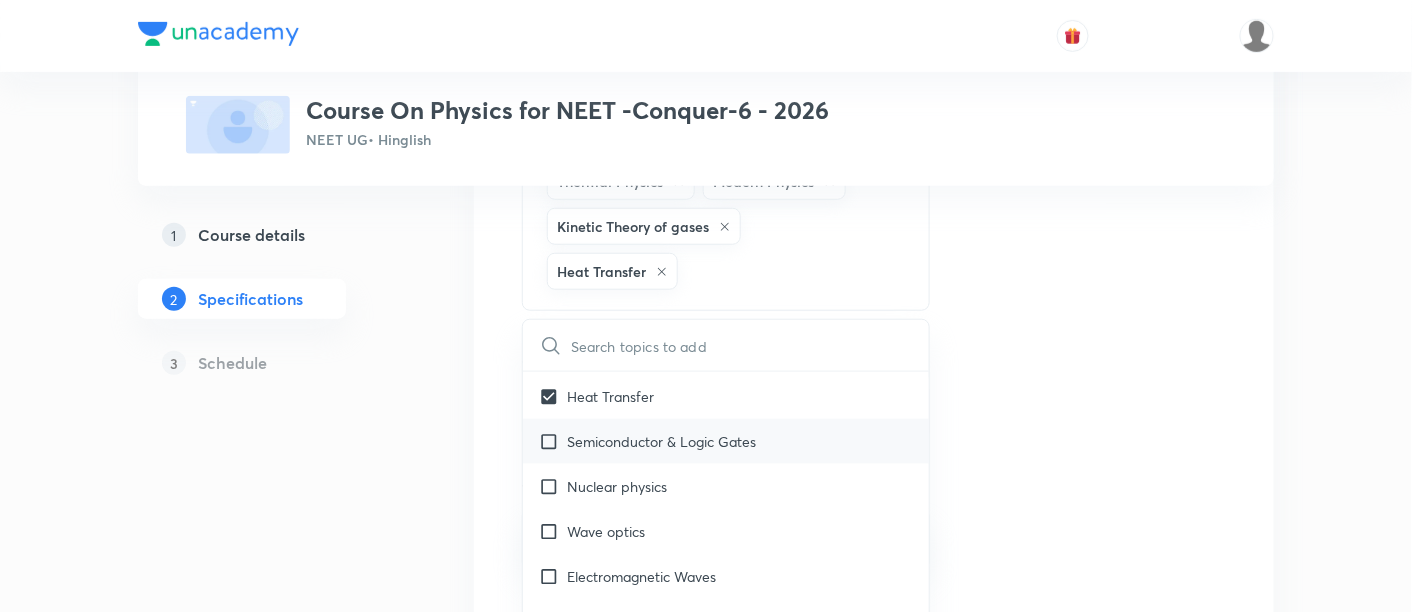 click on "Semiconductor & Logic Gates" at bounding box center [726, 441] 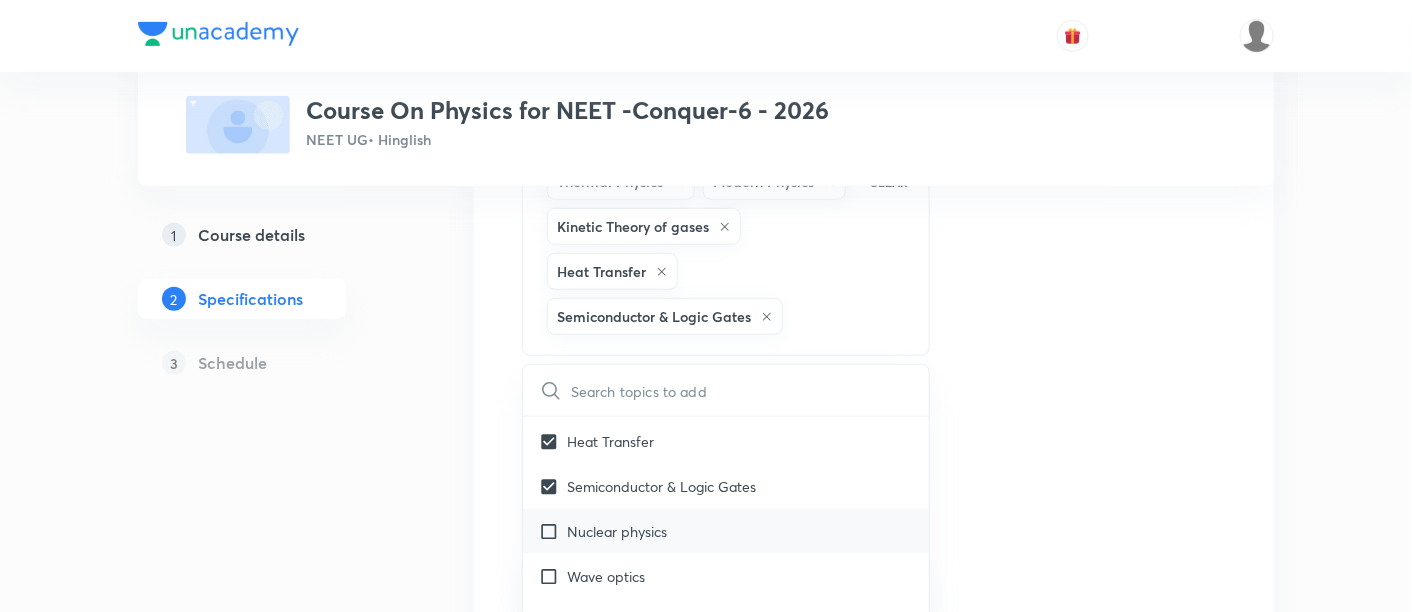 click on "Nuclear physics" at bounding box center [617, 531] 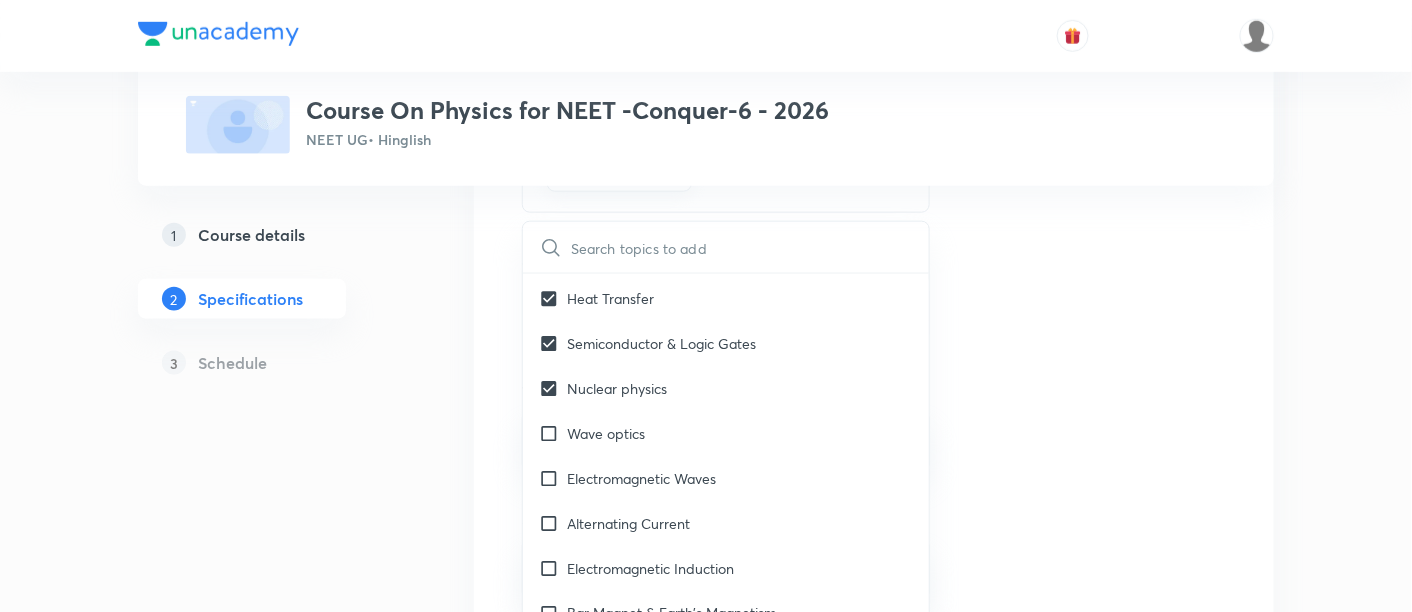 scroll, scrollTop: 596, scrollLeft: 0, axis: vertical 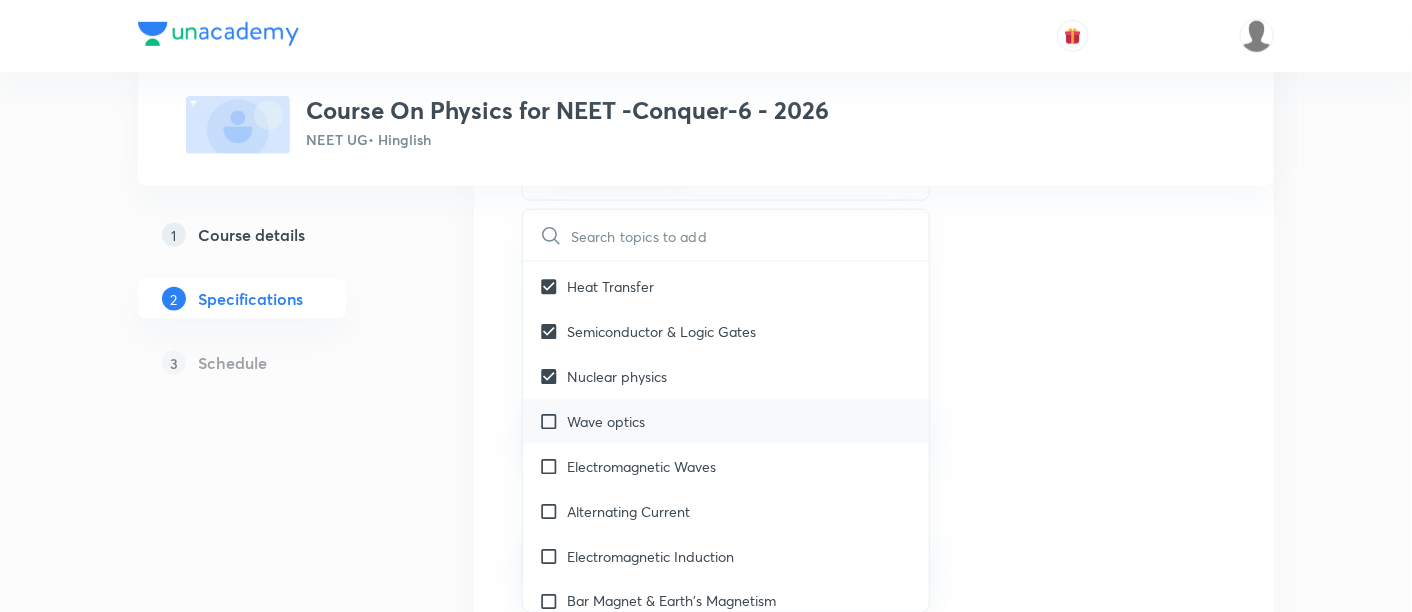 click on "Wave optics" at bounding box center (606, 421) 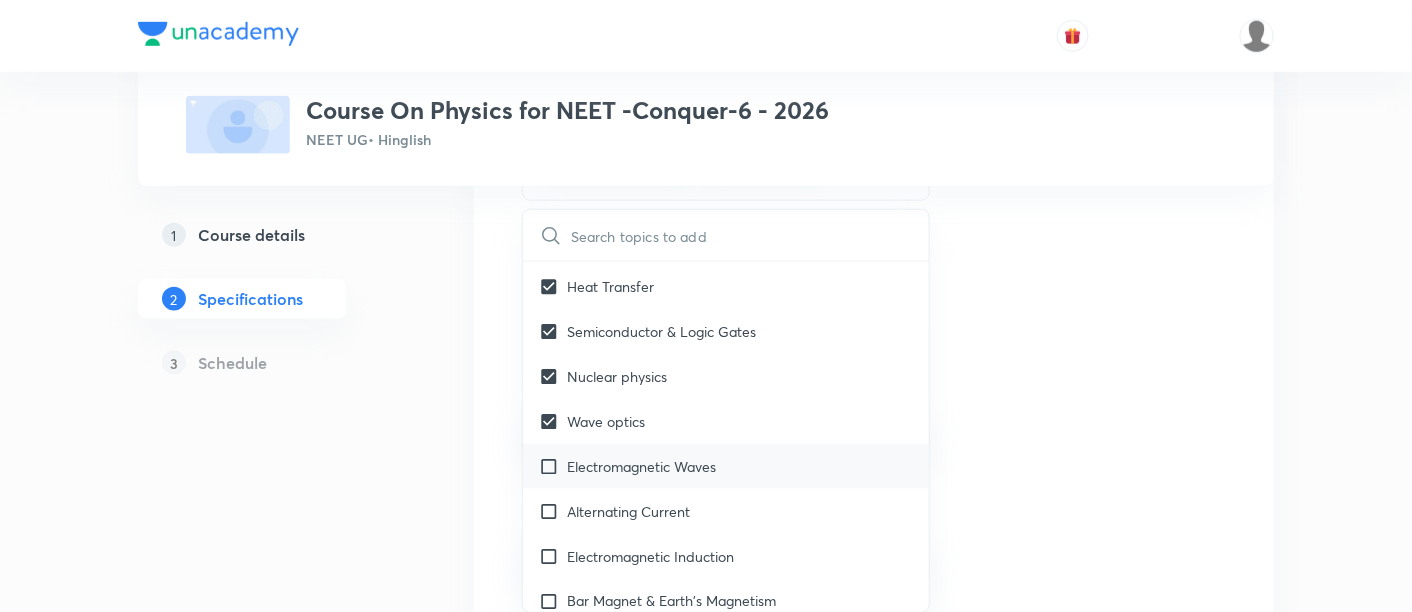 click on "Electromagnetic Waves" at bounding box center [641, 466] 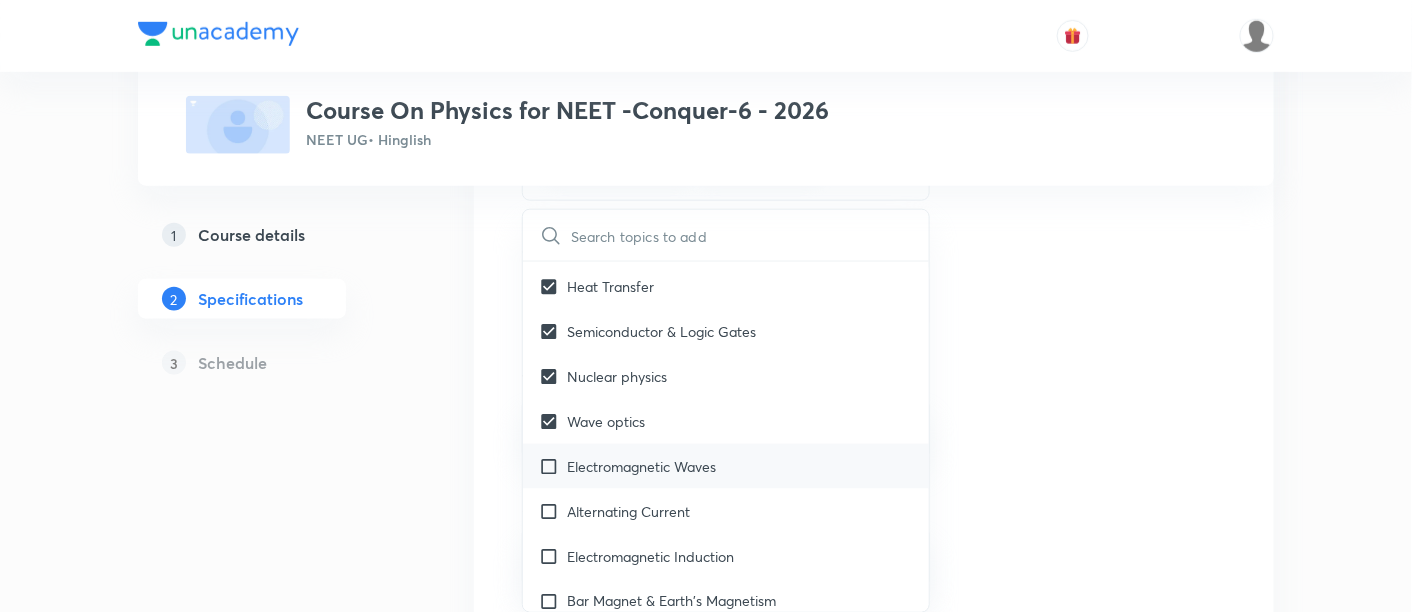 checkbox on "true" 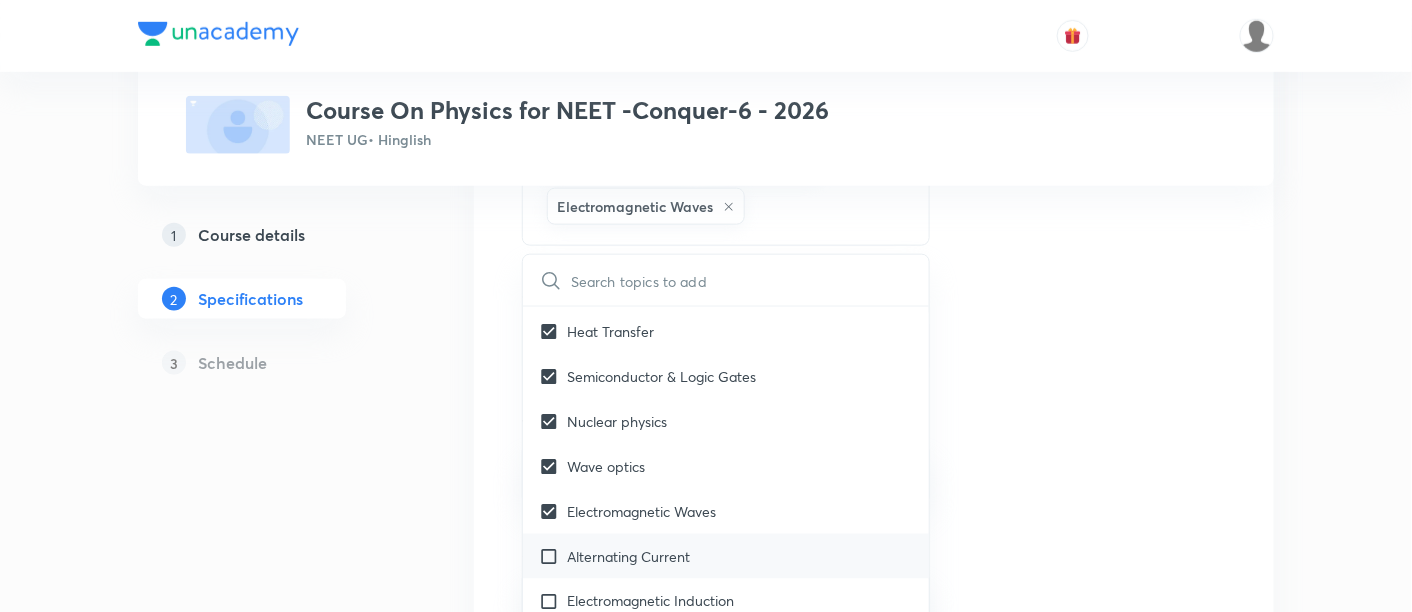 click on "Alternating Current" at bounding box center [628, 556] 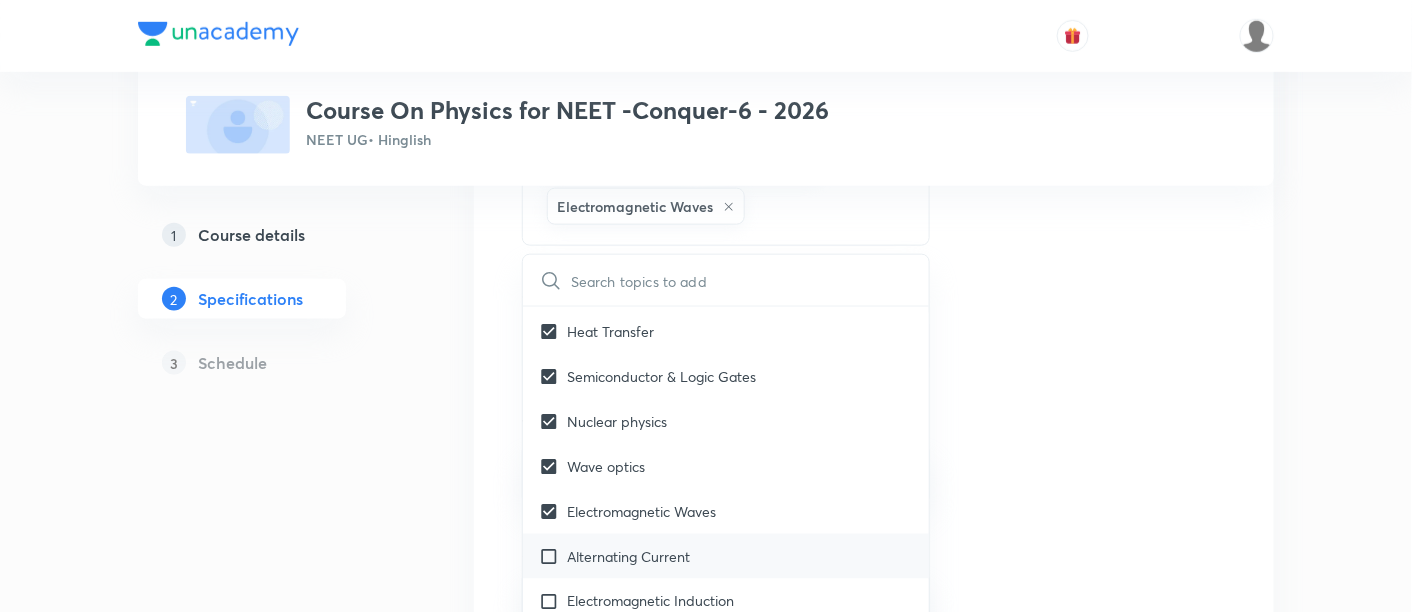 checkbox on "true" 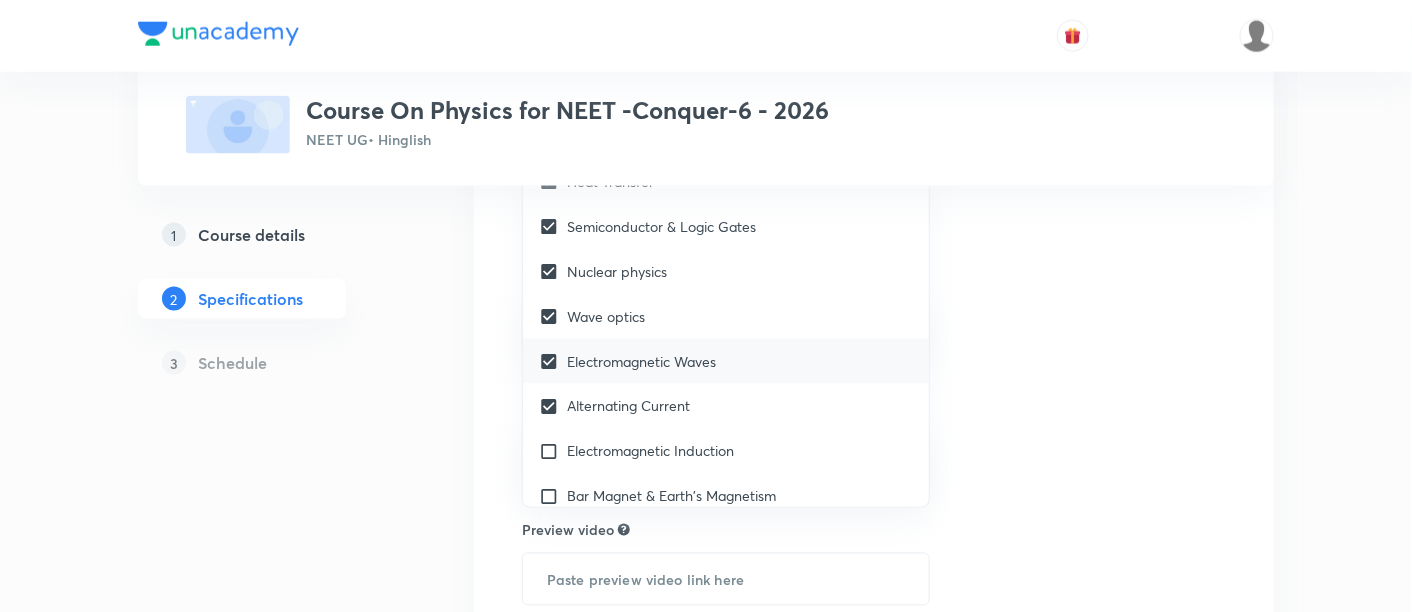 scroll, scrollTop: 792, scrollLeft: 0, axis: vertical 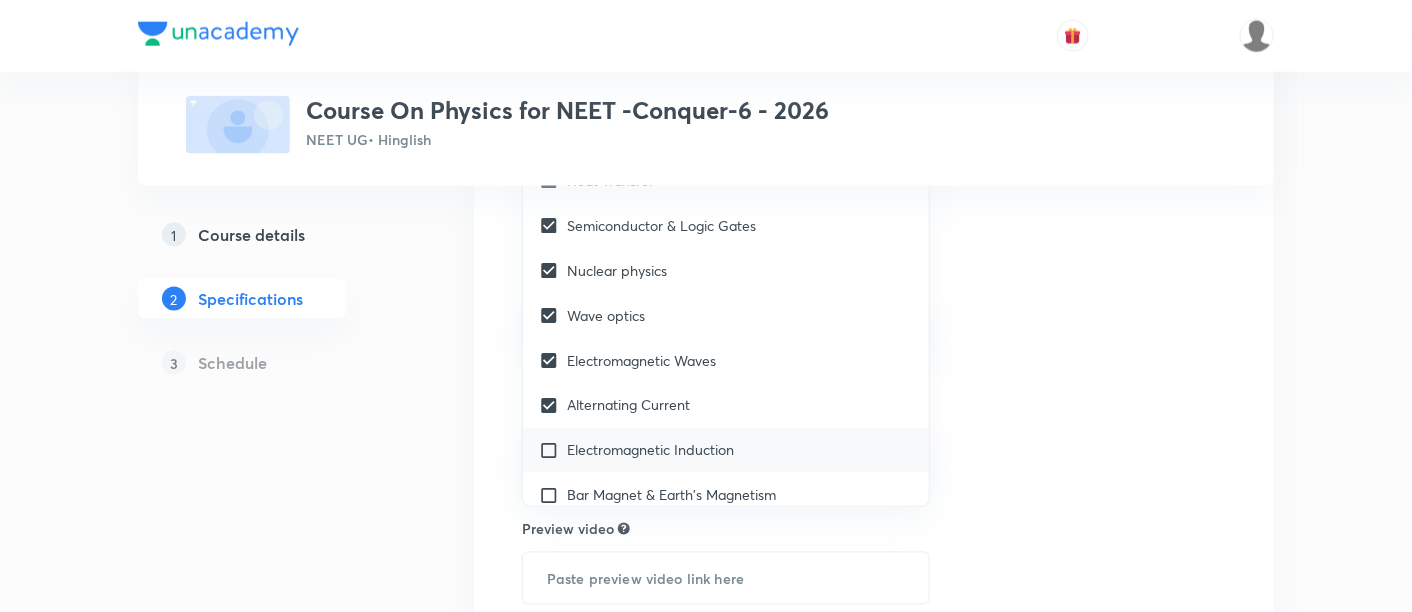 click on "Electromagnetic Induction" at bounding box center [650, 450] 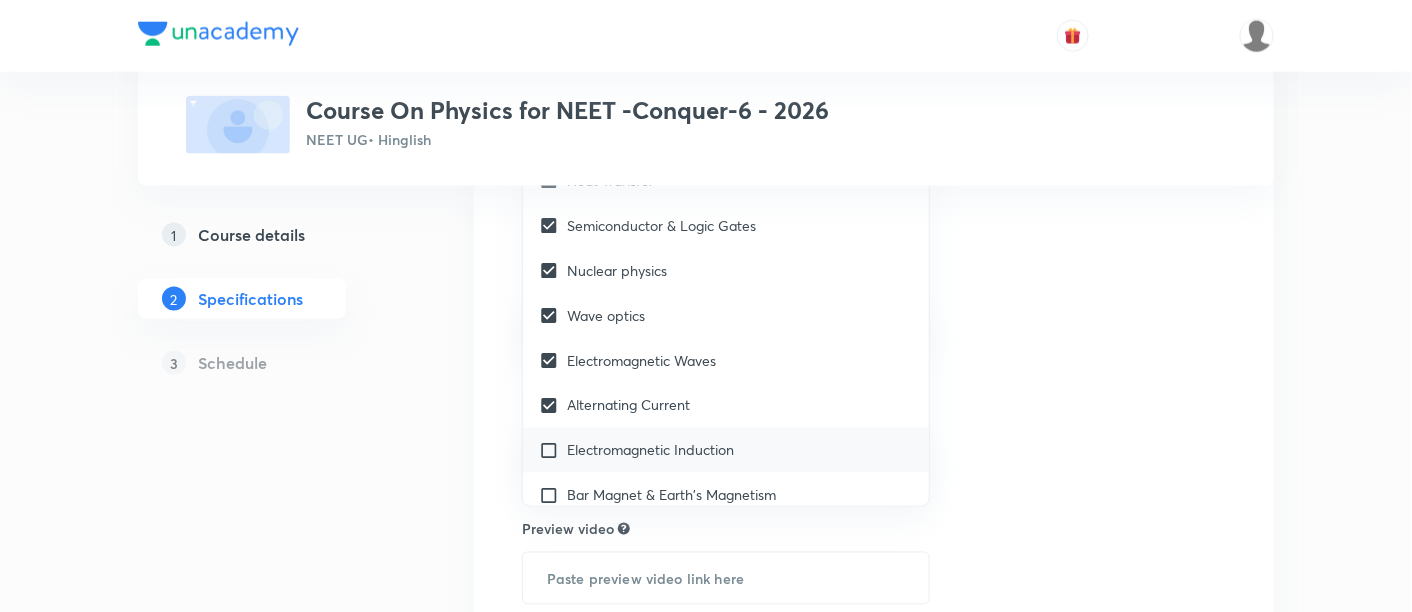 checkbox on "true" 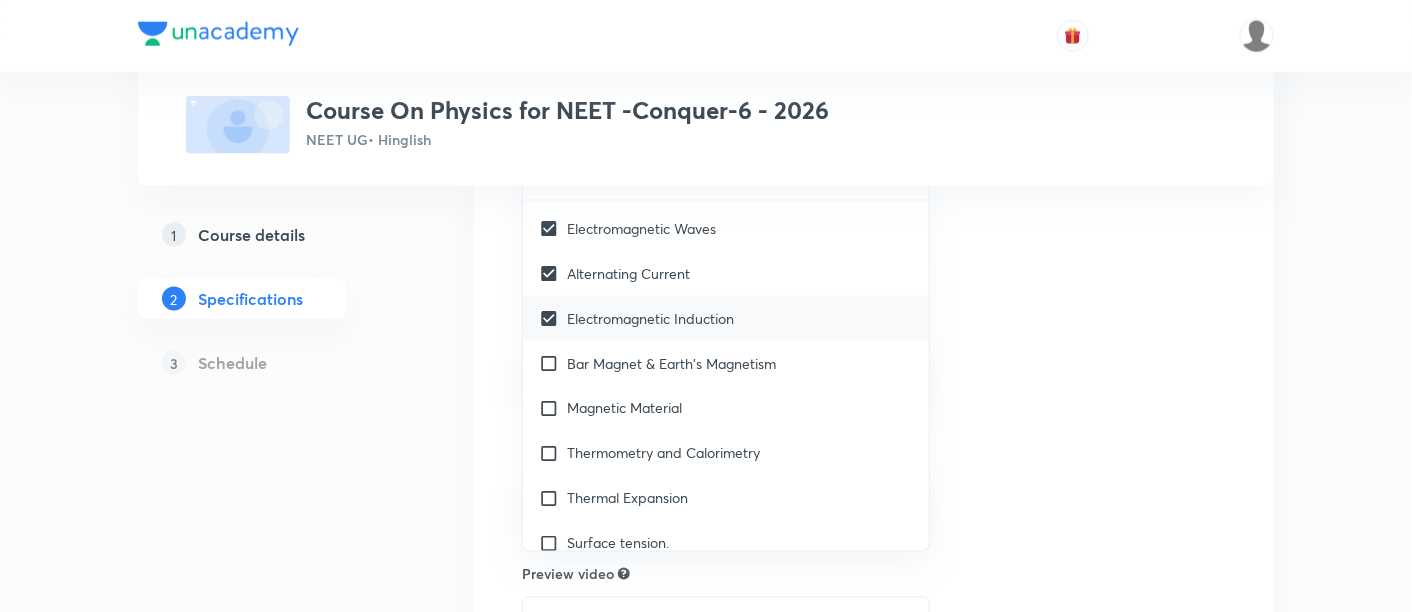scroll, scrollTop: 3911, scrollLeft: 0, axis: vertical 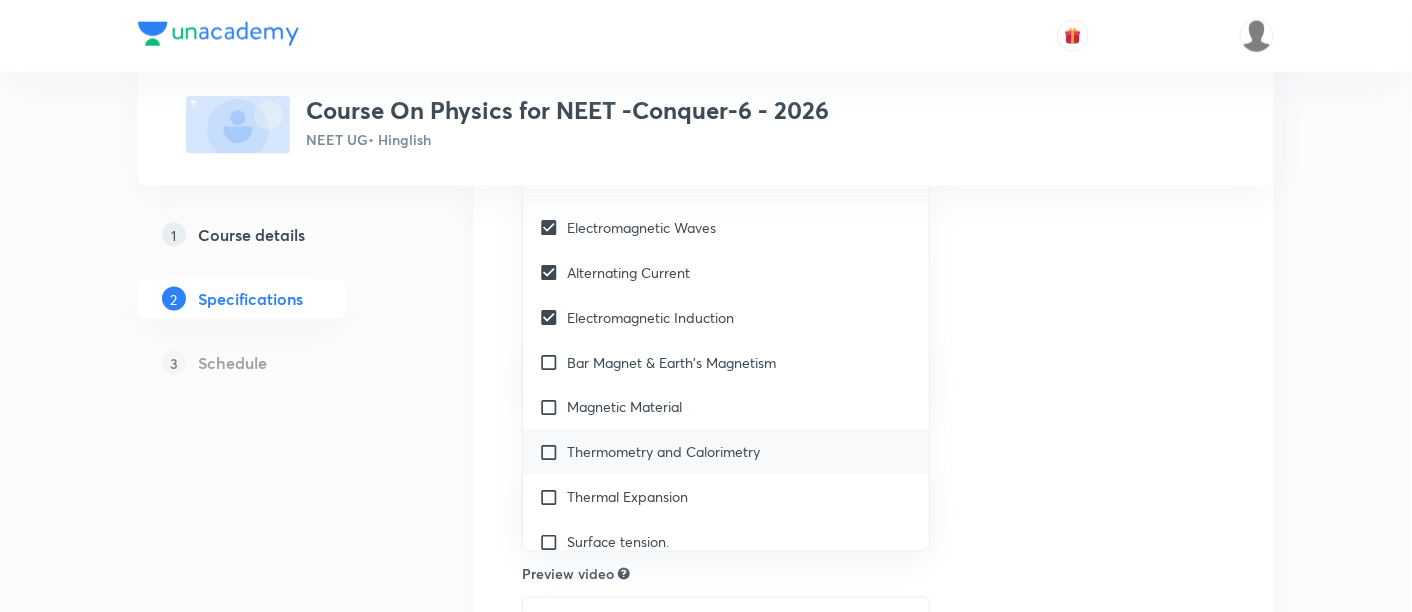 click on "Thermometry and Calorimetry" at bounding box center (663, 452) 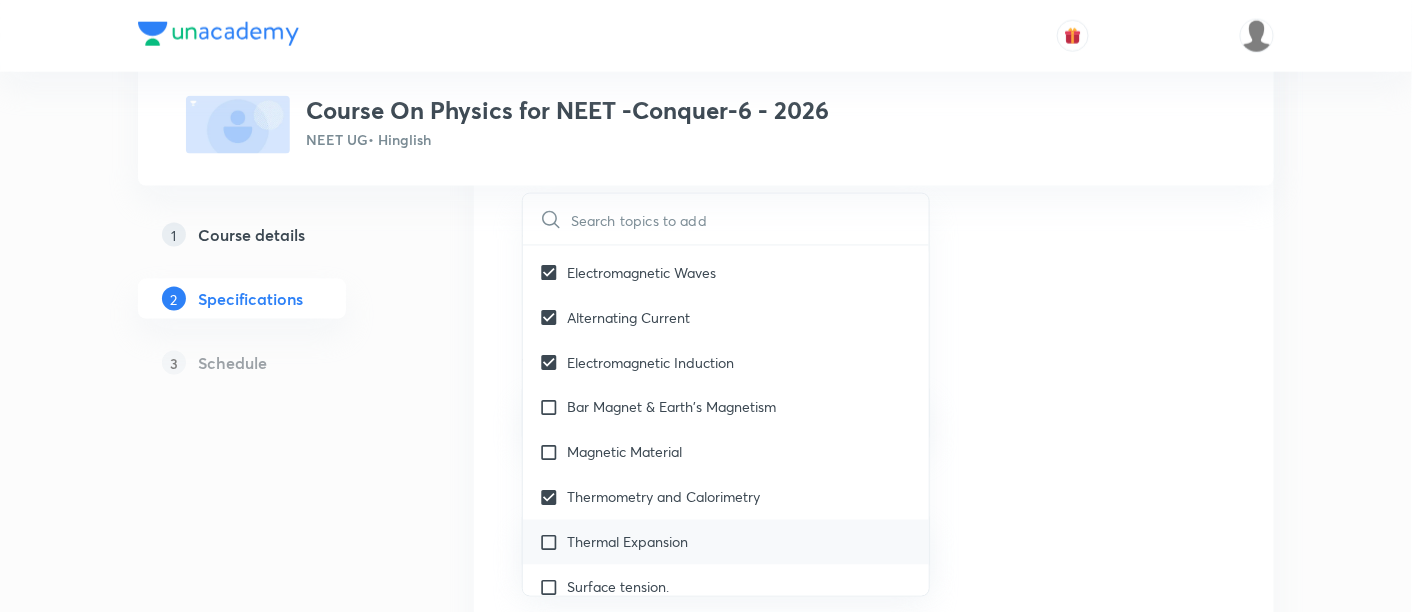 click on "Thermal Expansion" at bounding box center [627, 542] 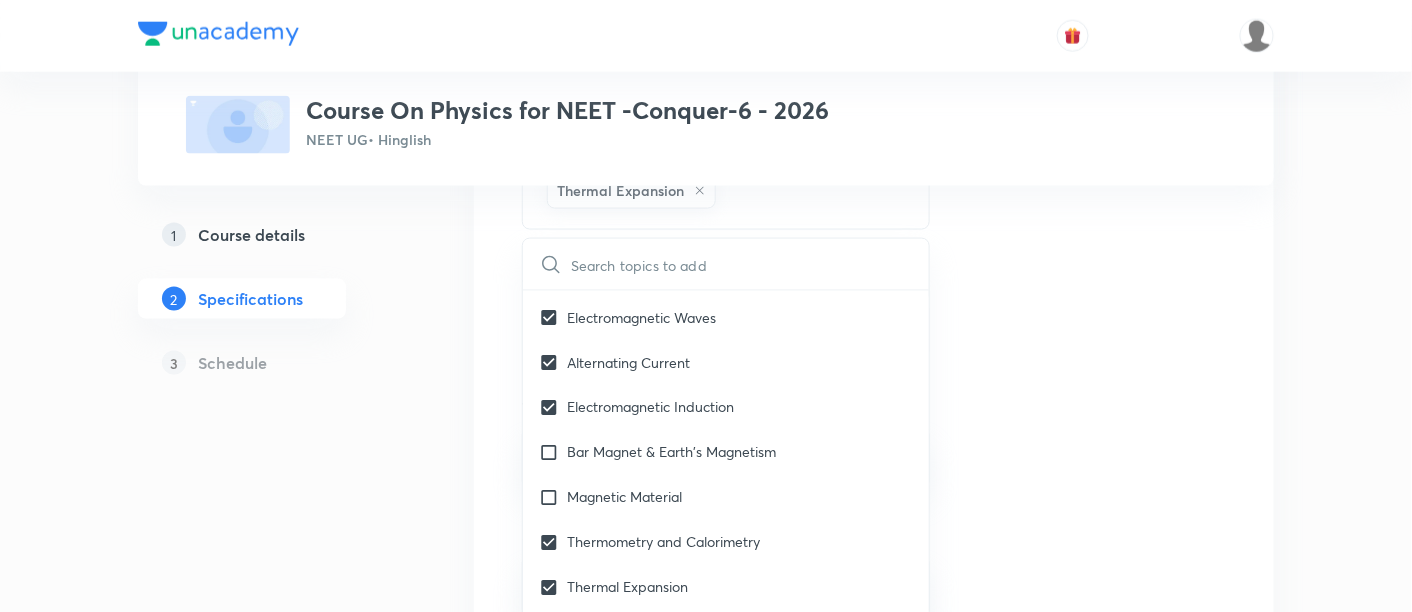 click on "Topics Mechanics Solid & Fluid Mechanics Electricity & Magnetism Waves Thermal Physics Modern Physics Kinetic Theory of gases Heat Transfer Semiconductor & Logic Gates Nuclear physics Wave optics Electromagnetic Waves Alternating Current Electromagnetic Induction Thermometry and Calorimetry Thermal Expansion CLEAR ​ Biology Previous Year & Mock Questions Diversity of Living Organisms Structural Organisation Cell Structure & Function Plant Physiology Human Physiology Reproduction Genetics & Evolution Biology & Human Welfare Biotechnology & Applications Environment & Ecology Cell - The Unit of Life Crash Course Reproduction in Organisms Biological Classification The Living World Cell Cycle and Cell Division Plant Kingdom Principles of Inheritance and Variation (Genetics) Sexual Reproduction in Flowering plants Reproductive Health Human Reproduction Morphology of Flowering Plants Respiration in Plants Photosynthesis in Higher Plants Mineral Nutrition Transport in Plants Anatomy of Flowering Plants Ecosystem" at bounding box center (874, 254) 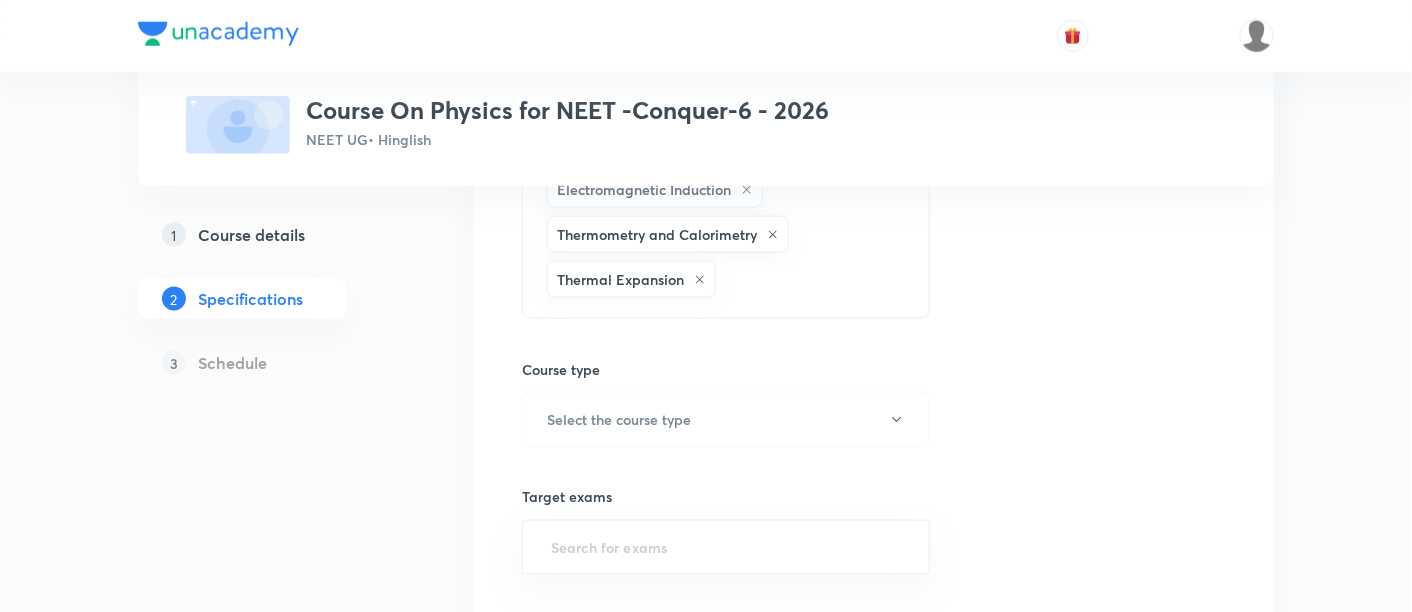 scroll, scrollTop: 714, scrollLeft: 0, axis: vertical 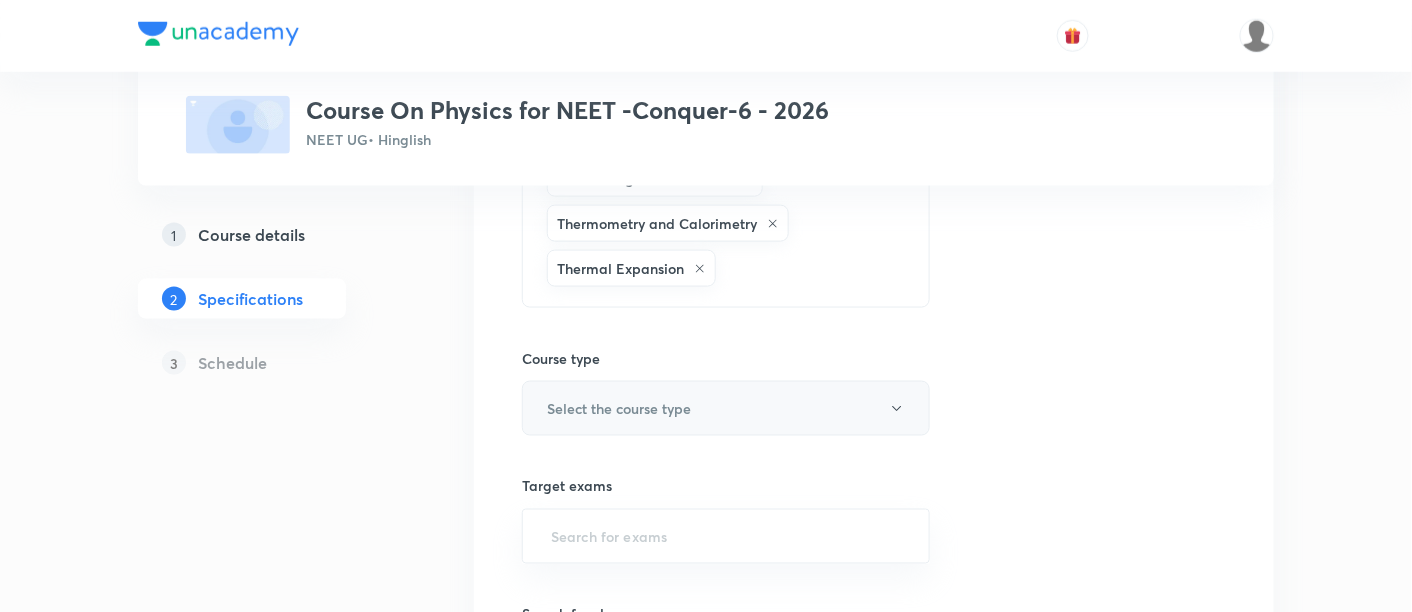 click on "Select the course type" at bounding box center [619, 408] 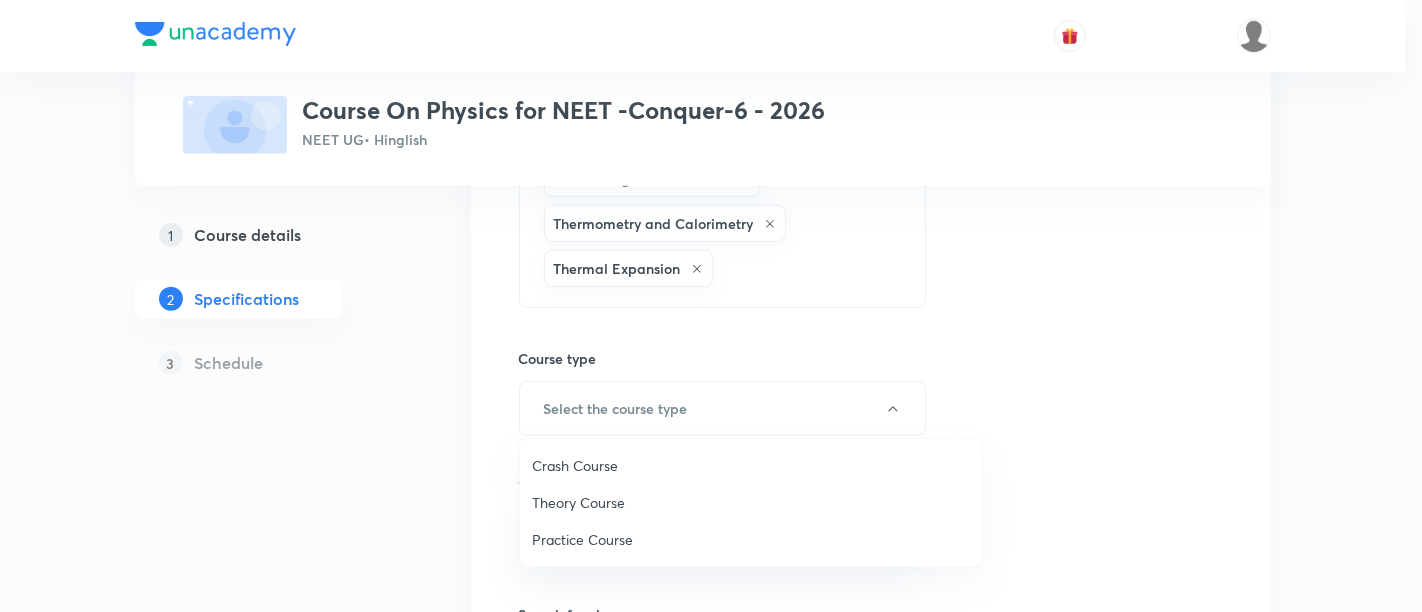 click on "Theory Course" at bounding box center (751, 502) 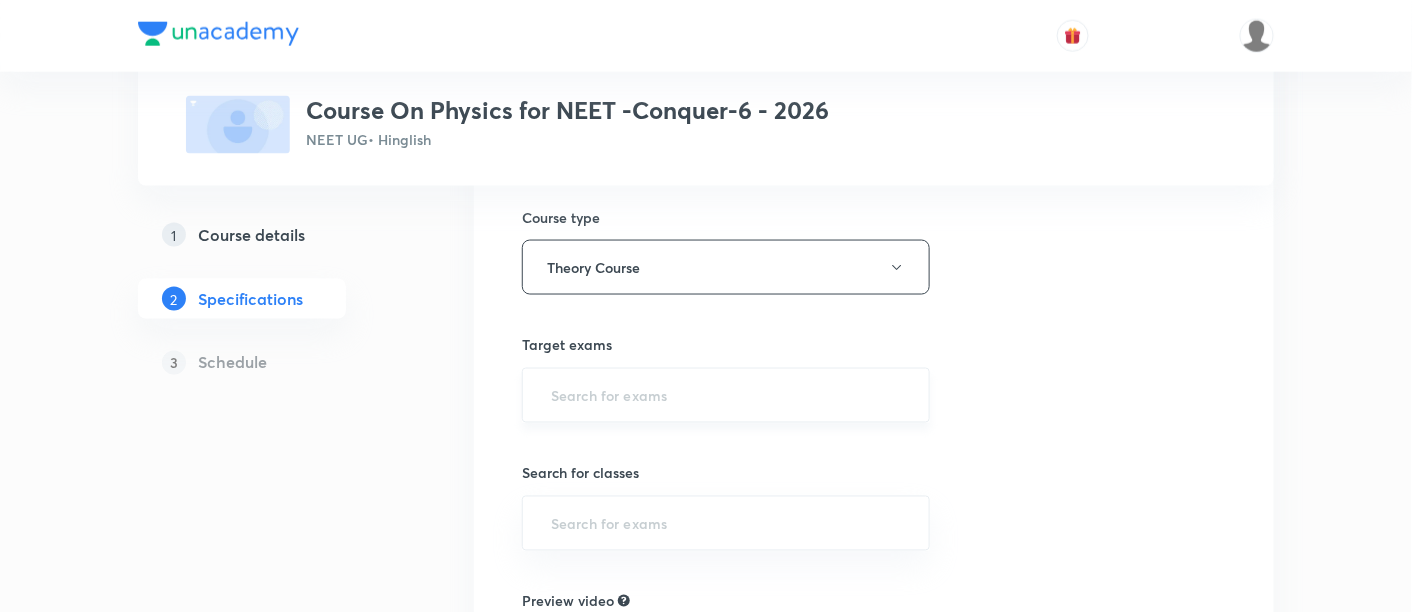 scroll, scrollTop: 873, scrollLeft: 0, axis: vertical 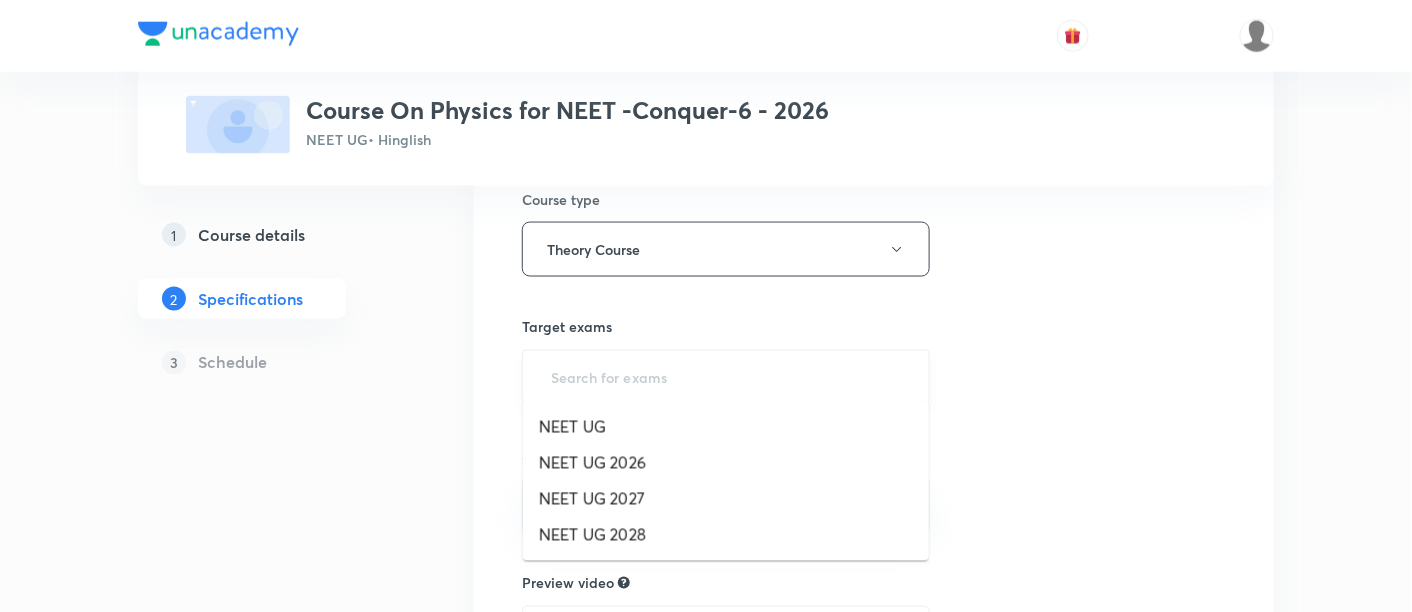 click at bounding box center [726, 377] 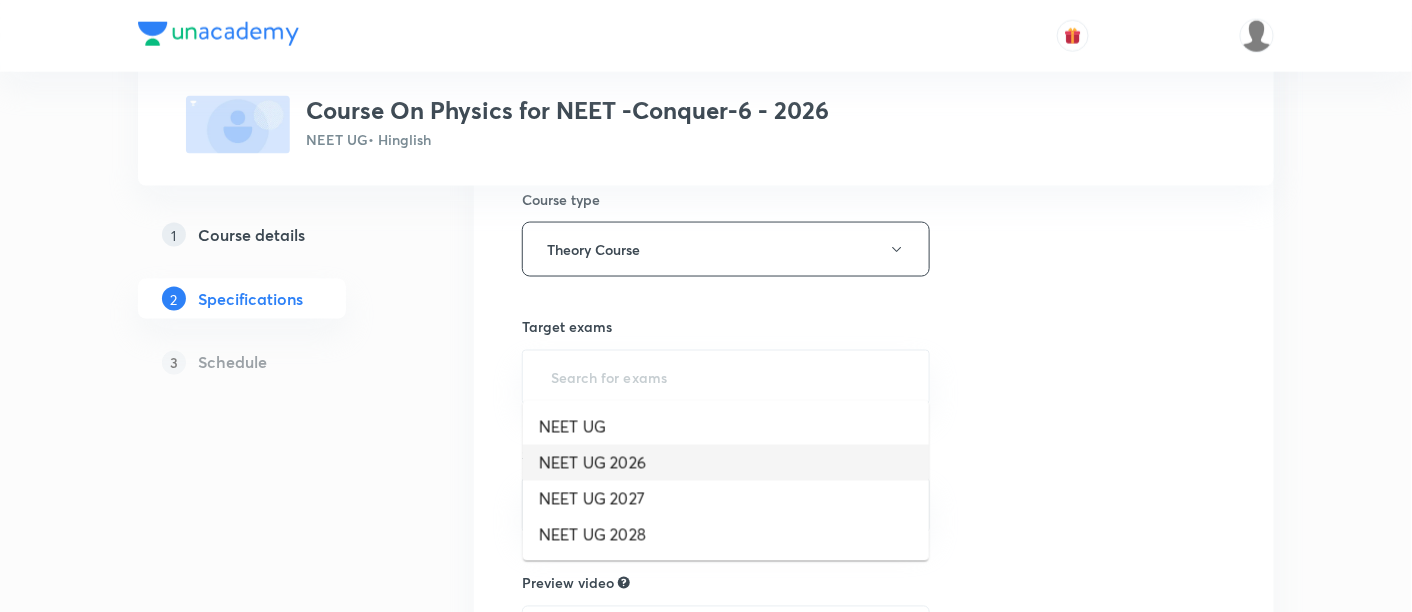 click on "NEET UG 2026" at bounding box center (726, 463) 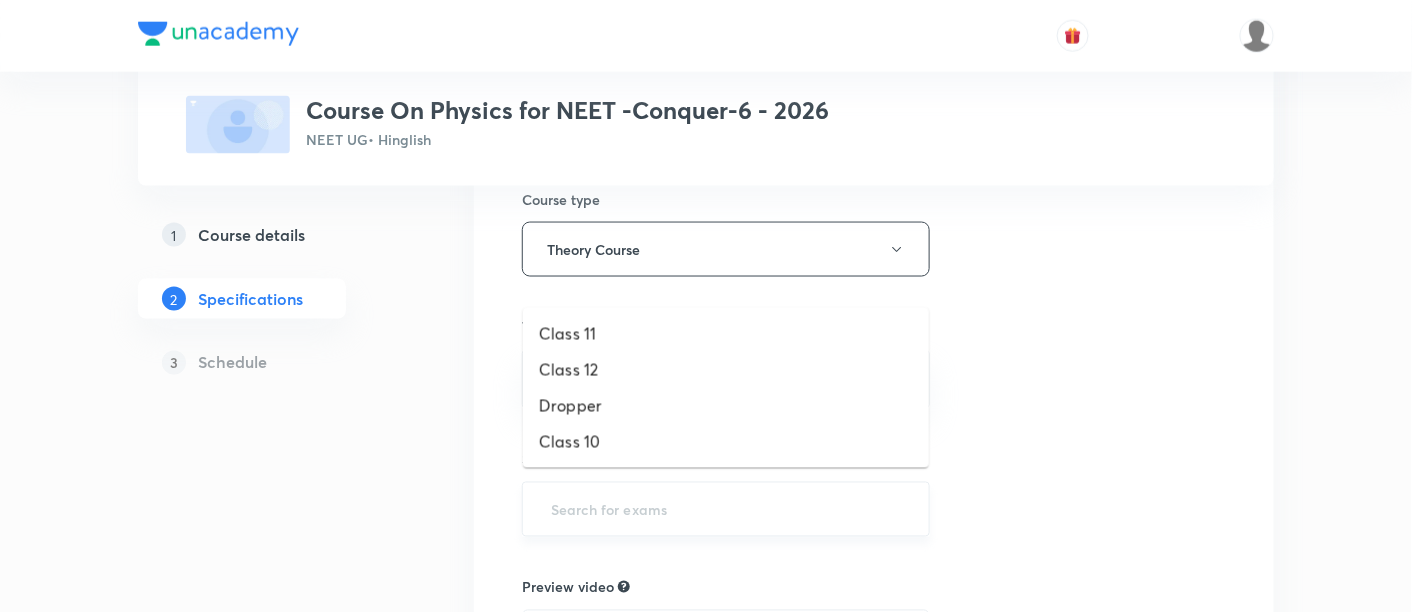 click at bounding box center [726, 509] 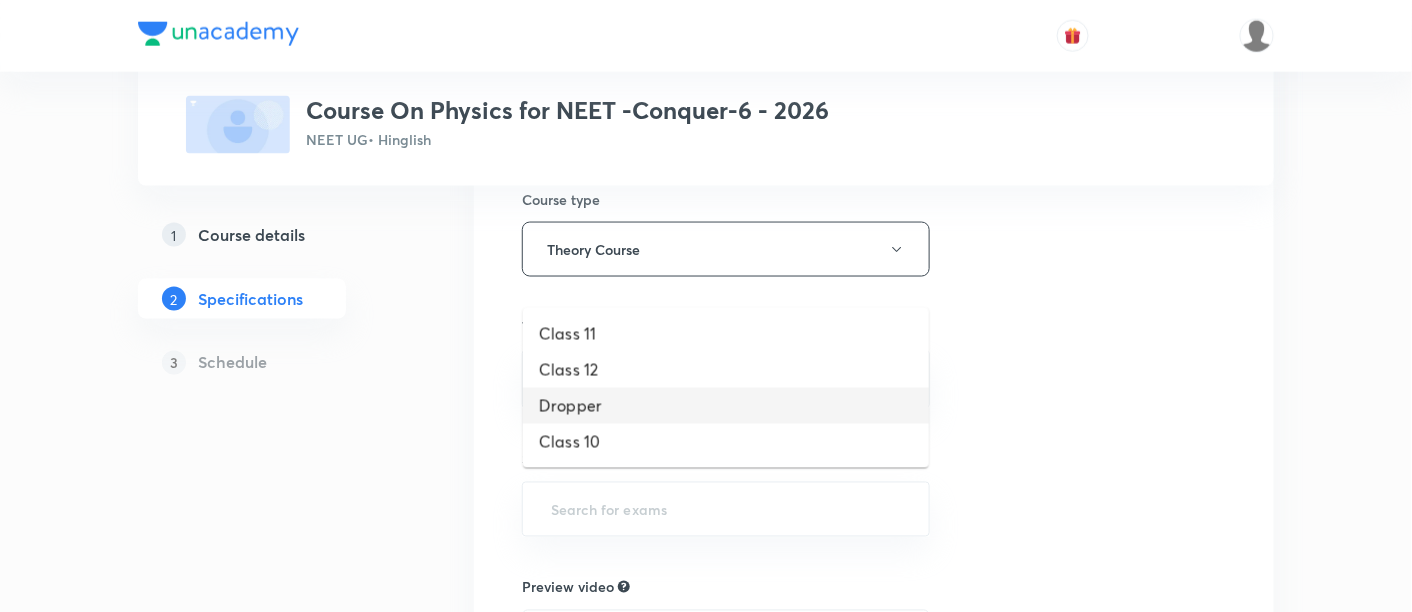 click on "Dropper" at bounding box center [726, 406] 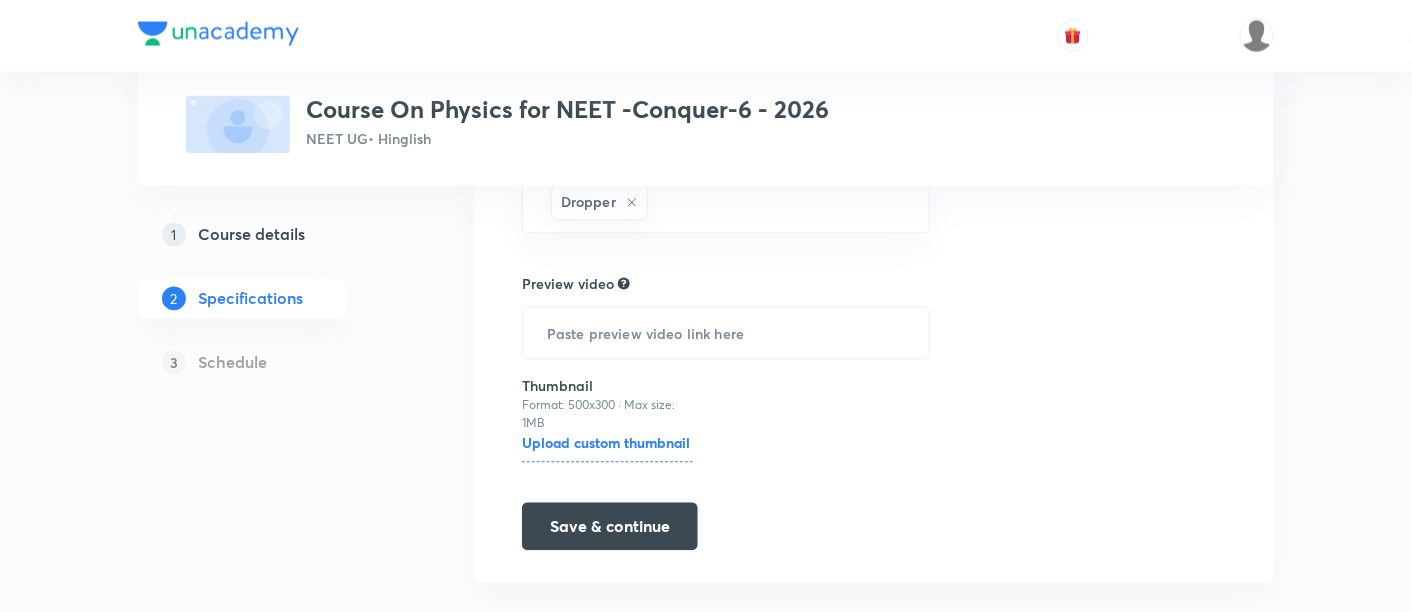 scroll, scrollTop: 1184, scrollLeft: 0, axis: vertical 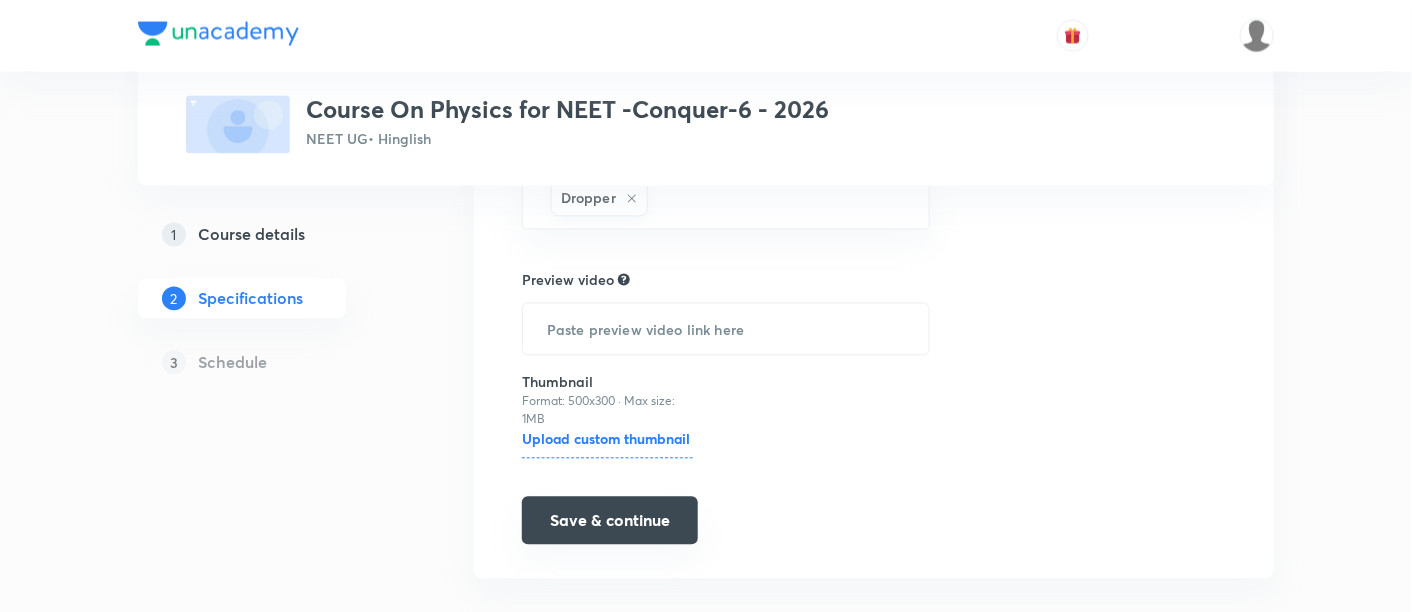 click on "Save & continue" at bounding box center [610, 521] 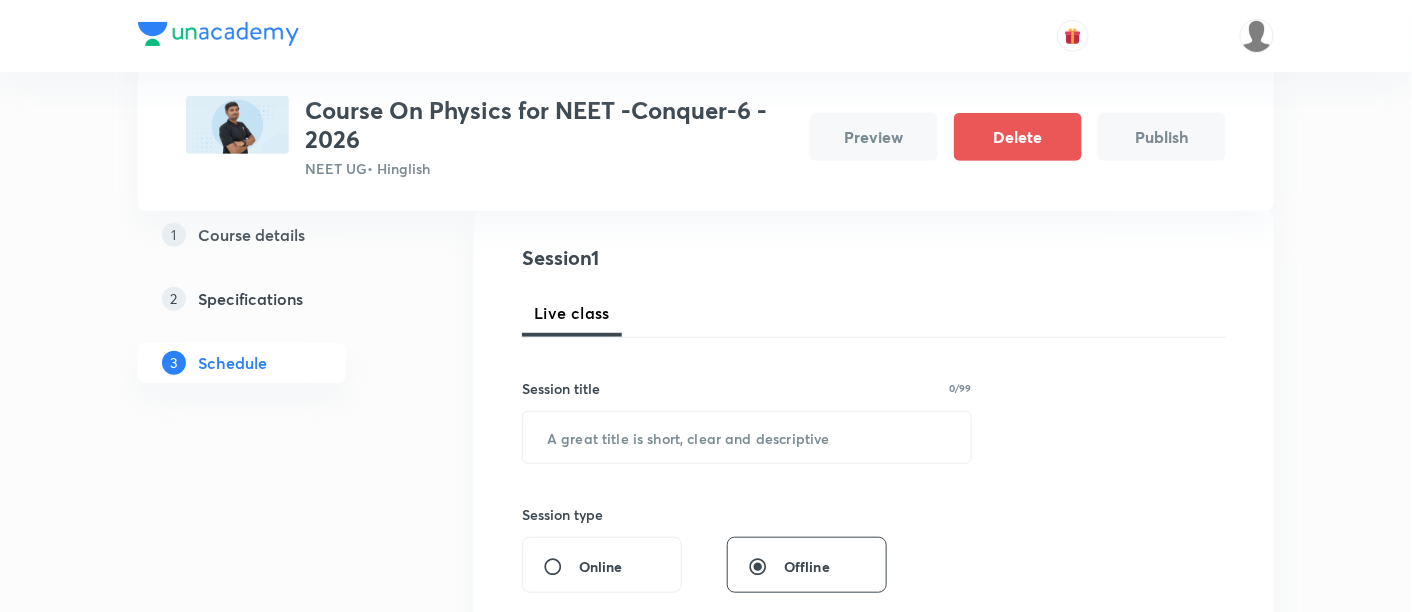 scroll, scrollTop: 214, scrollLeft: 0, axis: vertical 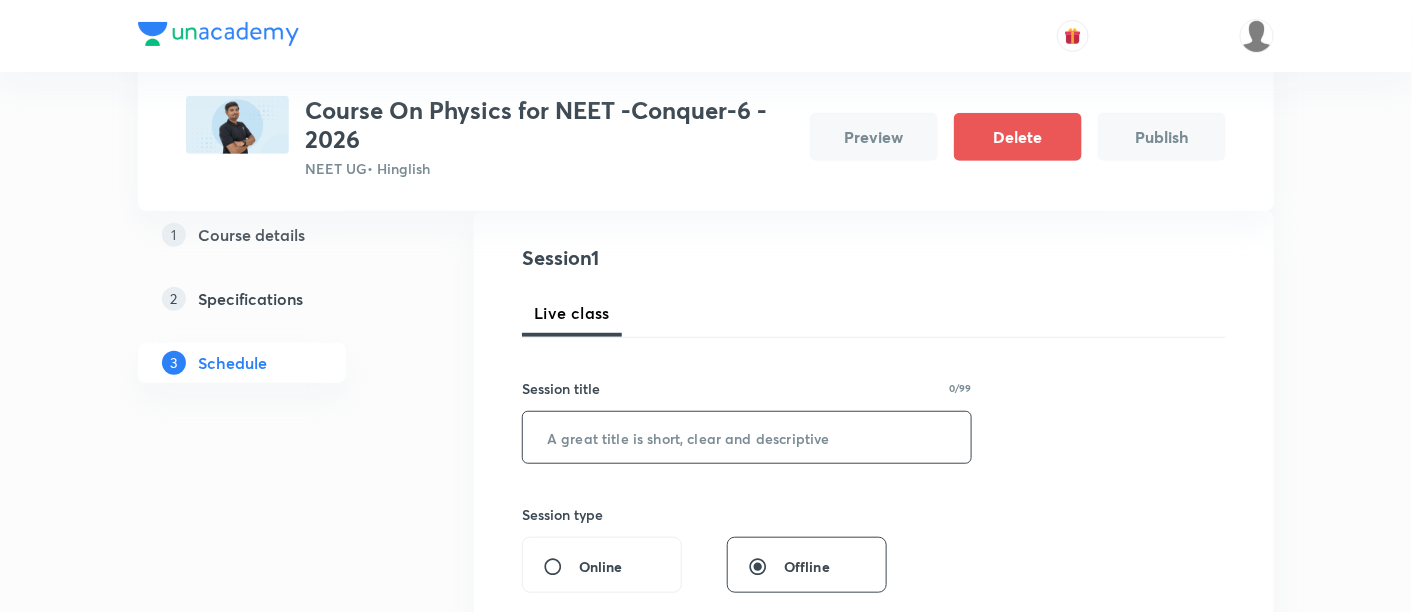 click at bounding box center (747, 437) 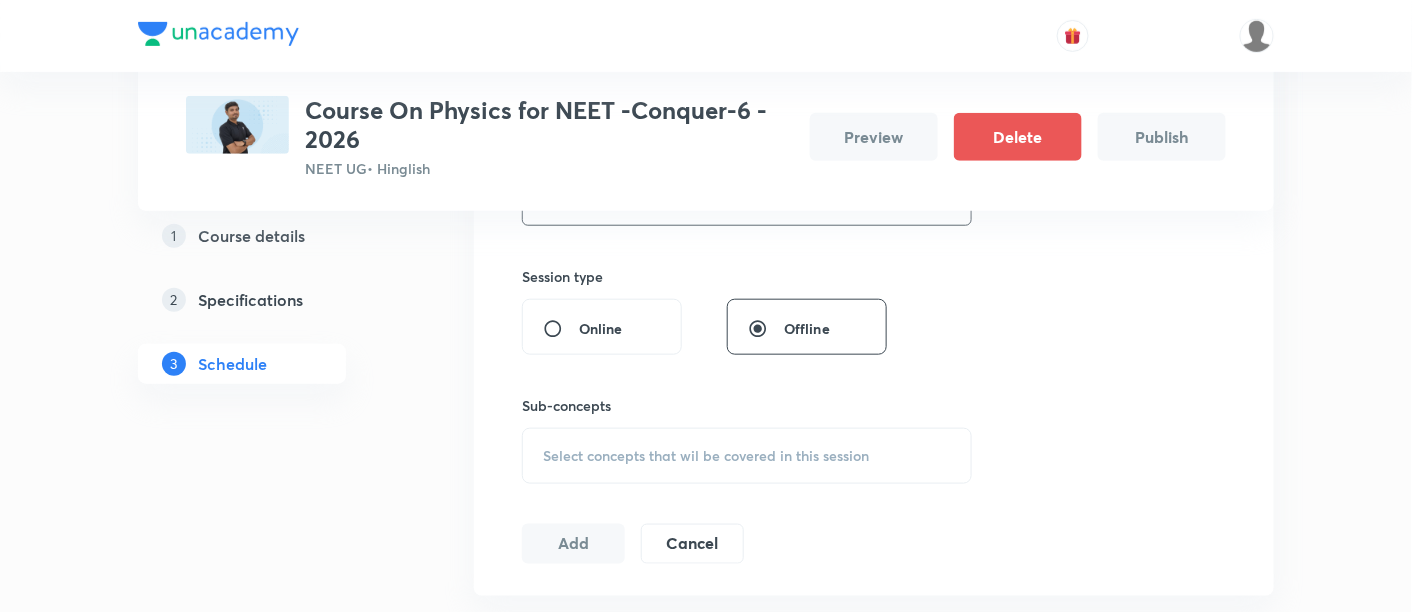 scroll, scrollTop: 455, scrollLeft: 0, axis: vertical 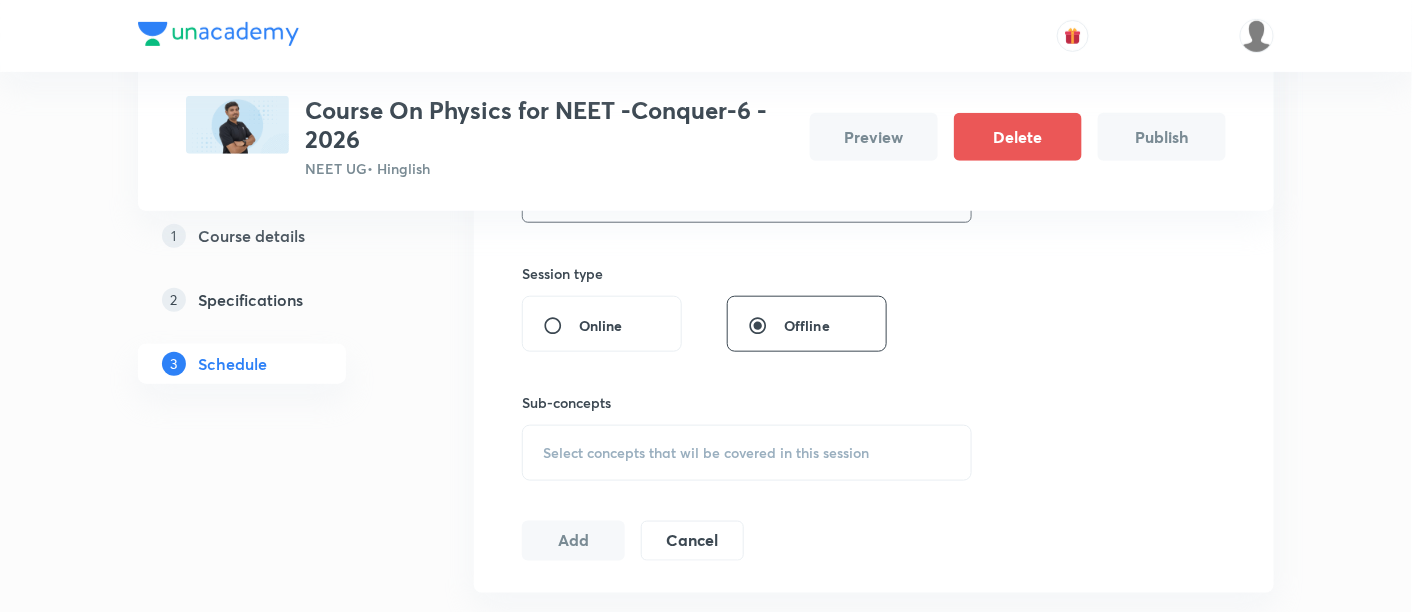 type on "Bridge Course" 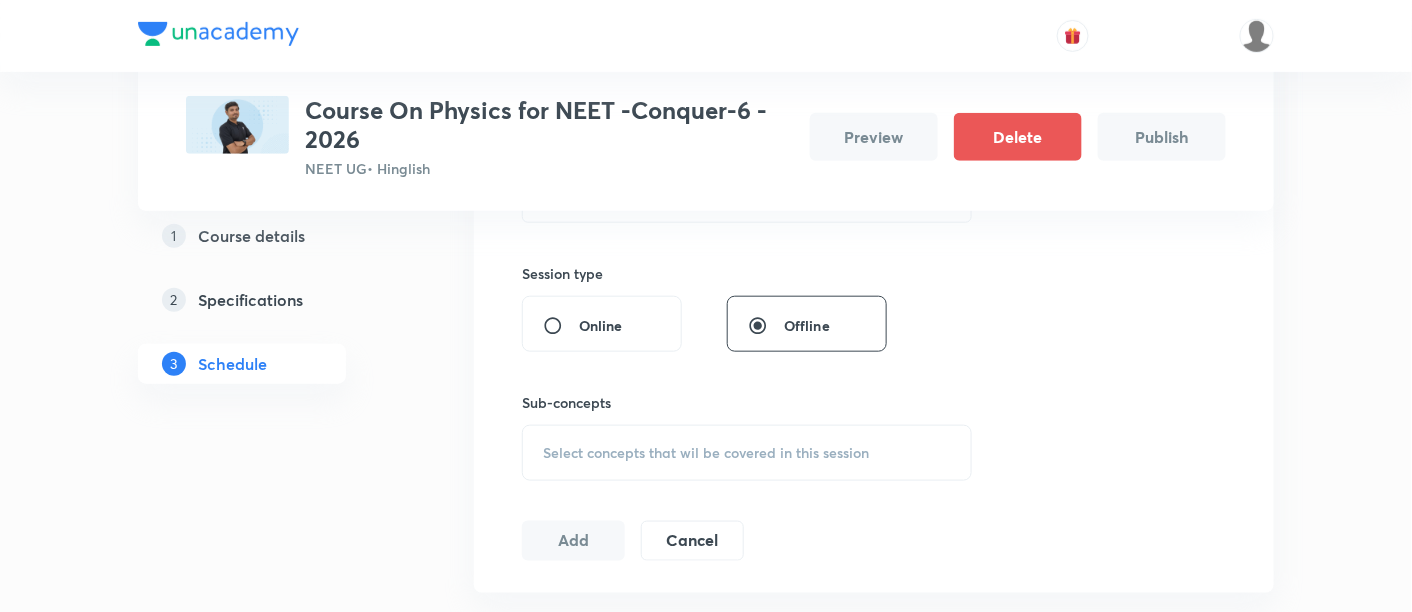 click on "Select concepts that wil be covered in this session" at bounding box center [747, 453] 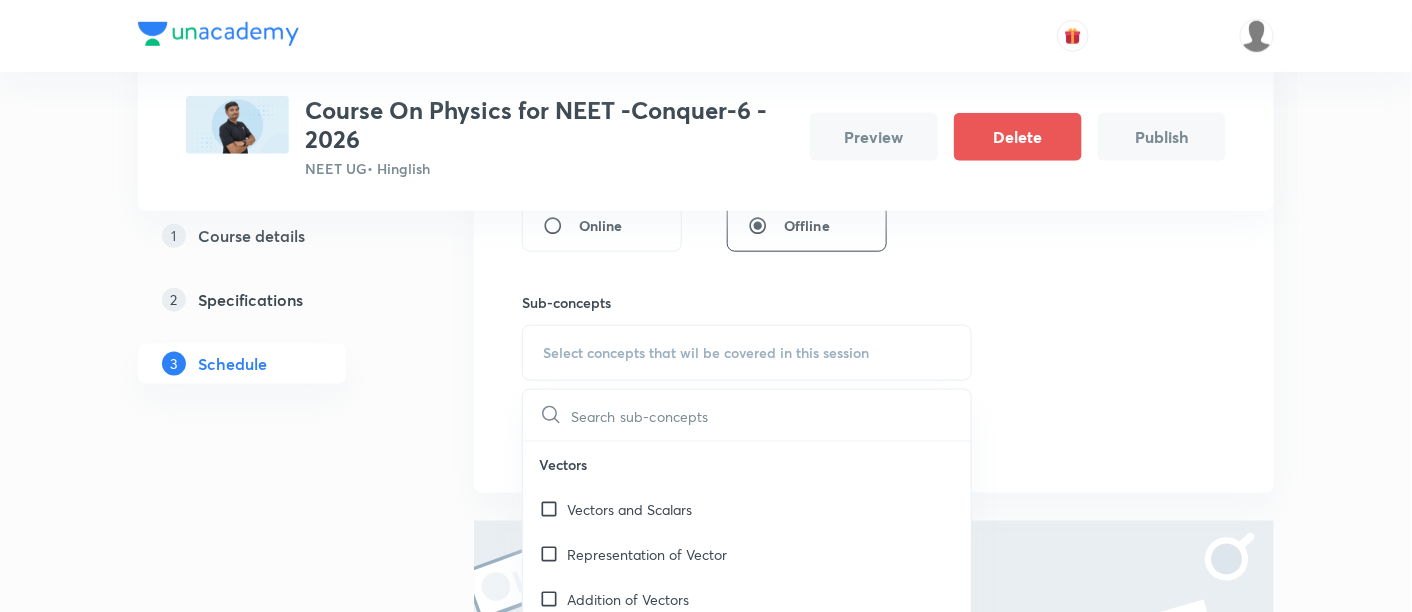 scroll, scrollTop: 566, scrollLeft: 0, axis: vertical 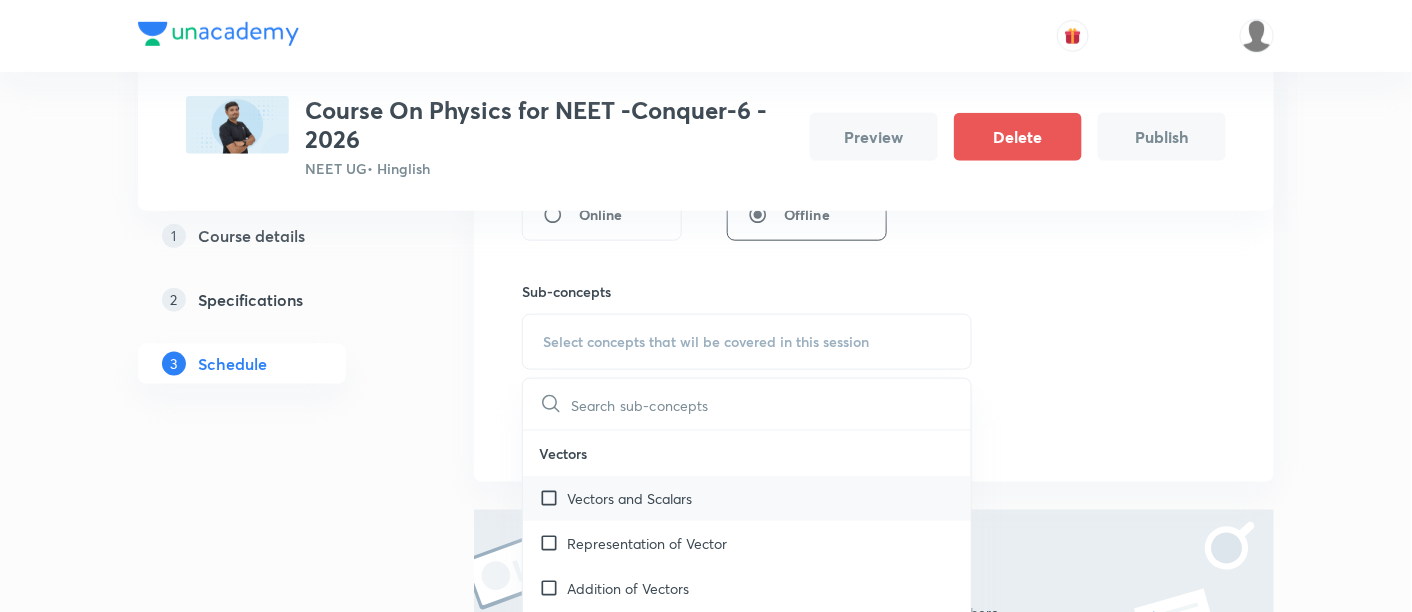 click on "Vectors and Scalars" at bounding box center (629, 498) 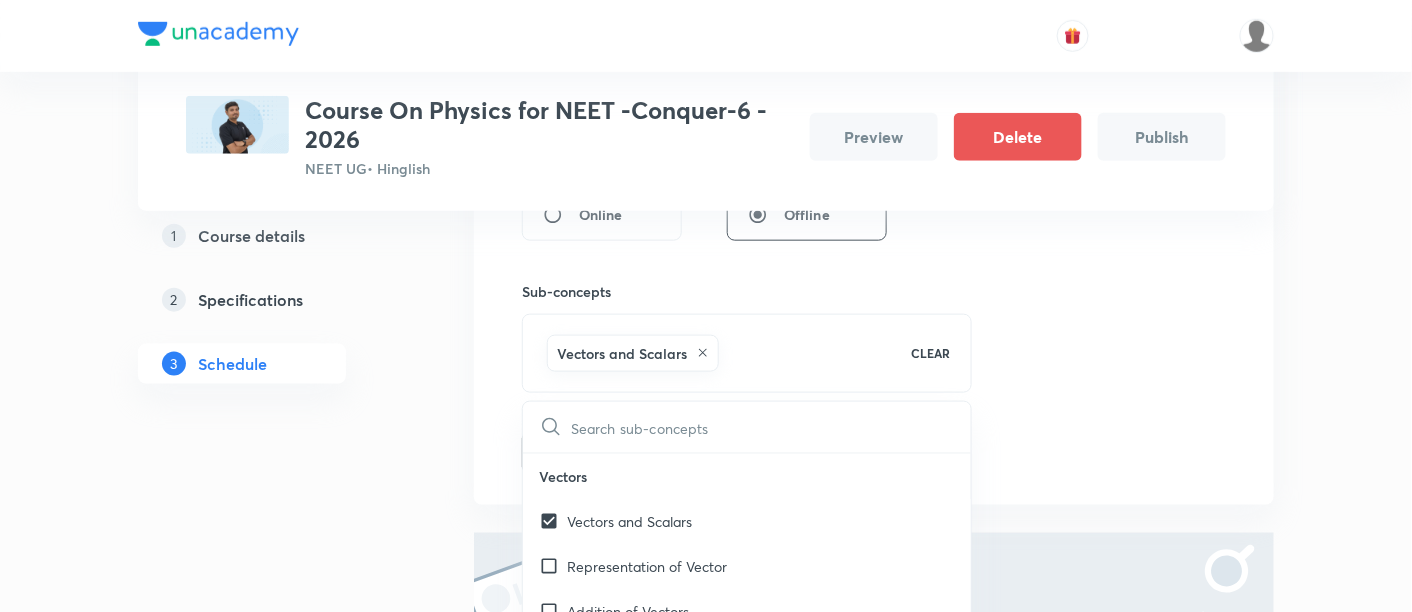 click on "Session  1 Live class Session title 13/99 Bridge Course ​   Session type Online Offline Sub-concepts Vectors and Scalars  CLEAR ​ Vectors Vectors and Scalars  Representation of Vector  Addition of Vectors Components of a Vector Unit Vectors Rectangular Components of a Vector in Three Dimensions  Position Vector Displacement Vector Product of Two Vectors Change in Velocity Projectile Motion Minimum Velocity & Angle to Hit a Given Point Motion in a Straight Line Translatory Motion  Frame of Reference  Trajectory  Displacement and Distance  Velocity and Speed  Acceleration  Motion in a Straight Line  One- Dimensional Motion in a Vertical Line  Motion Upon an Inclined Plane  Relative Motion in One dimension Graphs in Motion in One Dimension Newtons Equation Of Motion Graphs In Motion In One-D One Dimensional Motion In Vertical Line Horizontal Range And Maximum Height Horizontal Range And Maximum Height Trajectory Equation Angle Of Projection Motion Under Gravity Motion Under Variable Acceleration Impulse Heat" at bounding box center [874, 182] 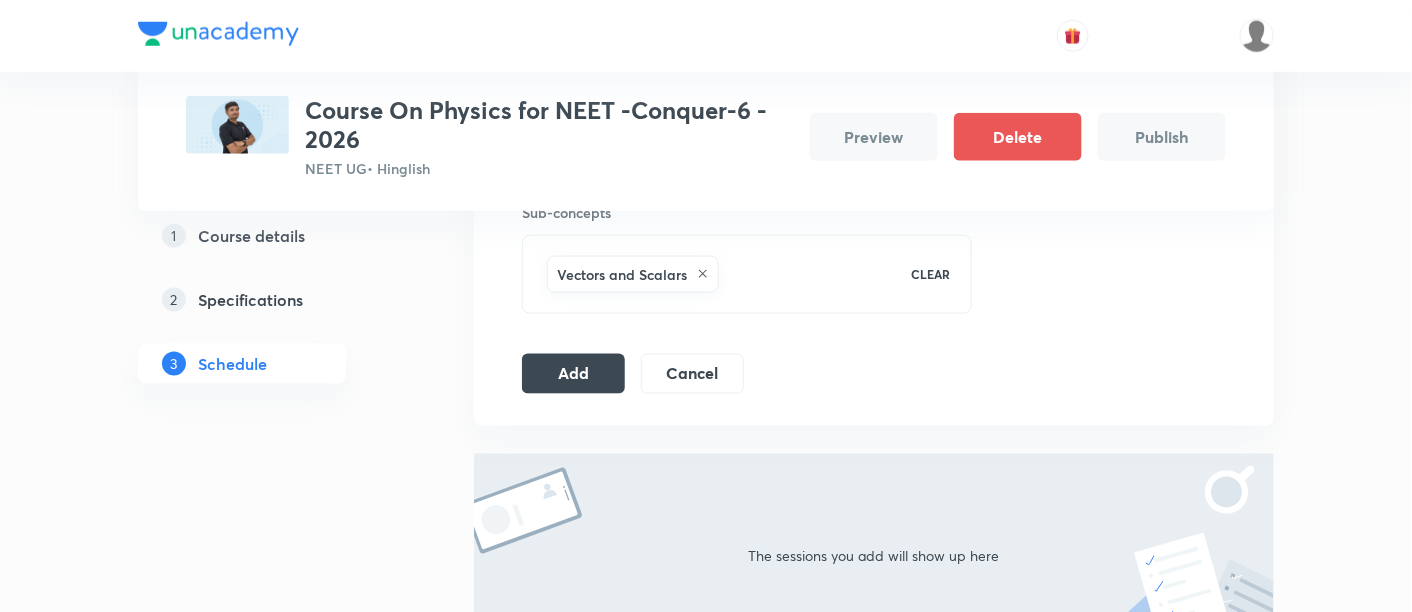 scroll, scrollTop: 648, scrollLeft: 0, axis: vertical 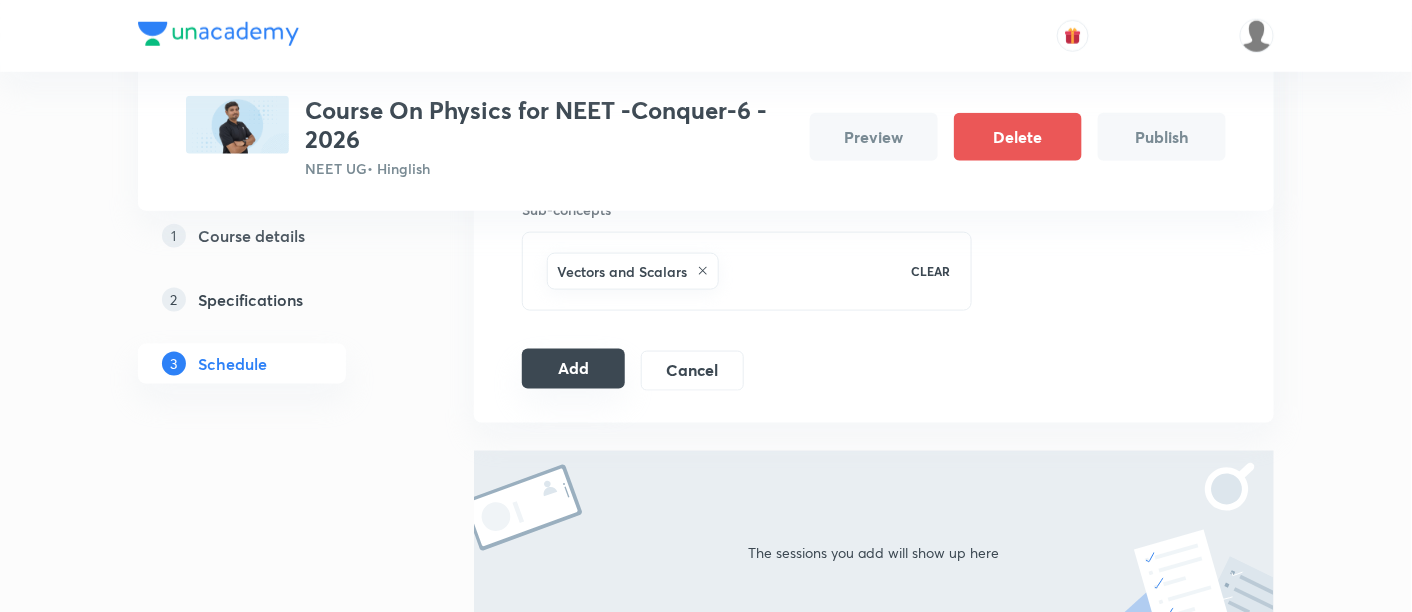 click on "Add" at bounding box center (573, 369) 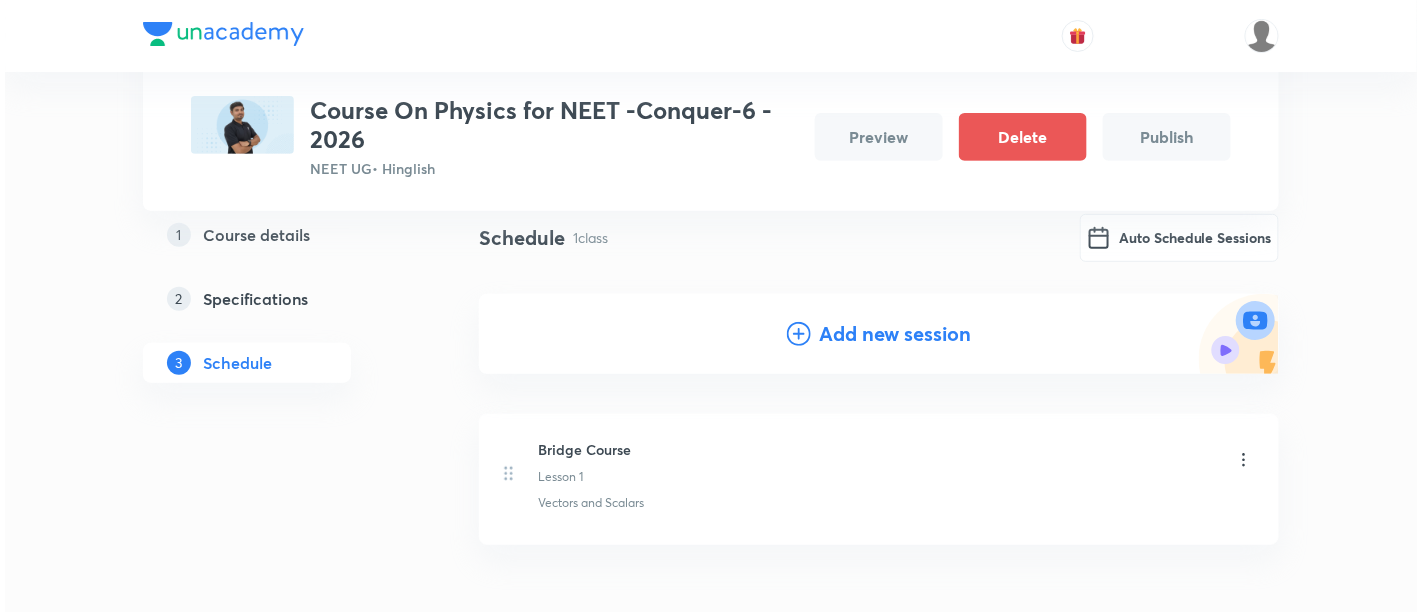 scroll, scrollTop: 0, scrollLeft: 0, axis: both 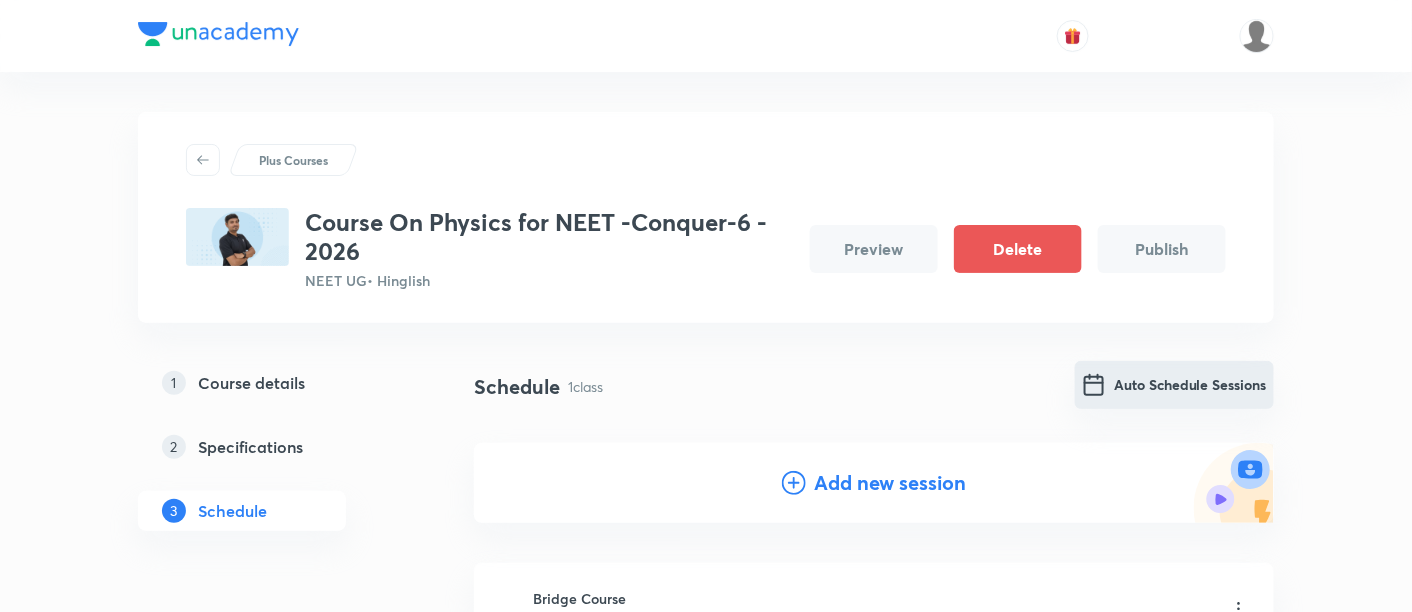 click on "Auto Schedule Sessions" at bounding box center [1174, 385] 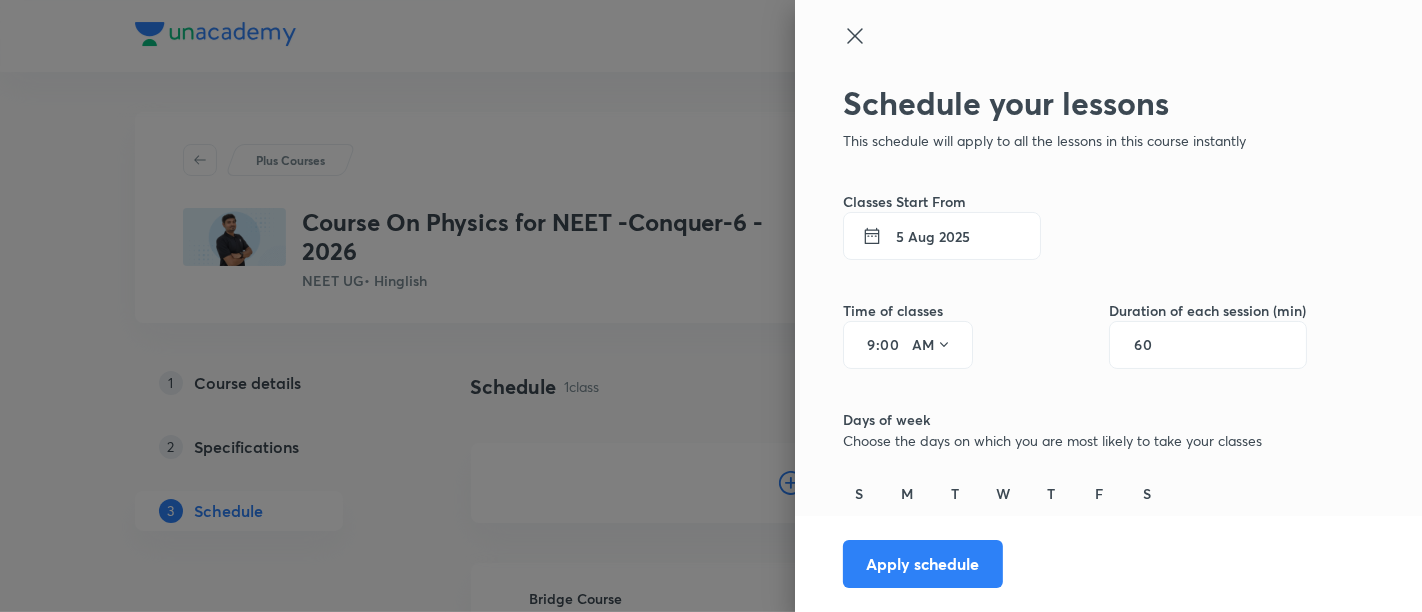 click on "5 Aug 2025" at bounding box center [942, 236] 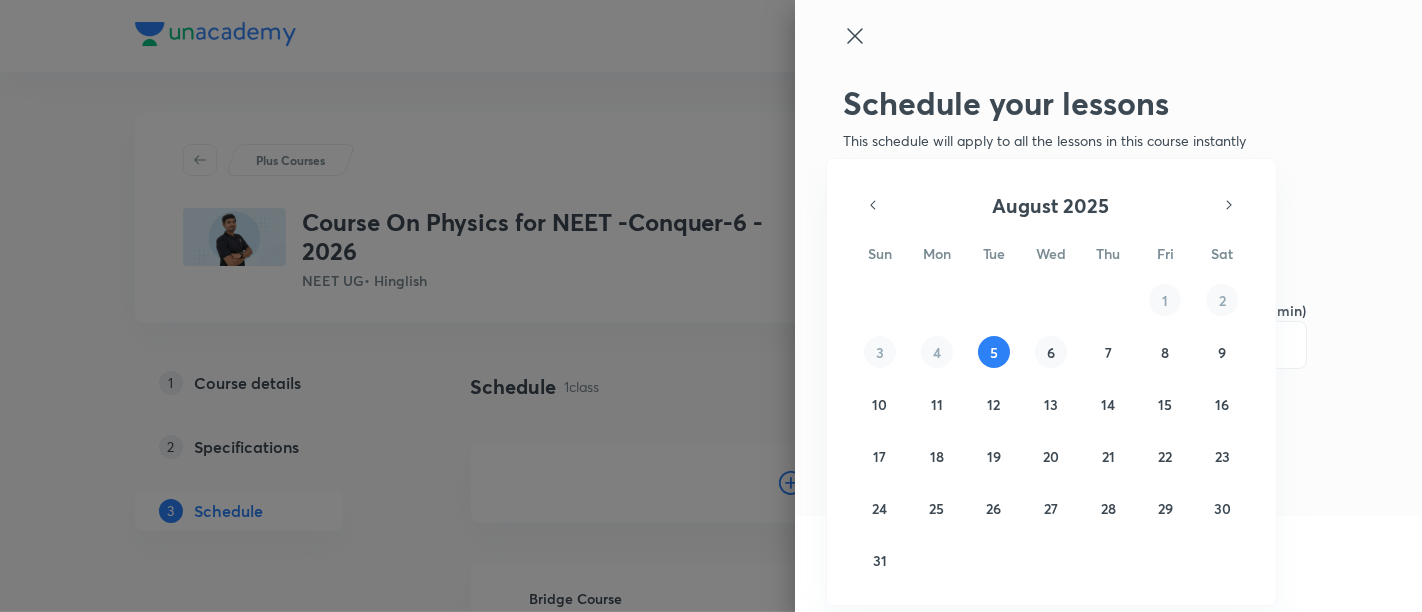 click on "6" at bounding box center [1051, 352] 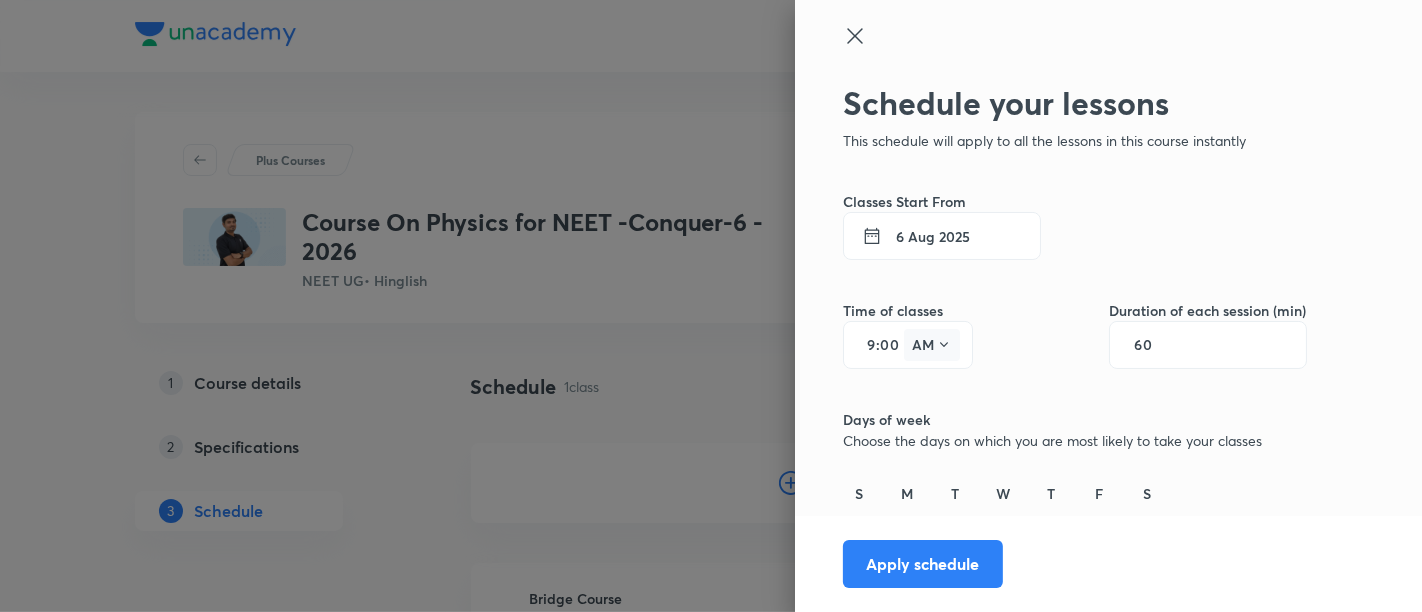 click 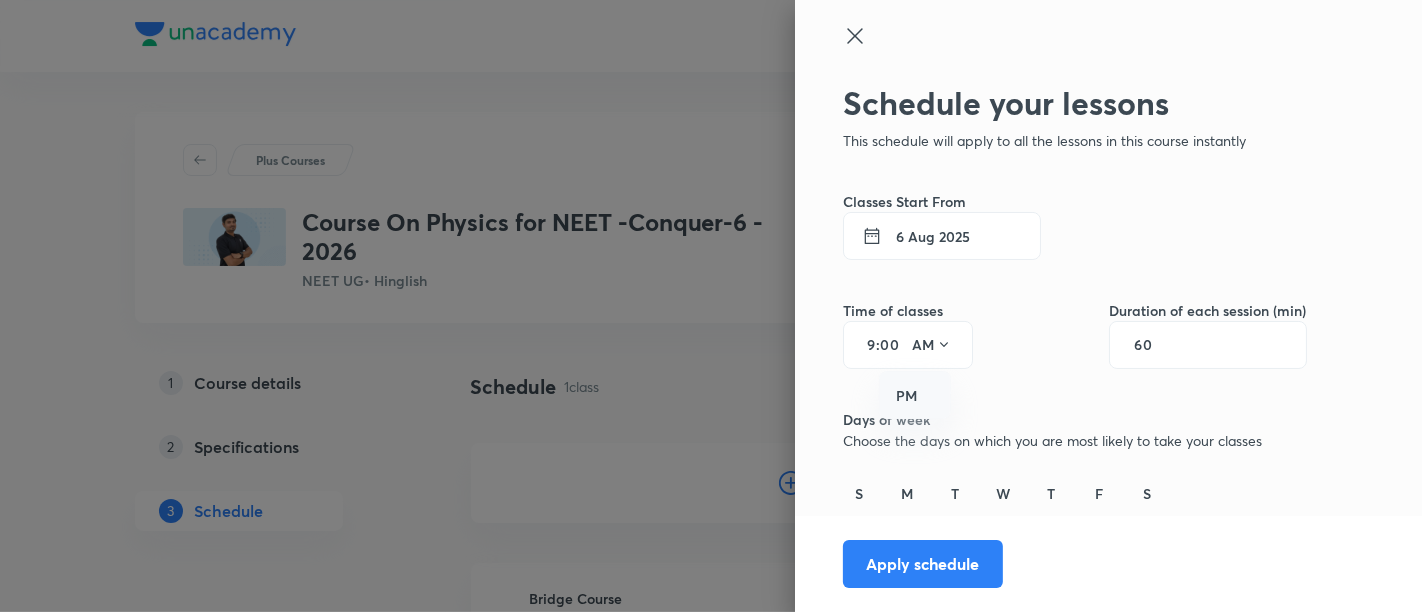 click on "PM" at bounding box center [916, 396] 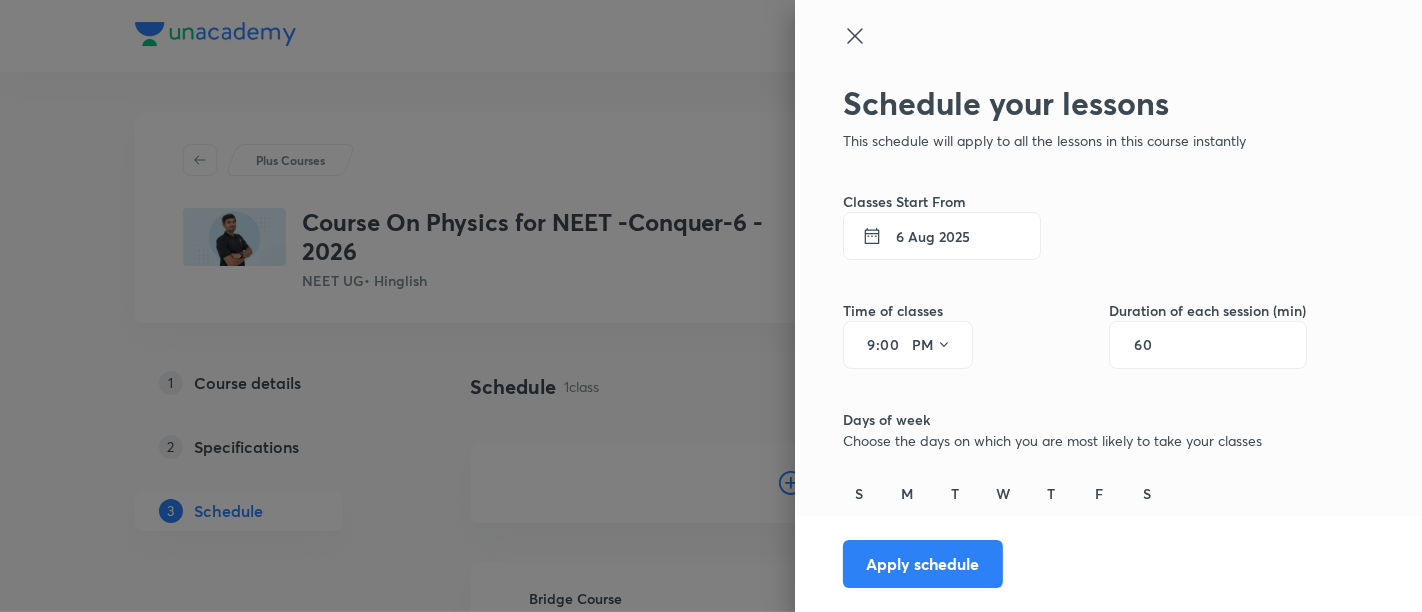 click on "9" at bounding box center (864, 345) 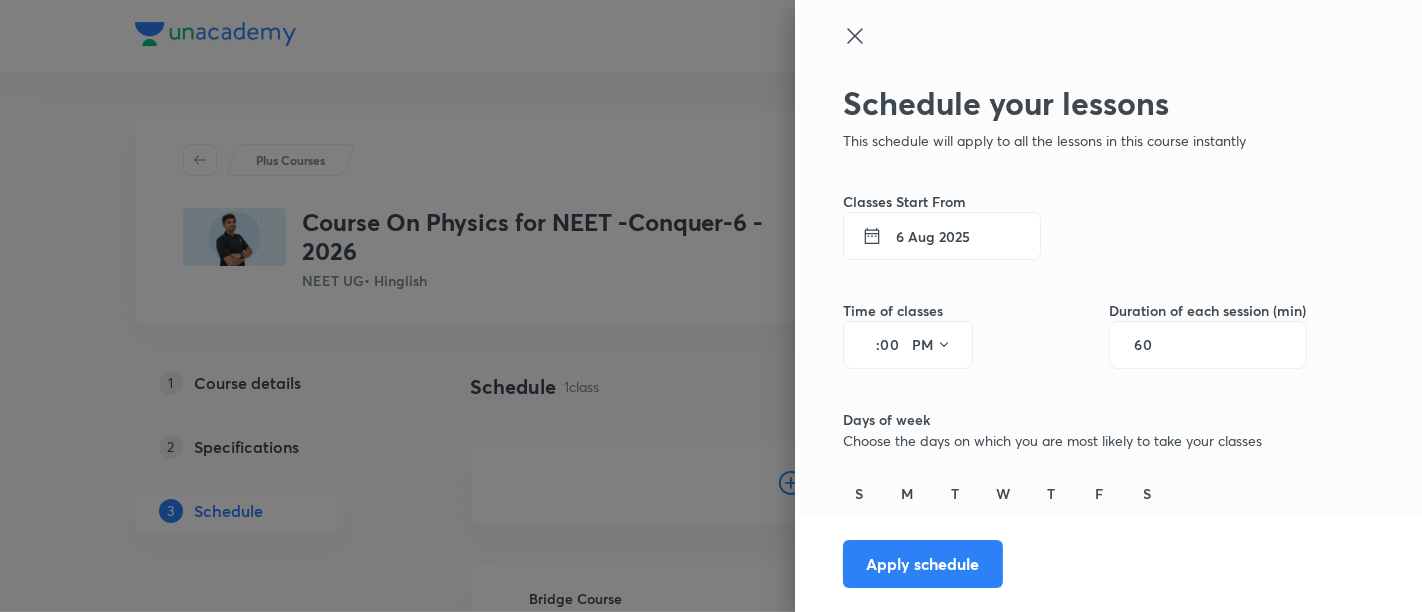 type on "2" 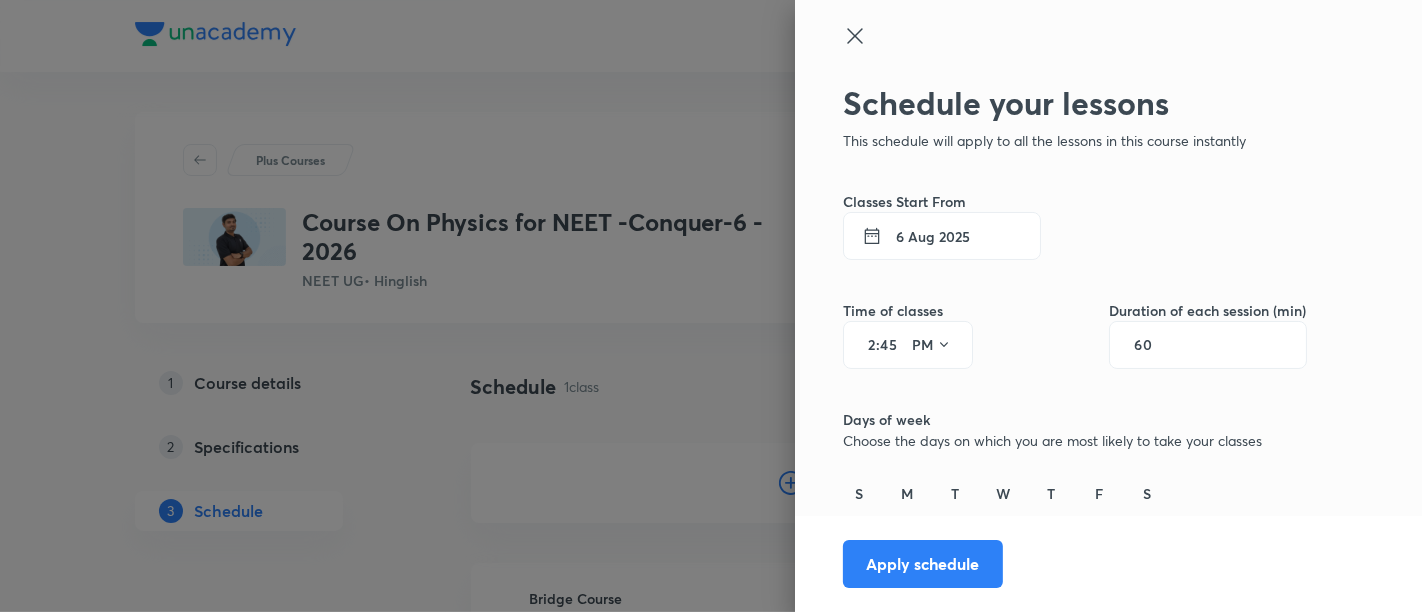 type on "4" 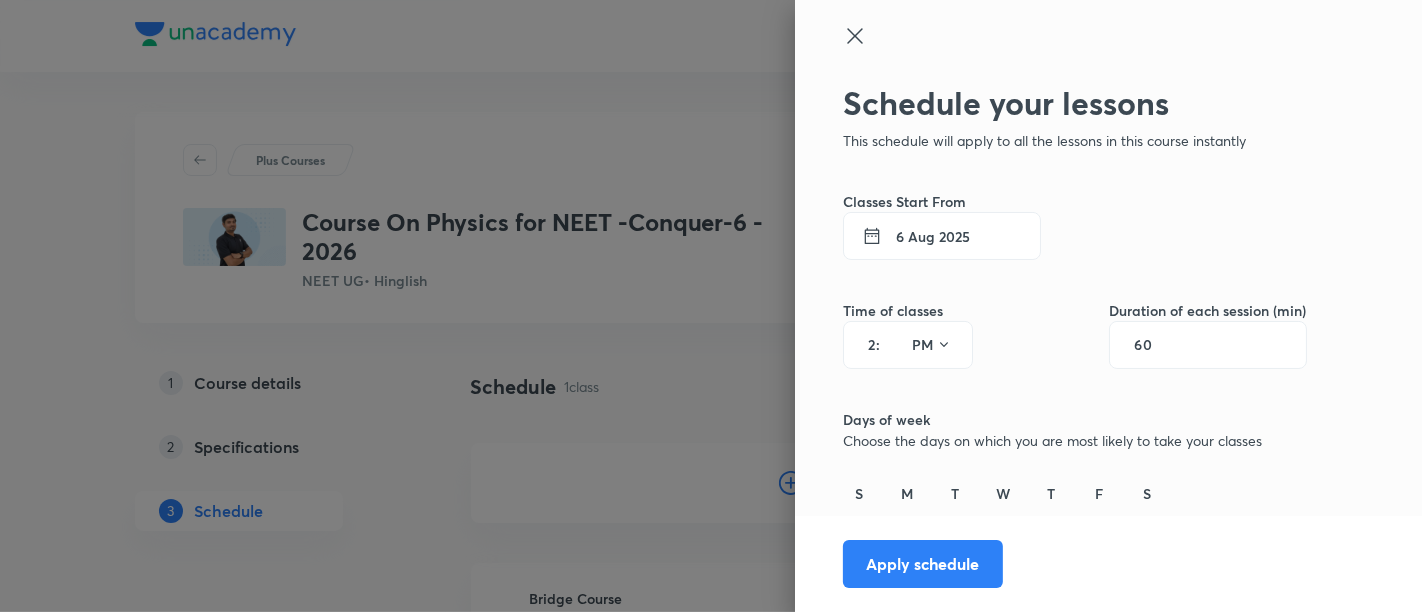 type on "00" 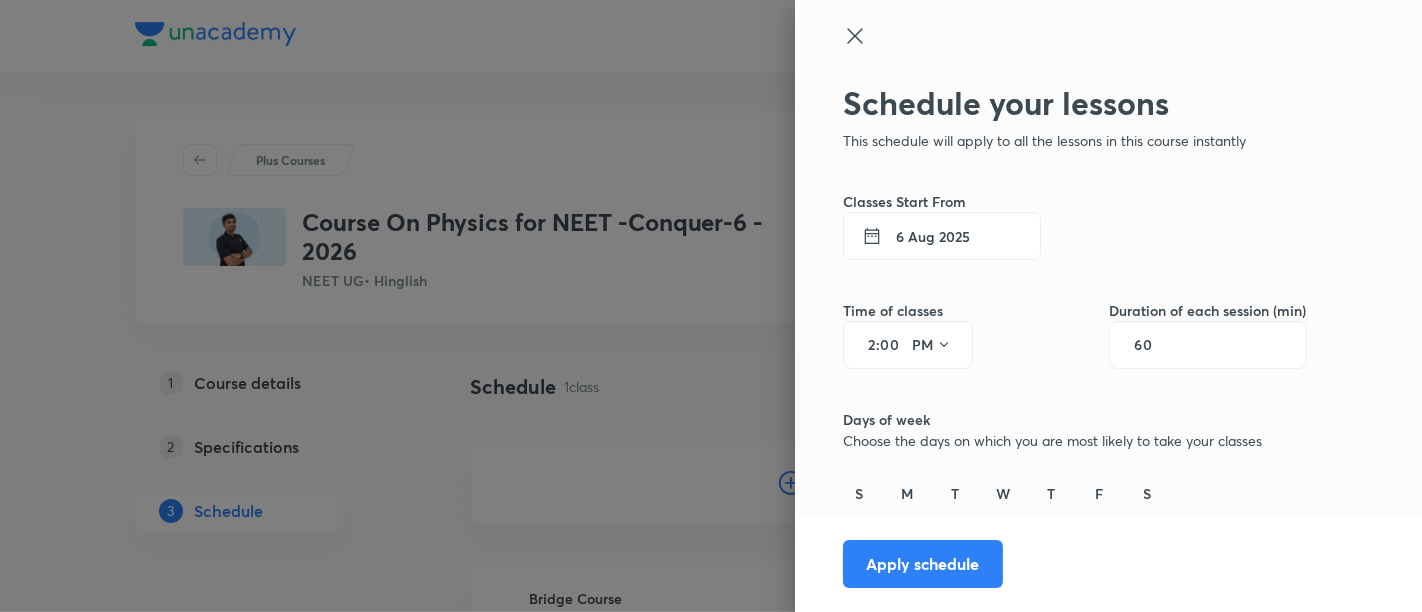 click on "2" at bounding box center [864, 345] 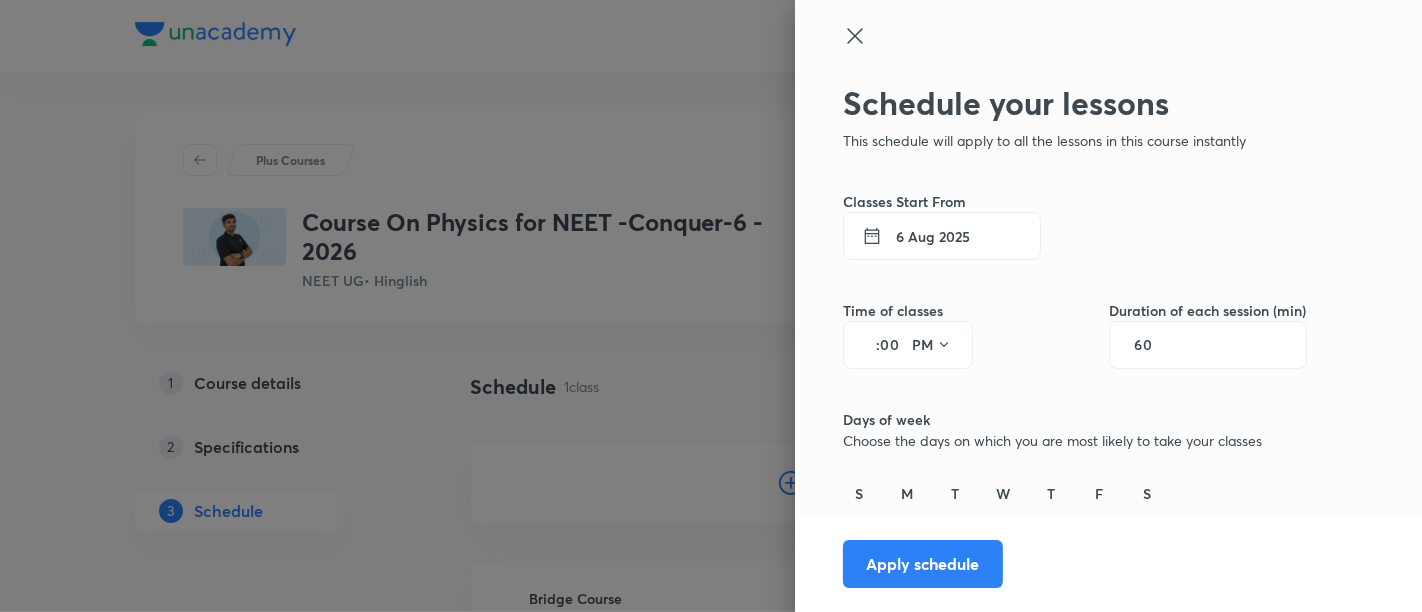 type on "6" 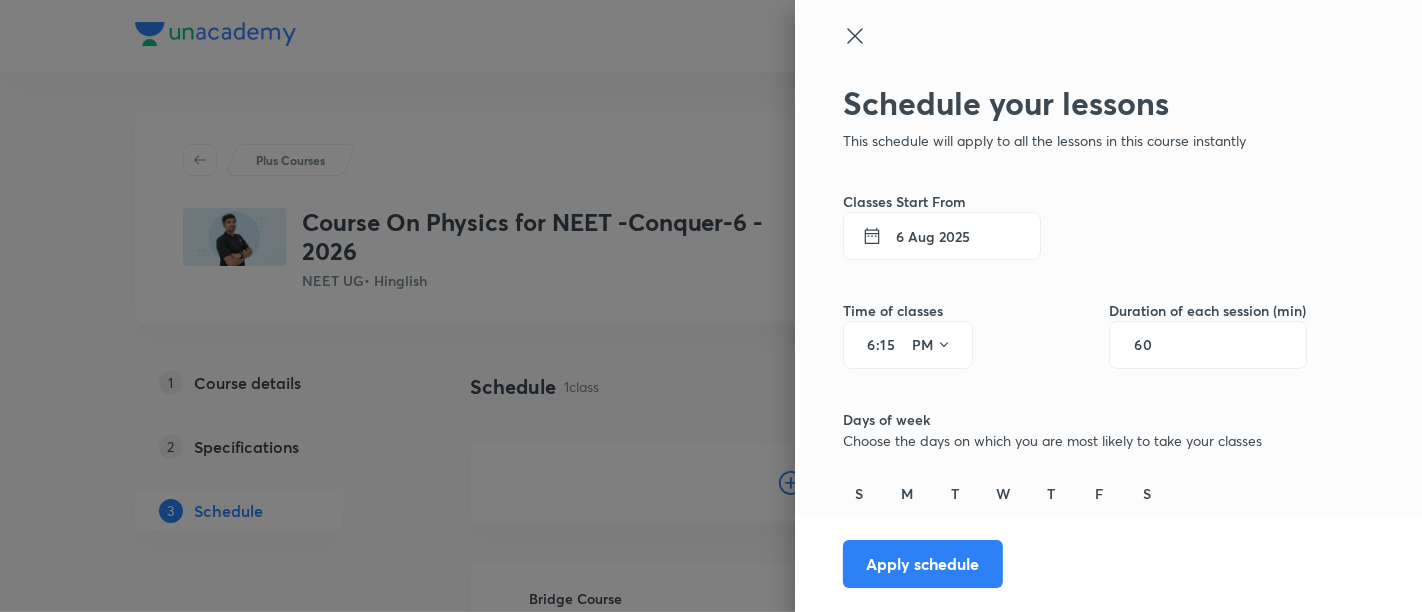type on "15" 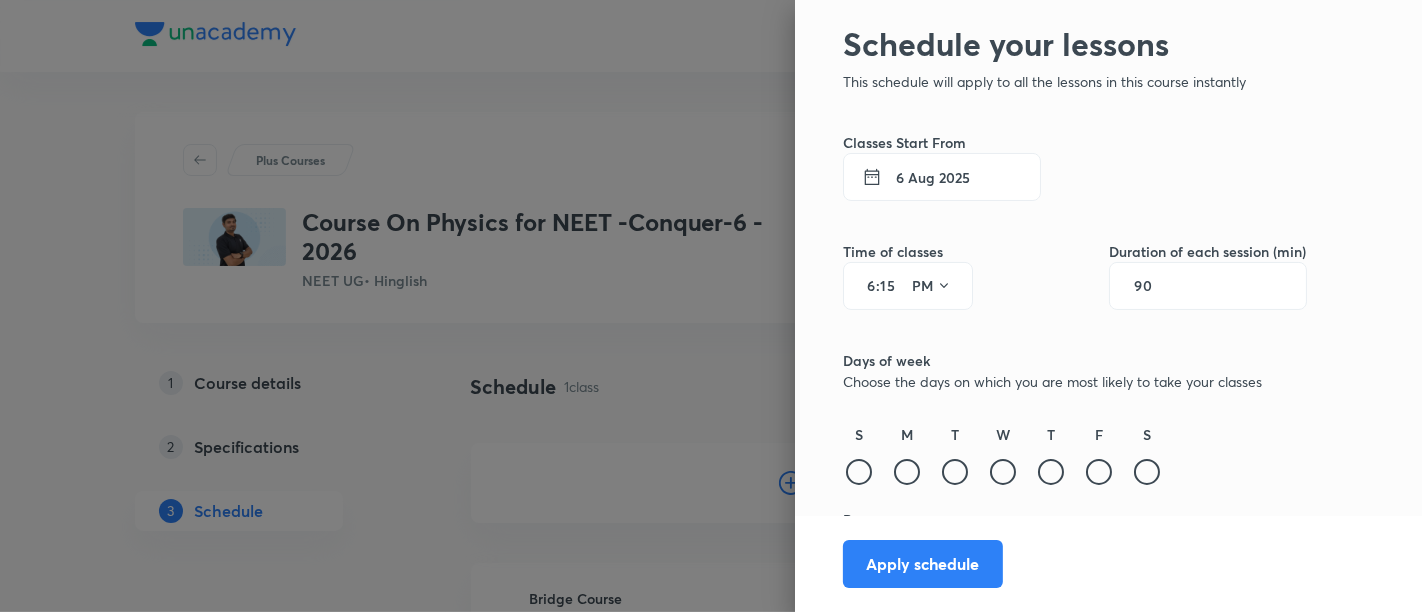 scroll, scrollTop: 0, scrollLeft: 0, axis: both 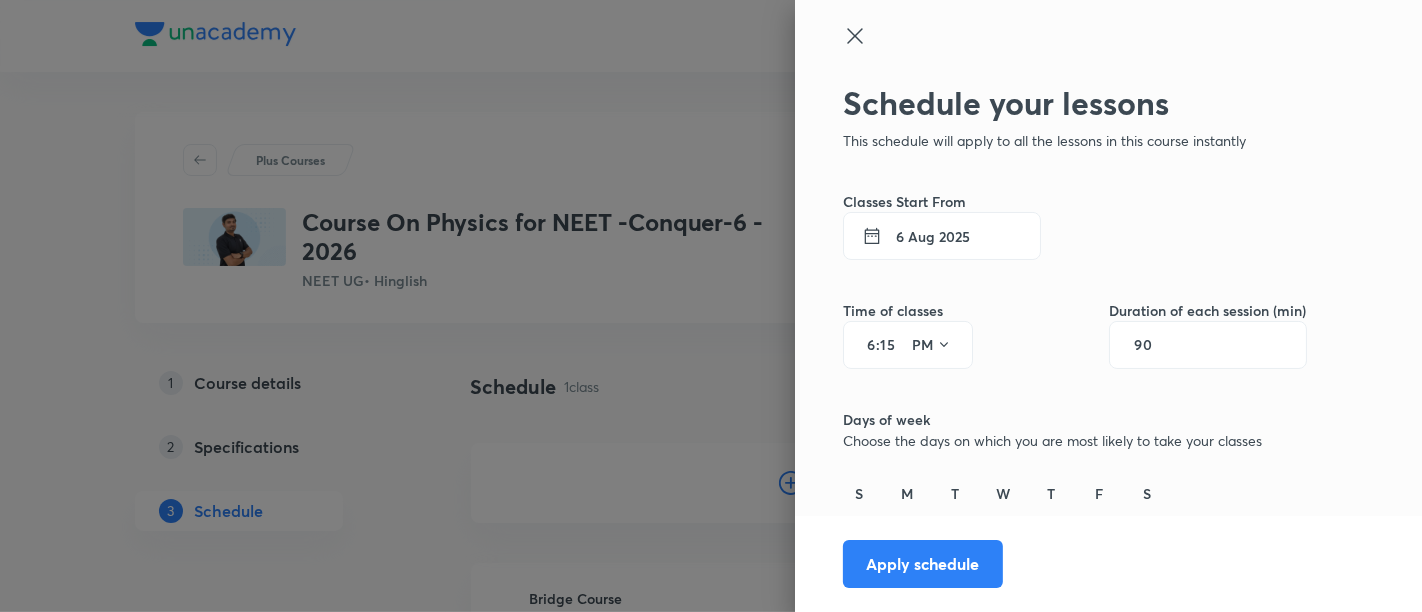 type on "90" 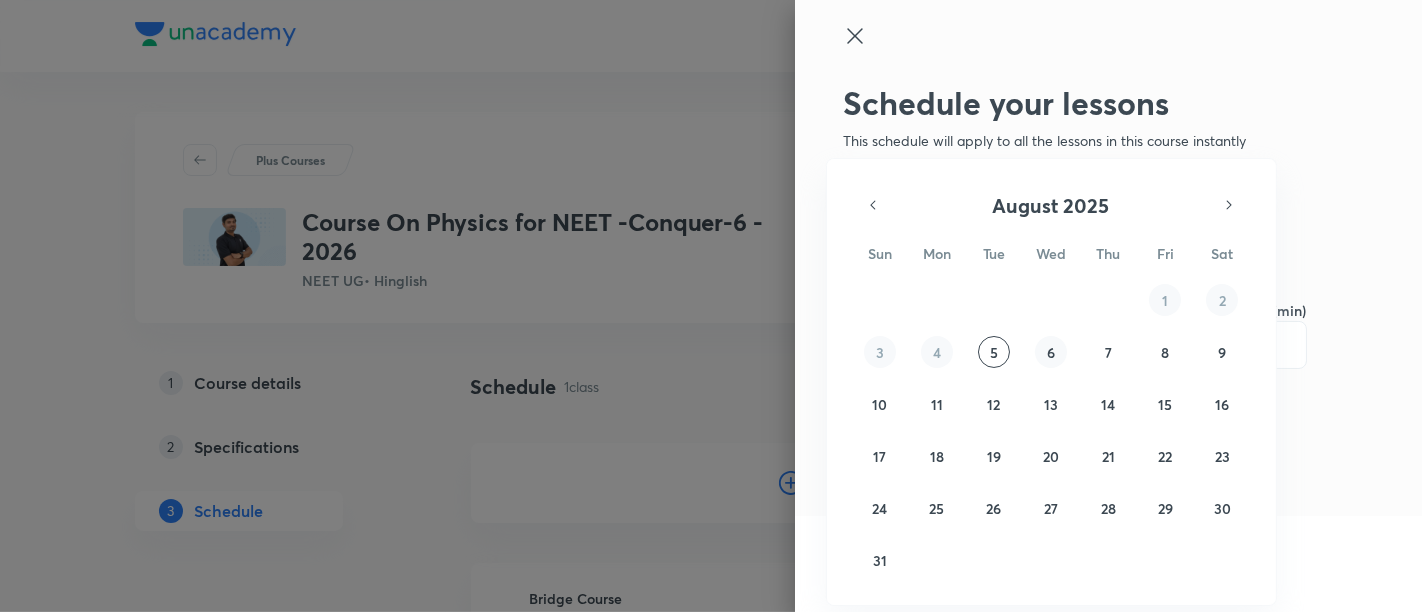 click on "6" at bounding box center (1051, 352) 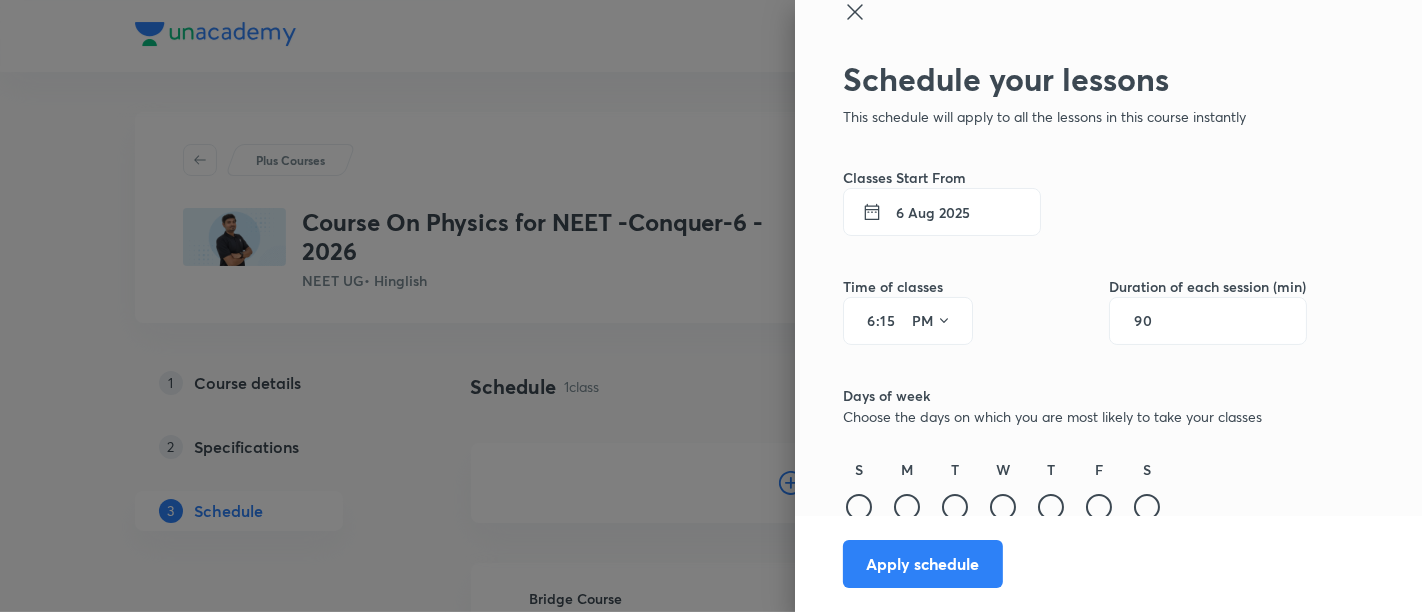 scroll, scrollTop: 62, scrollLeft: 0, axis: vertical 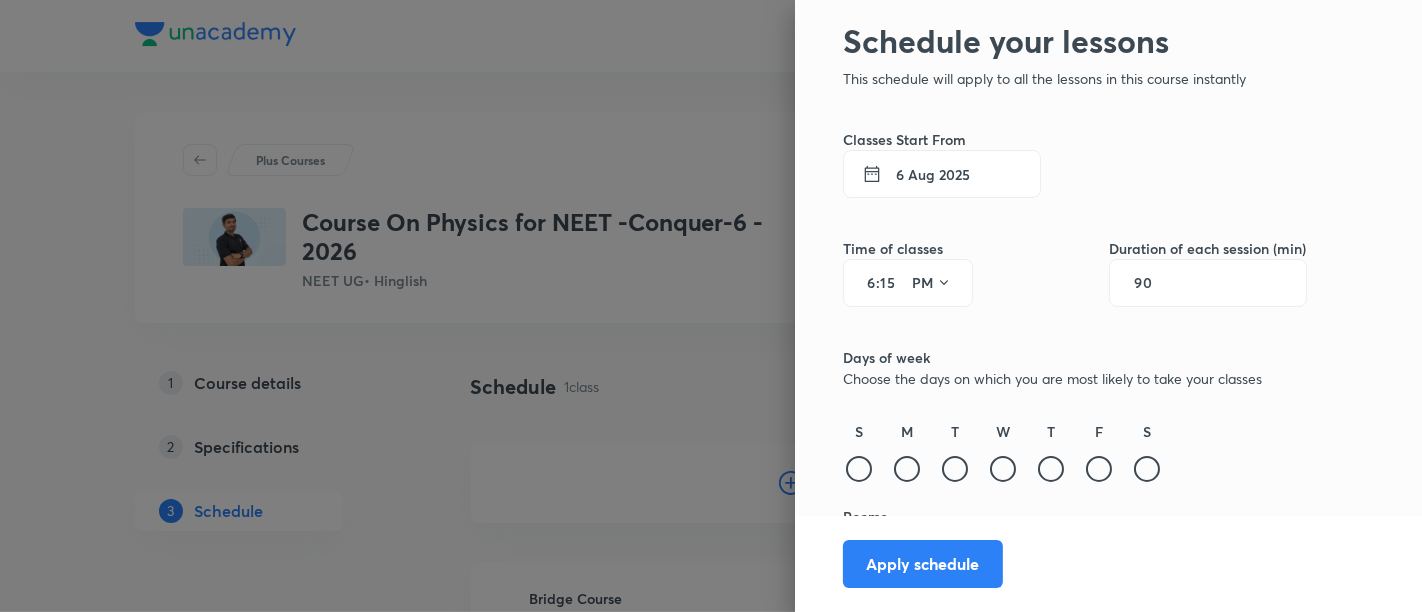 click on "6 Aug 2025" at bounding box center (942, 174) 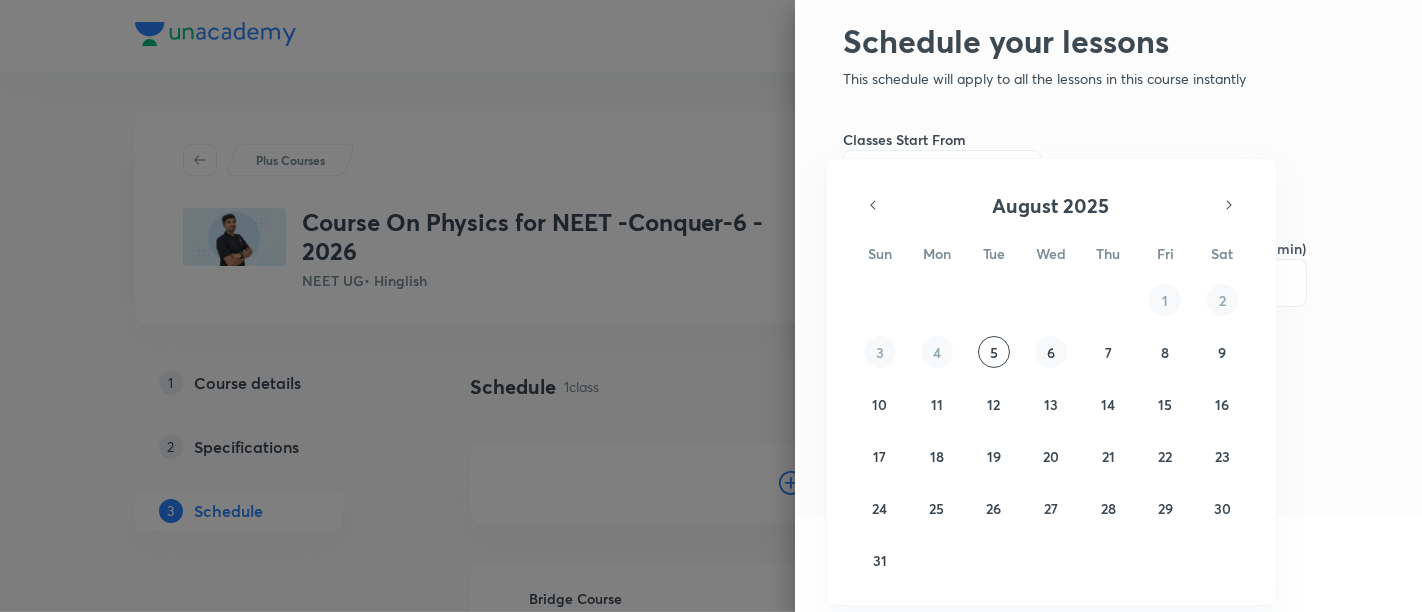 click on "6" at bounding box center [1051, 352] 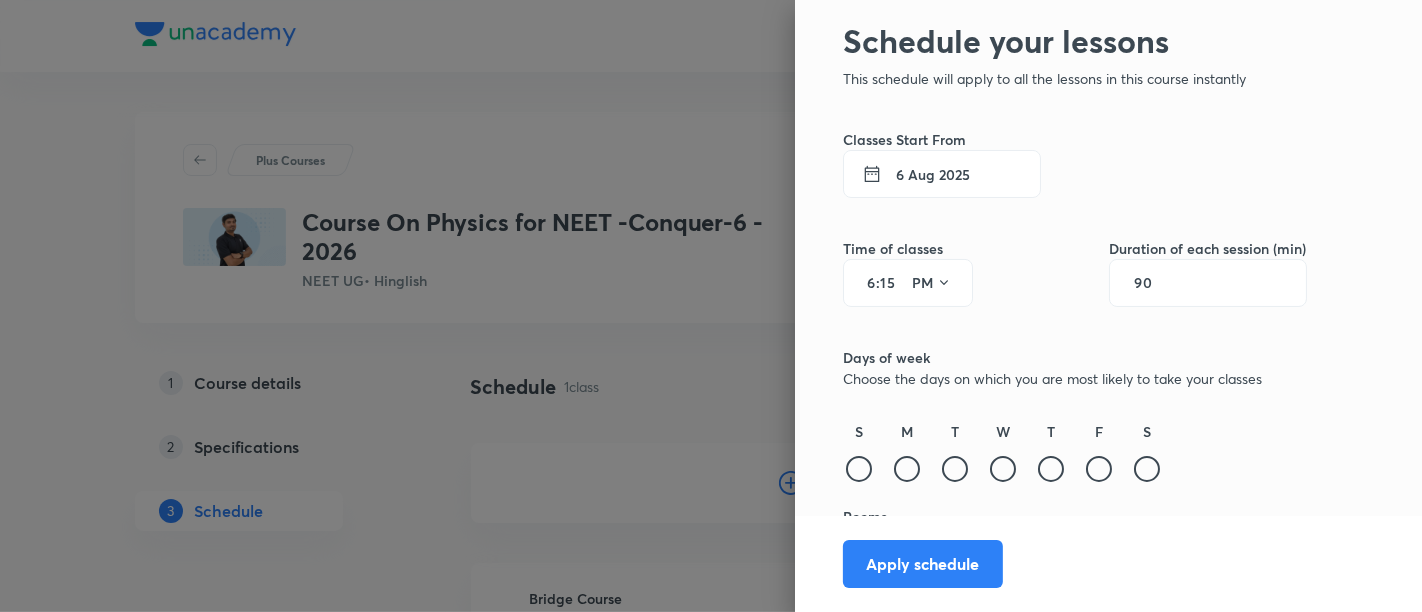 click on "6 Aug 2025" at bounding box center [942, 174] 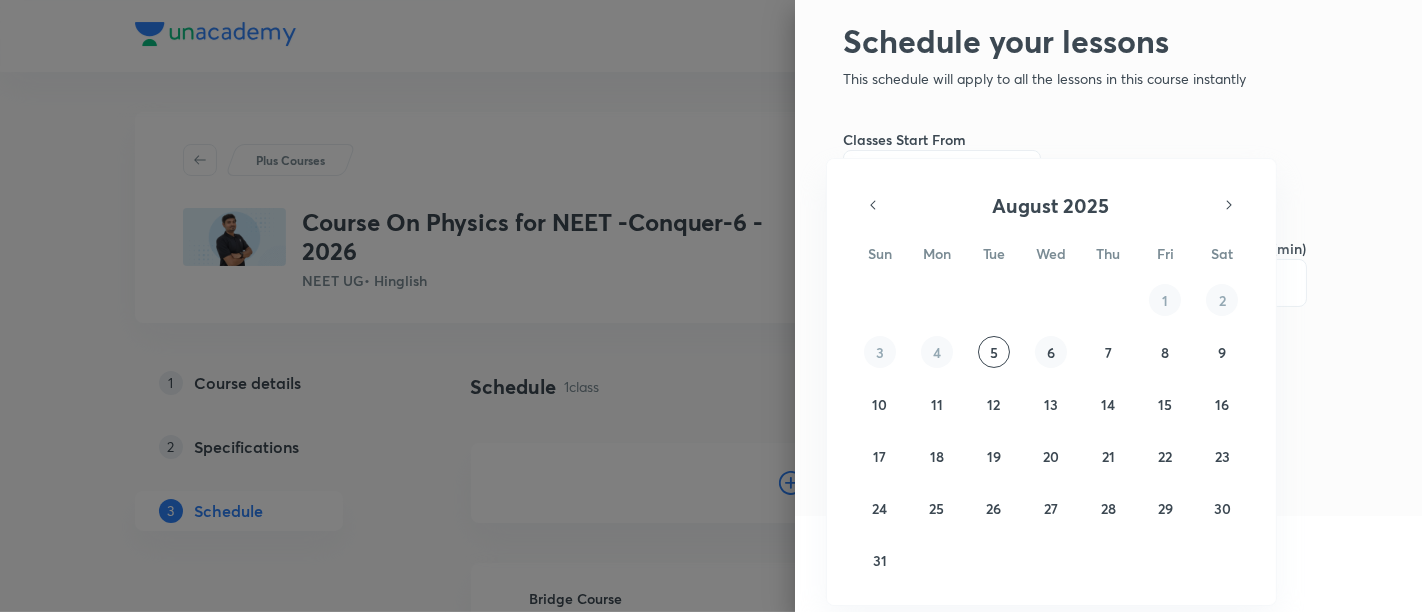 click on "6" at bounding box center (1051, 352) 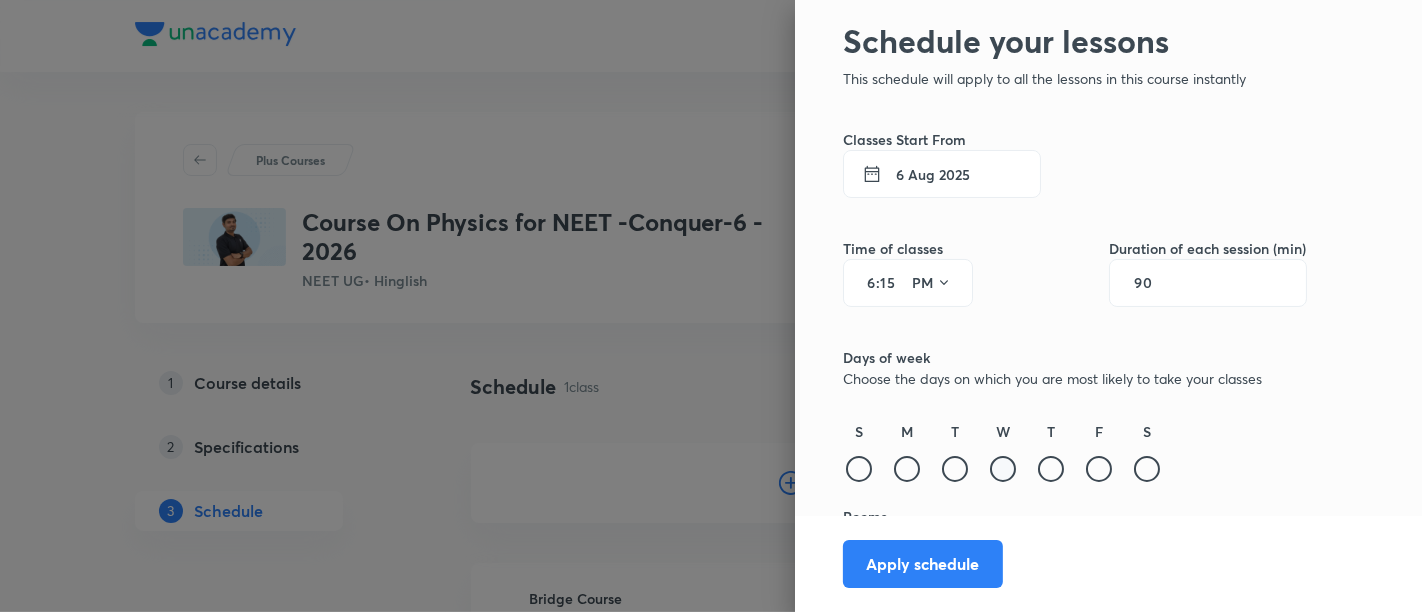 click at bounding box center [1003, 469] 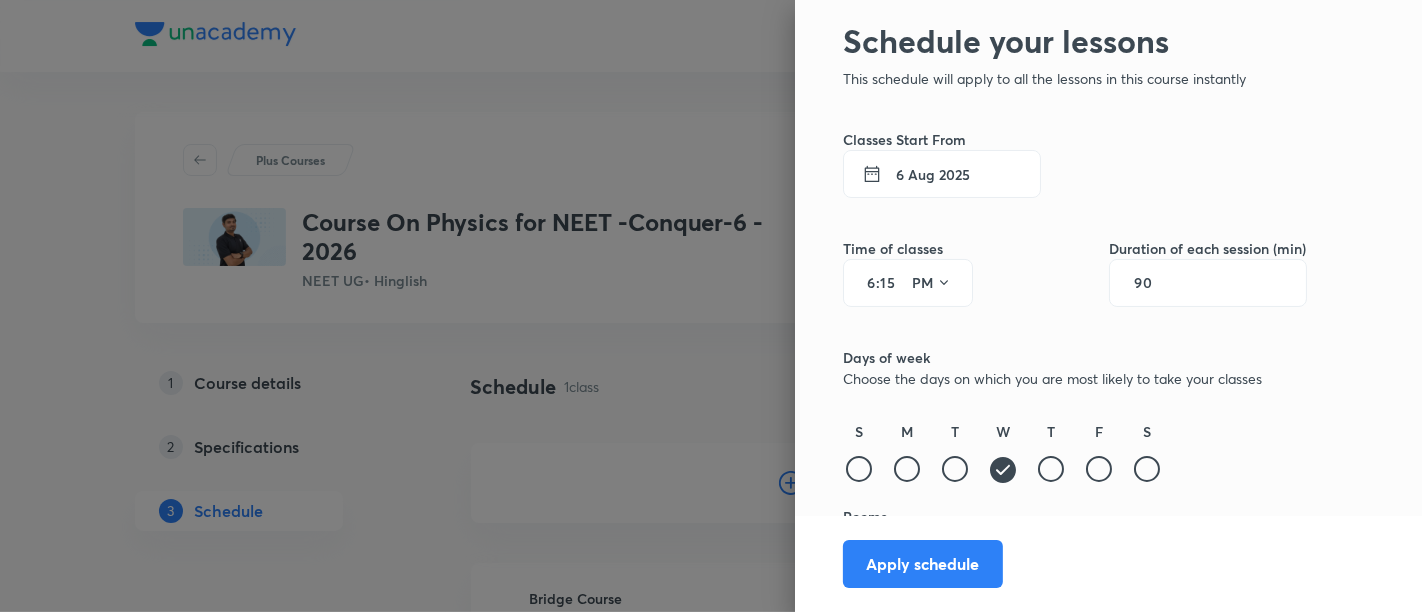 scroll, scrollTop: 127, scrollLeft: 0, axis: vertical 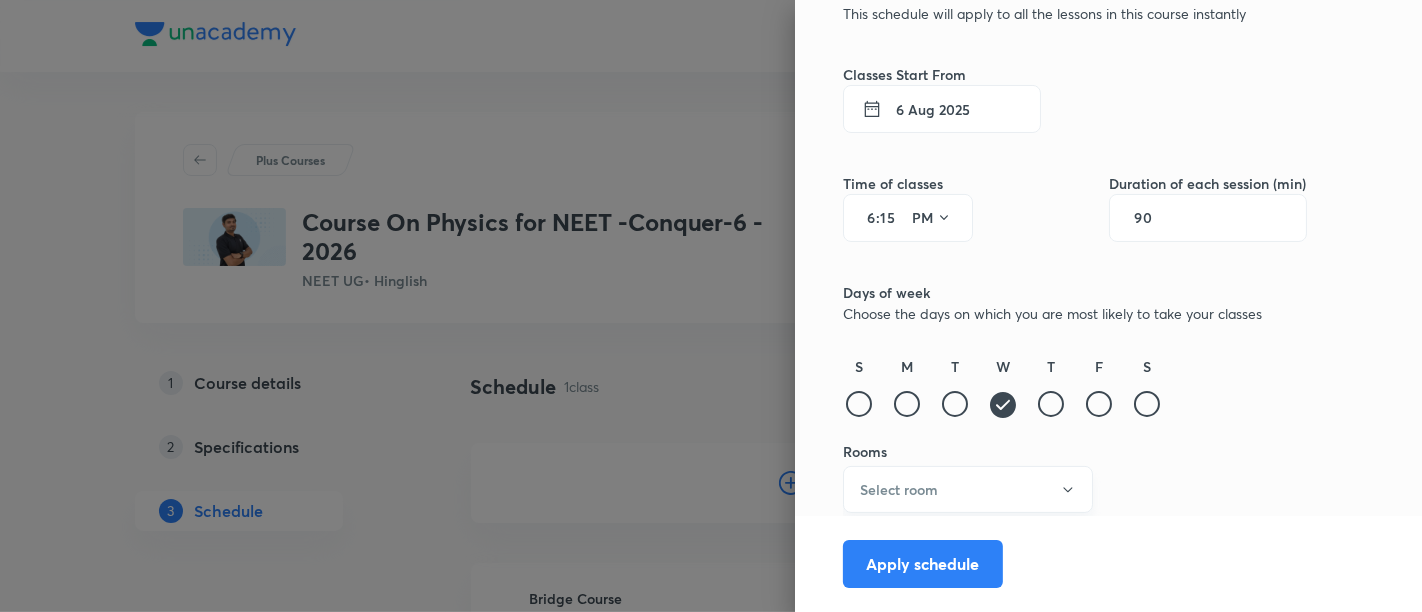 click on "Select room" at bounding box center [968, 489] 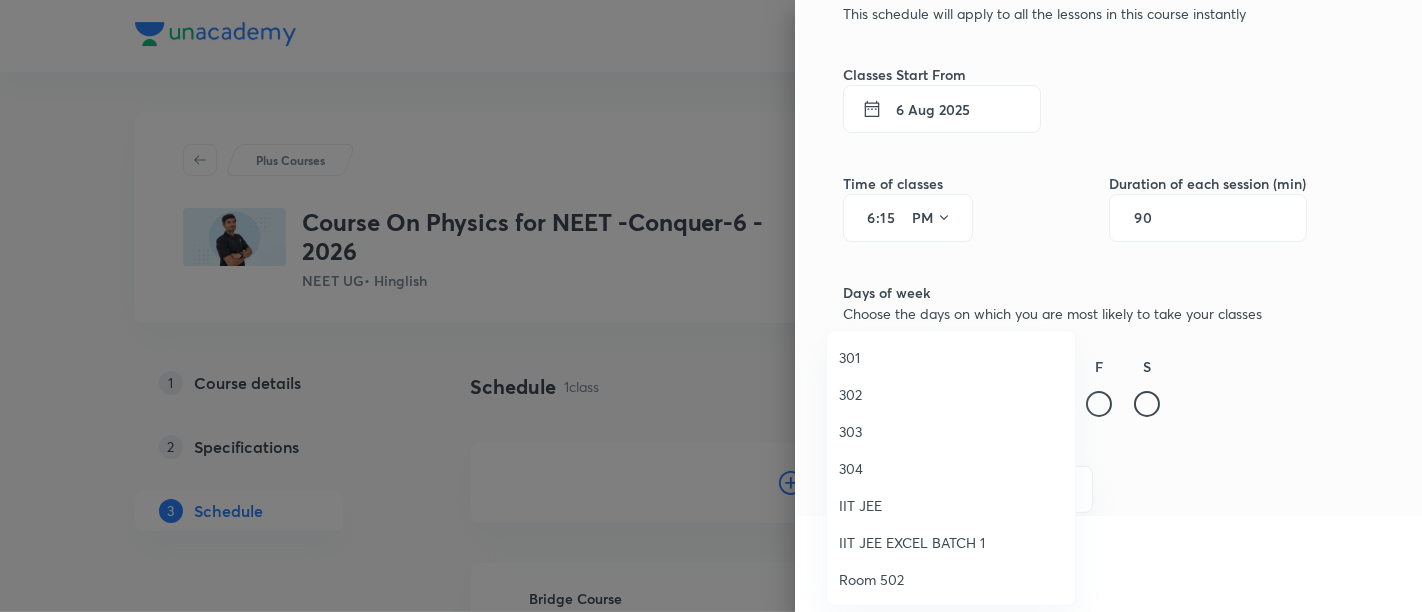click on "304" at bounding box center (951, 468) 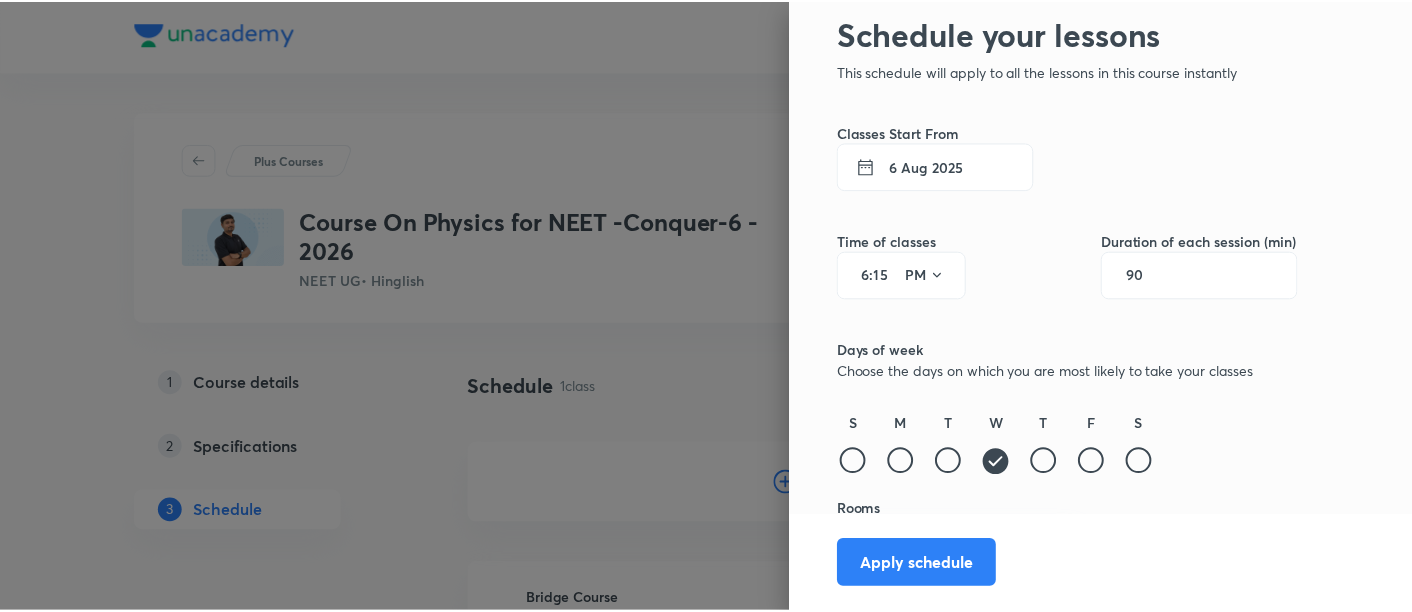 scroll, scrollTop: 127, scrollLeft: 0, axis: vertical 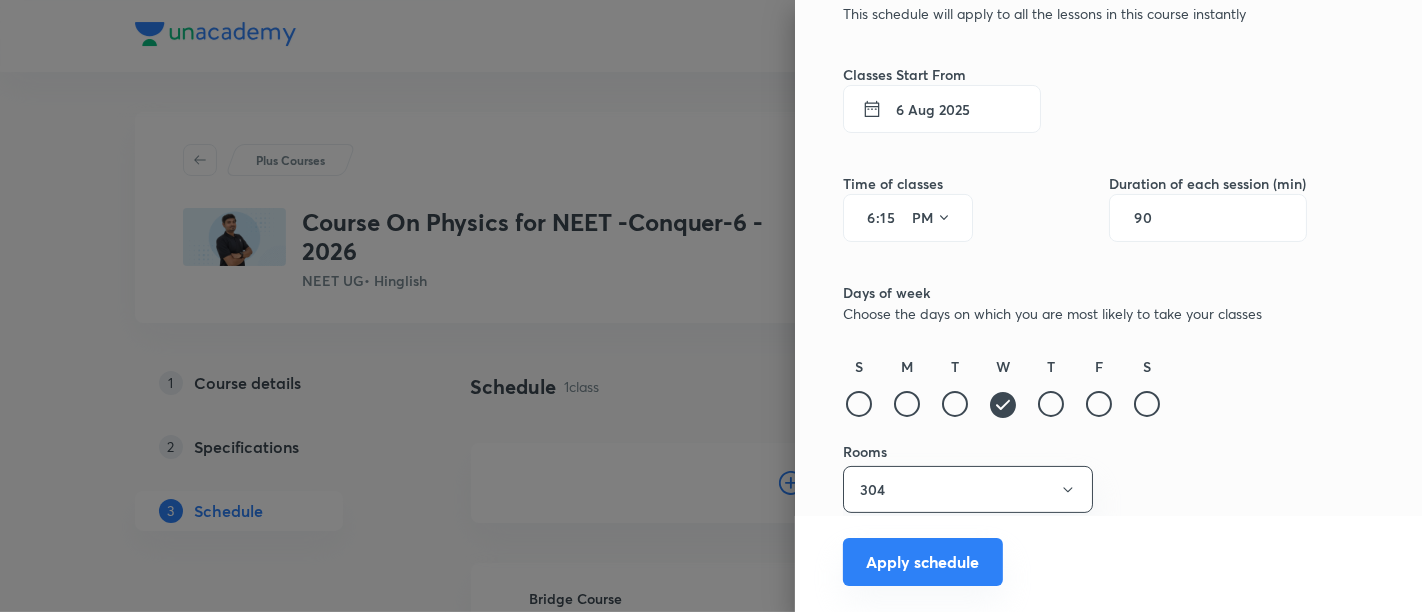click on "Apply schedule" at bounding box center [923, 562] 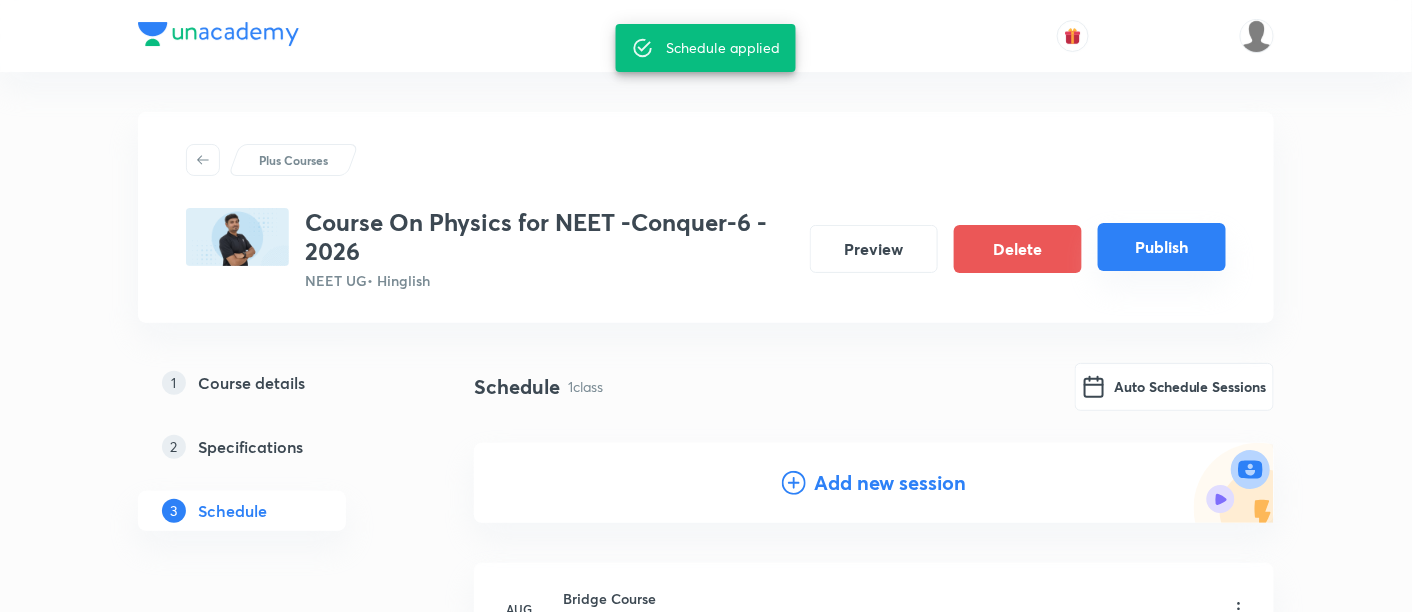 click on "Publish" at bounding box center [1162, 247] 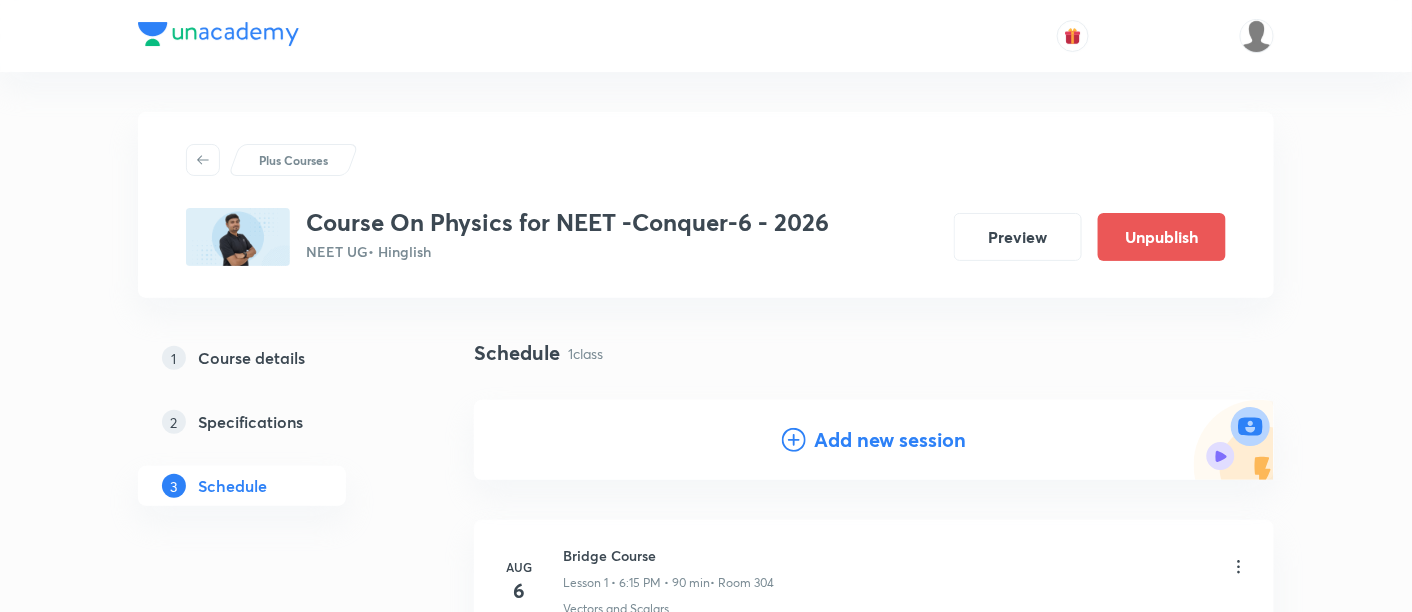 click on "Plus Courses Course On Physics for NEET -Conquer-6 - 2026 NEET UG  • Hinglish Preview Unpublish" at bounding box center (706, 205) 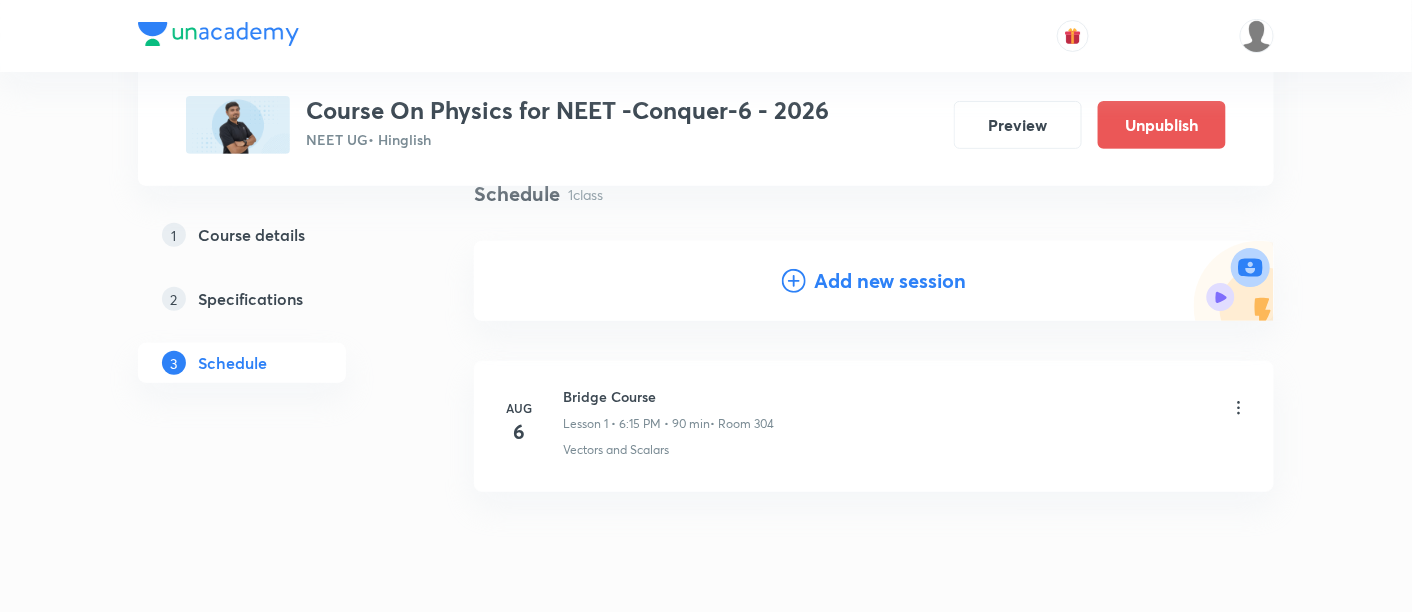 scroll, scrollTop: 225, scrollLeft: 0, axis: vertical 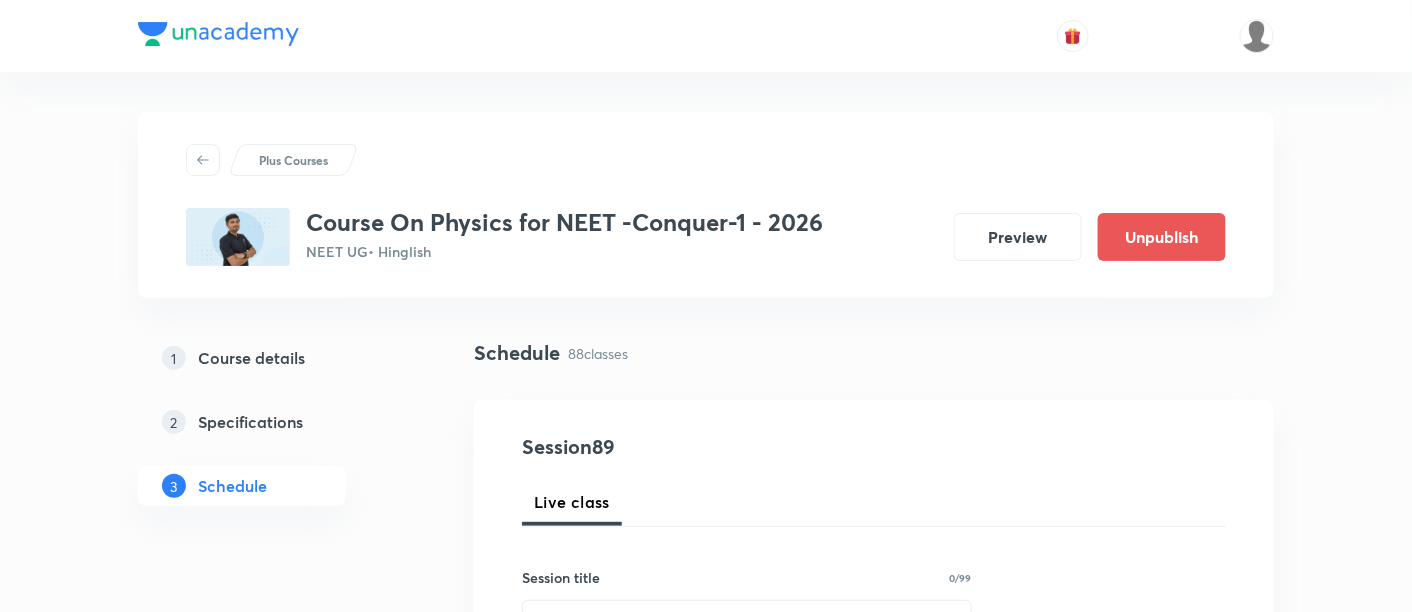 click on "Course details" at bounding box center [251, 358] 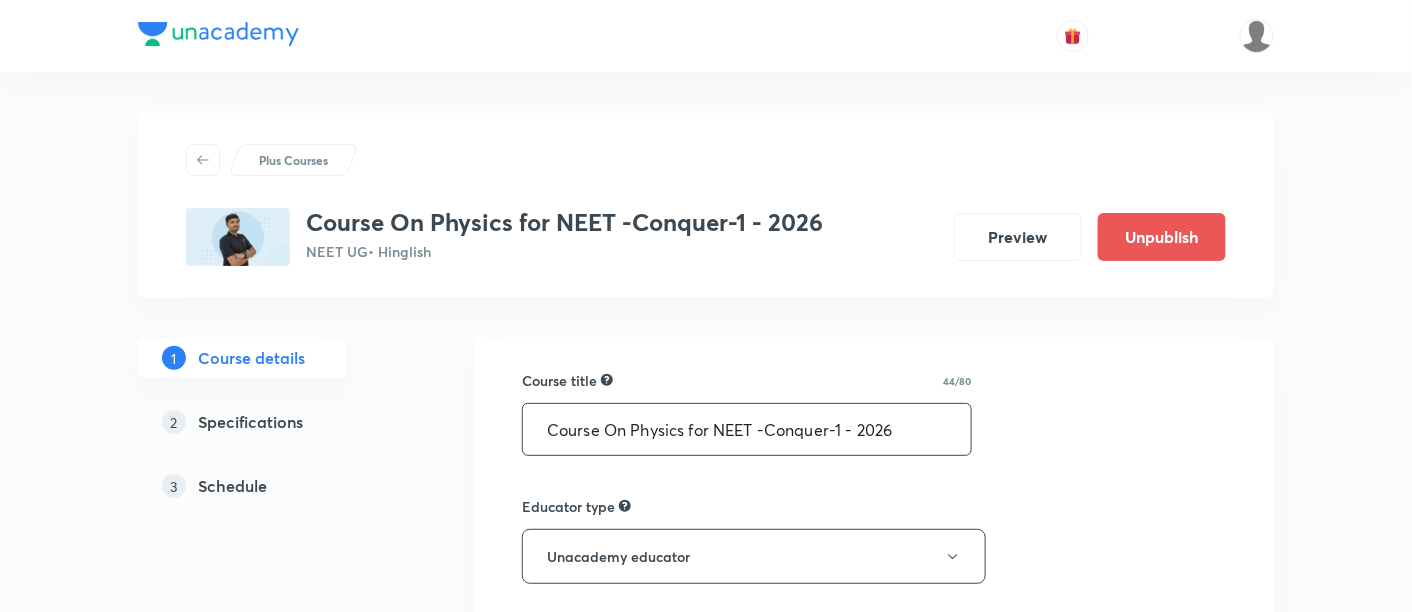 drag, startPoint x: 547, startPoint y: 432, endPoint x: 922, endPoint y: 421, distance: 375.1613 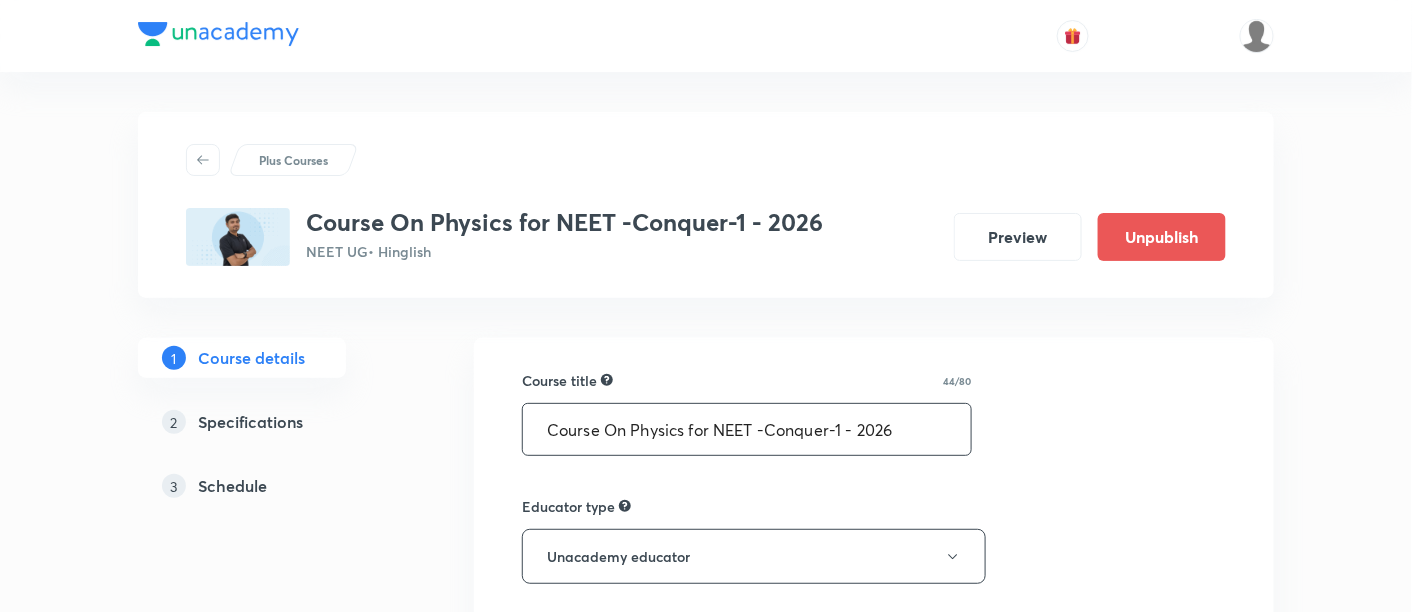 click on "Course title 44/80 Course On Physics for NEET -Conquer-1 - 2026 ​ Educator type Unacademy educator   Course type Online only Hybrid (Unacademy centre) Hybrid (non-offline) Only select if both recorded and live classes would be added to the course City [CITY] Center [CITY] [AREA] This is a TA powered course Checking this flag will make this course available to online learners as well Course description 325/500 In this course, [FIRST] [LAST] Sir will provide in-depth knowledge of Physics. The course will
be helpful for aspirants preparing for NEET UG. All doubts related to the topic will be clarified during the doubt-clearing sessions in the course. The course will be covered in Hinglish and the notes will be provided in English” ​ Spoken Language Hinglish Written Content/Slide Language English ​ Select a goal NEET UG ​ Educators [FIRST] [LAST] ​ Save  continue" at bounding box center (874, 1127) 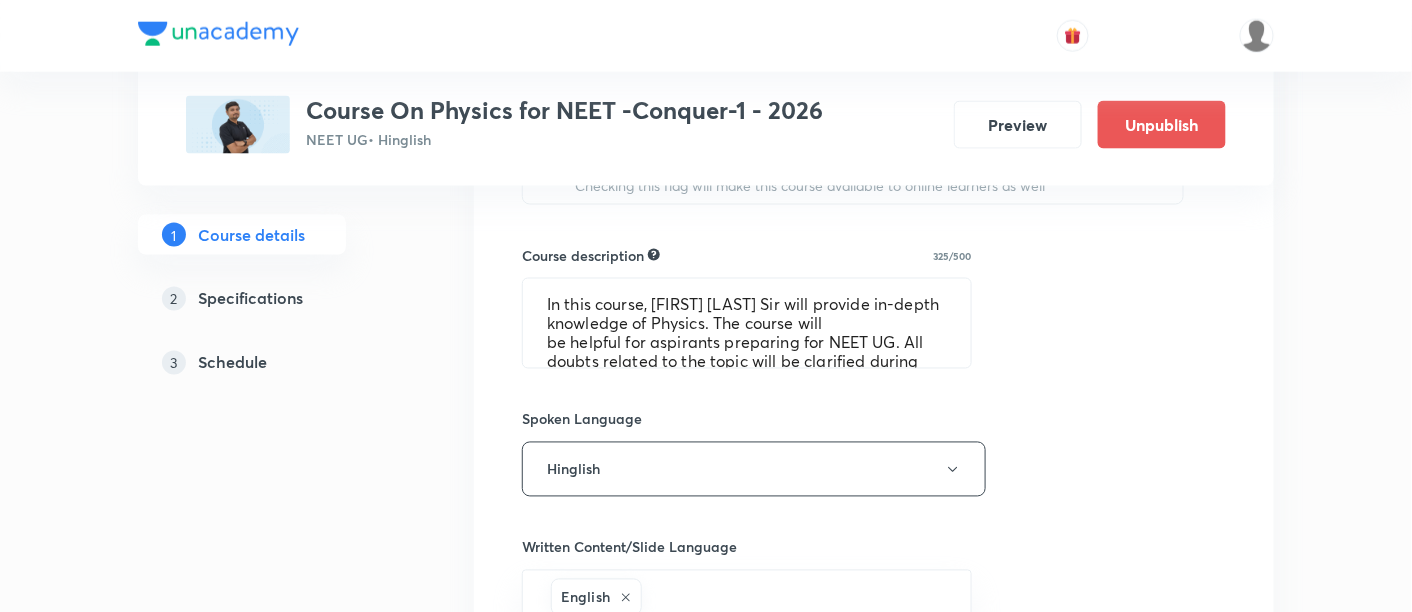scroll, scrollTop: 911, scrollLeft: 0, axis: vertical 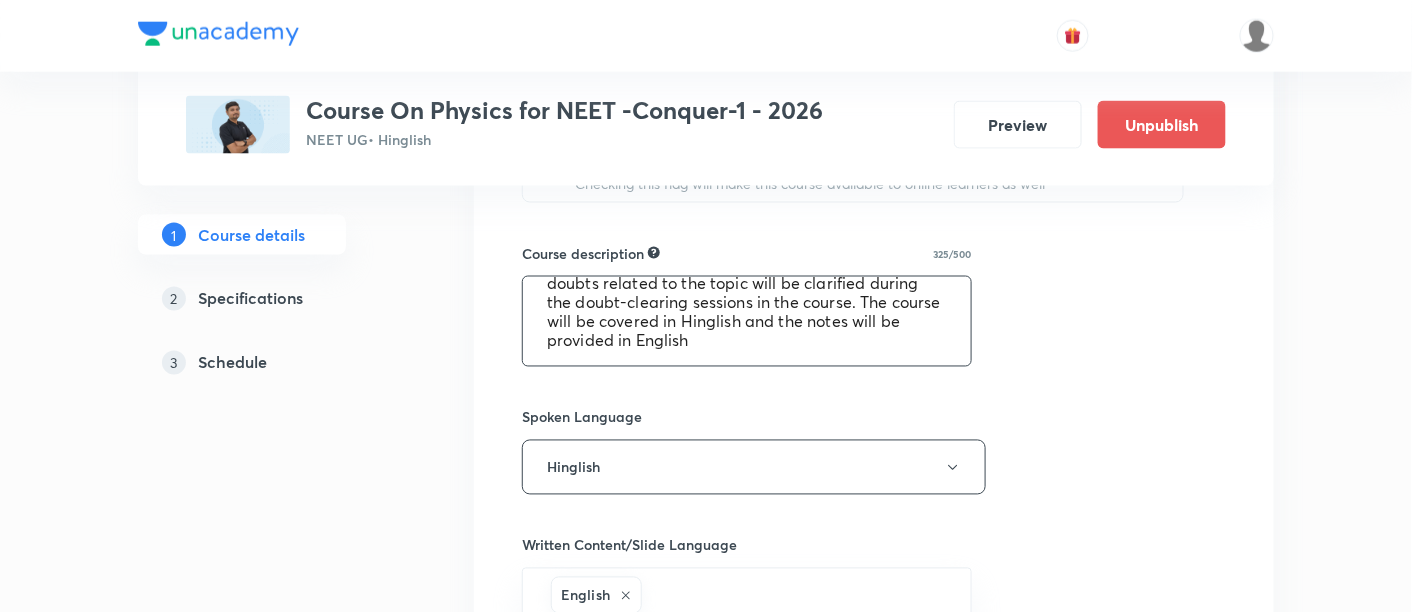 drag, startPoint x: 548, startPoint y: 295, endPoint x: 882, endPoint y: 352, distance: 338.82886 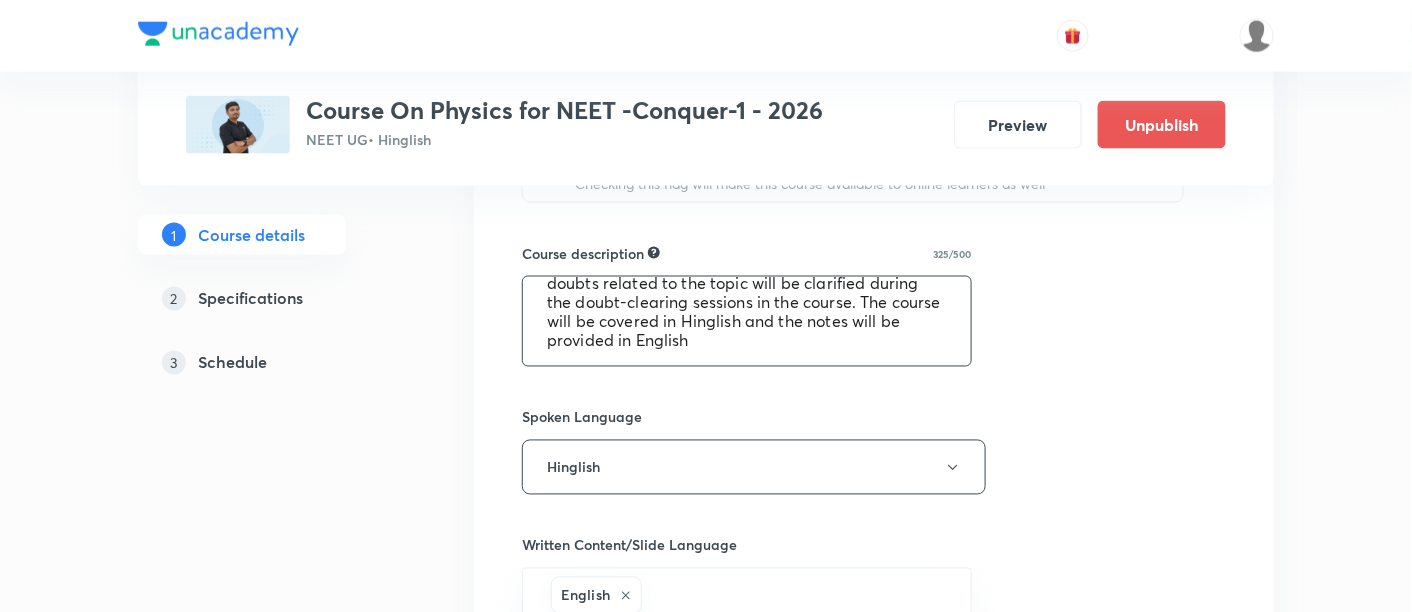 click on "In this course, [FIRST] [LAST] Sir will provide in-depth knowledge of Physics. The course will
be helpful for aspirants preparing for NEET UG. All doubts related to the topic will be clarified during the doubt-clearing sessions in the course. The course will be covered in Hinglish and the notes will be provided in English" at bounding box center (747, 321) 